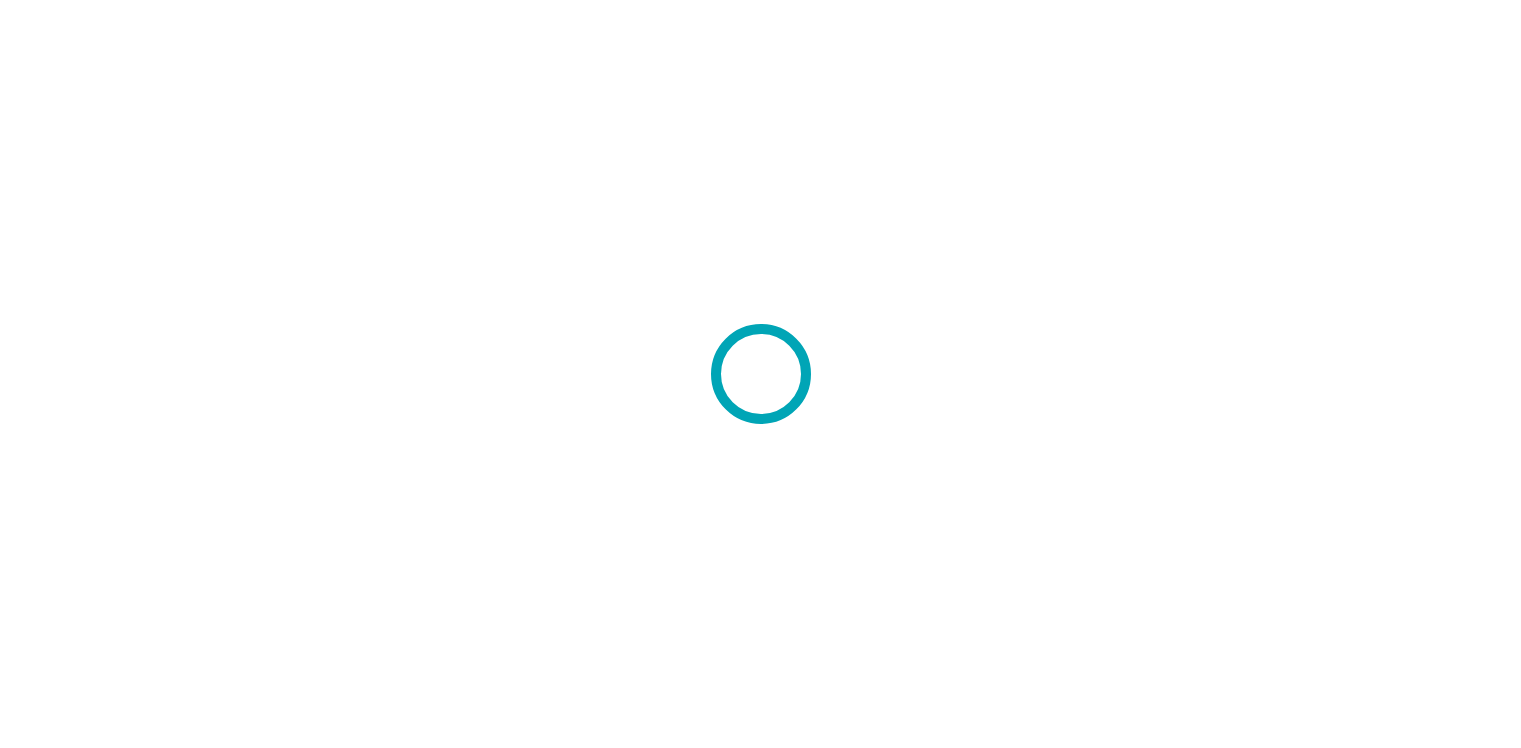 scroll, scrollTop: 0, scrollLeft: 0, axis: both 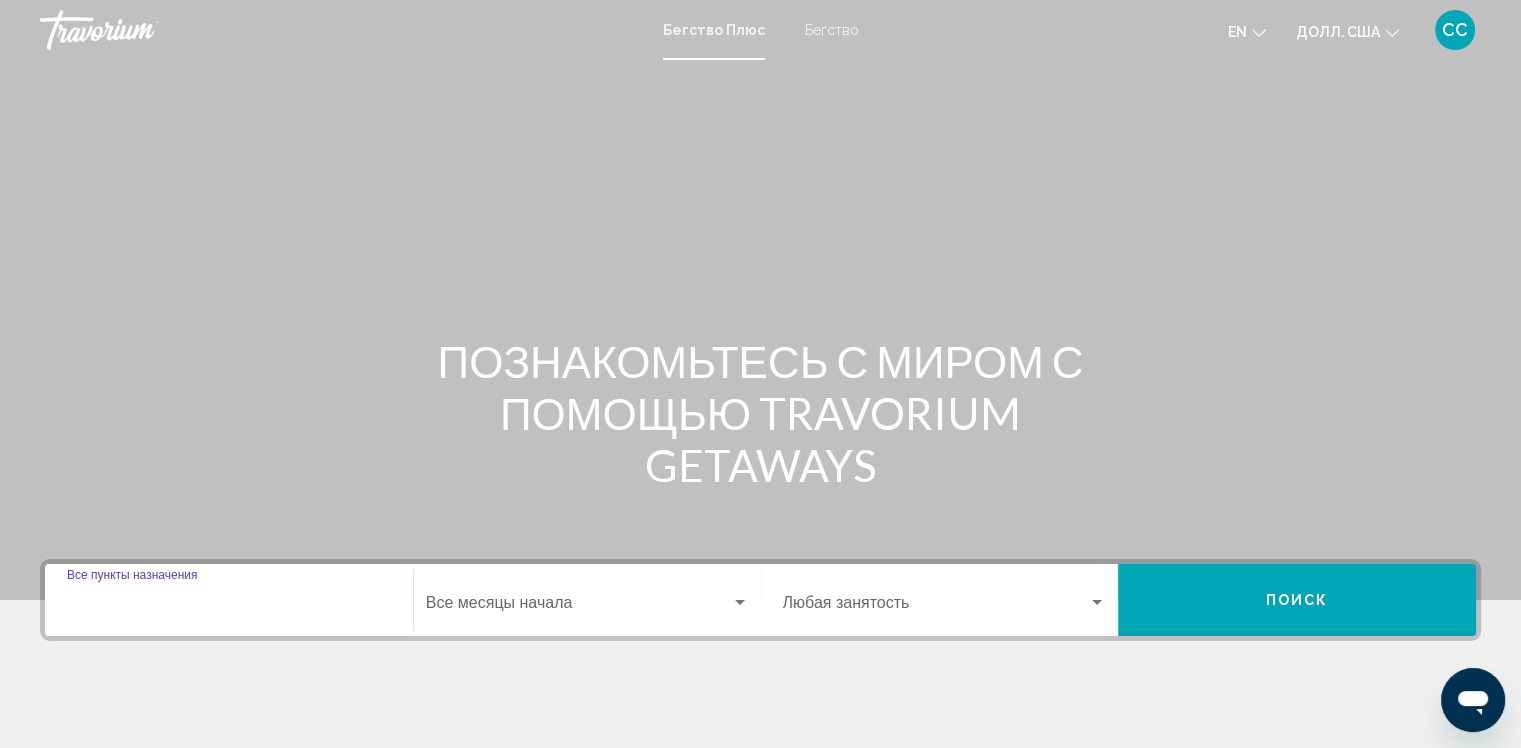 click on "Пункт назначения Все пункты назначения" at bounding box center [229, 607] 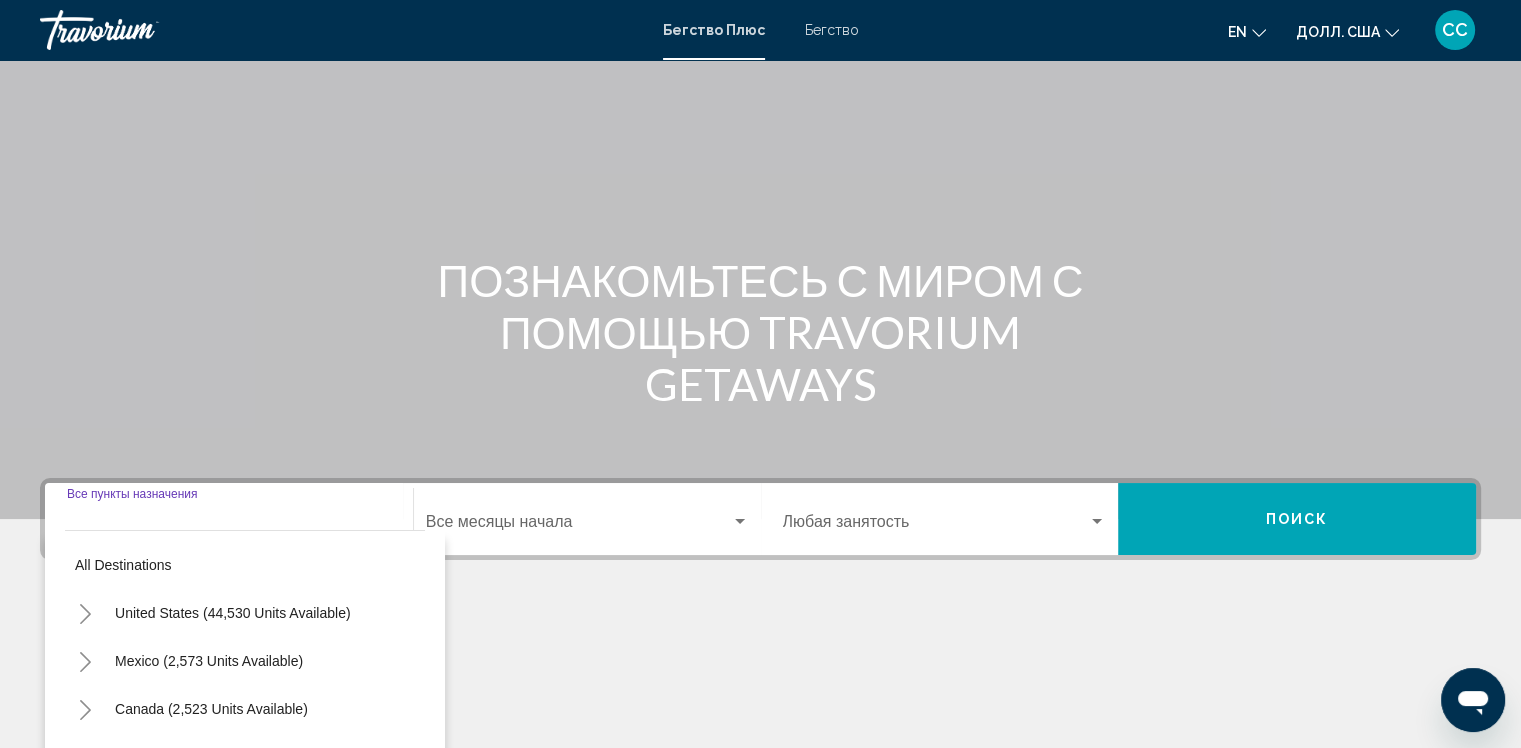 scroll, scrollTop: 337, scrollLeft: 0, axis: vertical 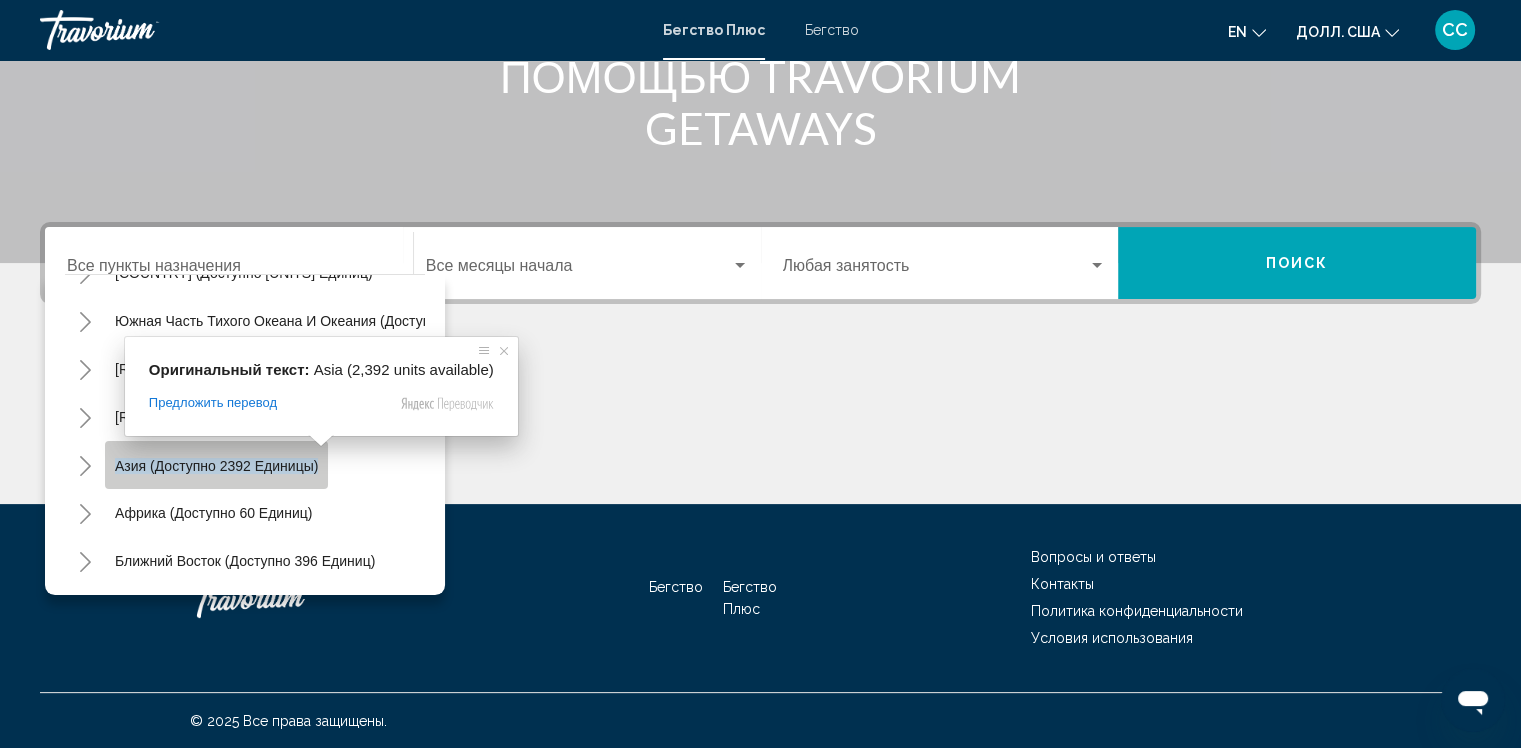 click on "[CONTINENT] (доступно [NUMBER] единиц)" 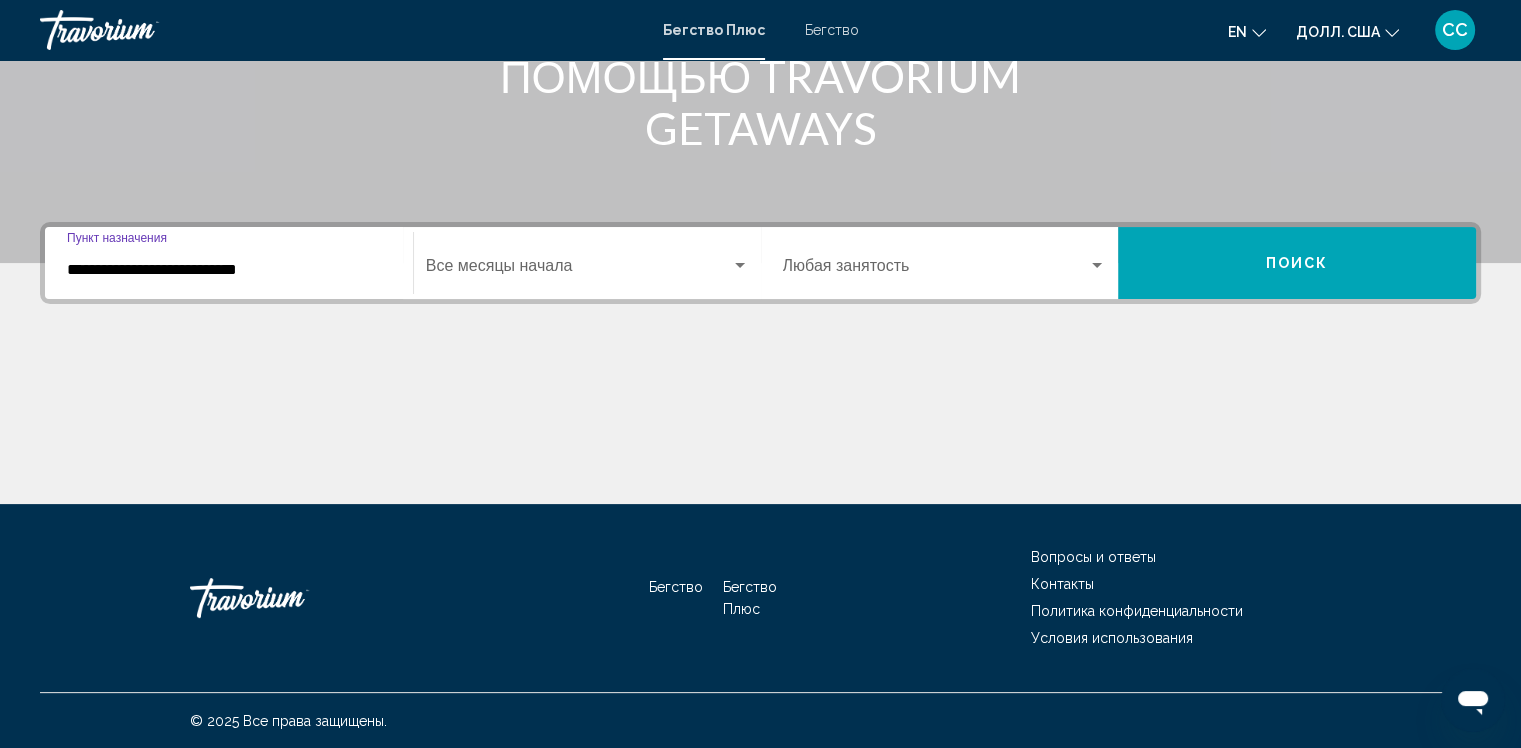 click at bounding box center [578, 270] 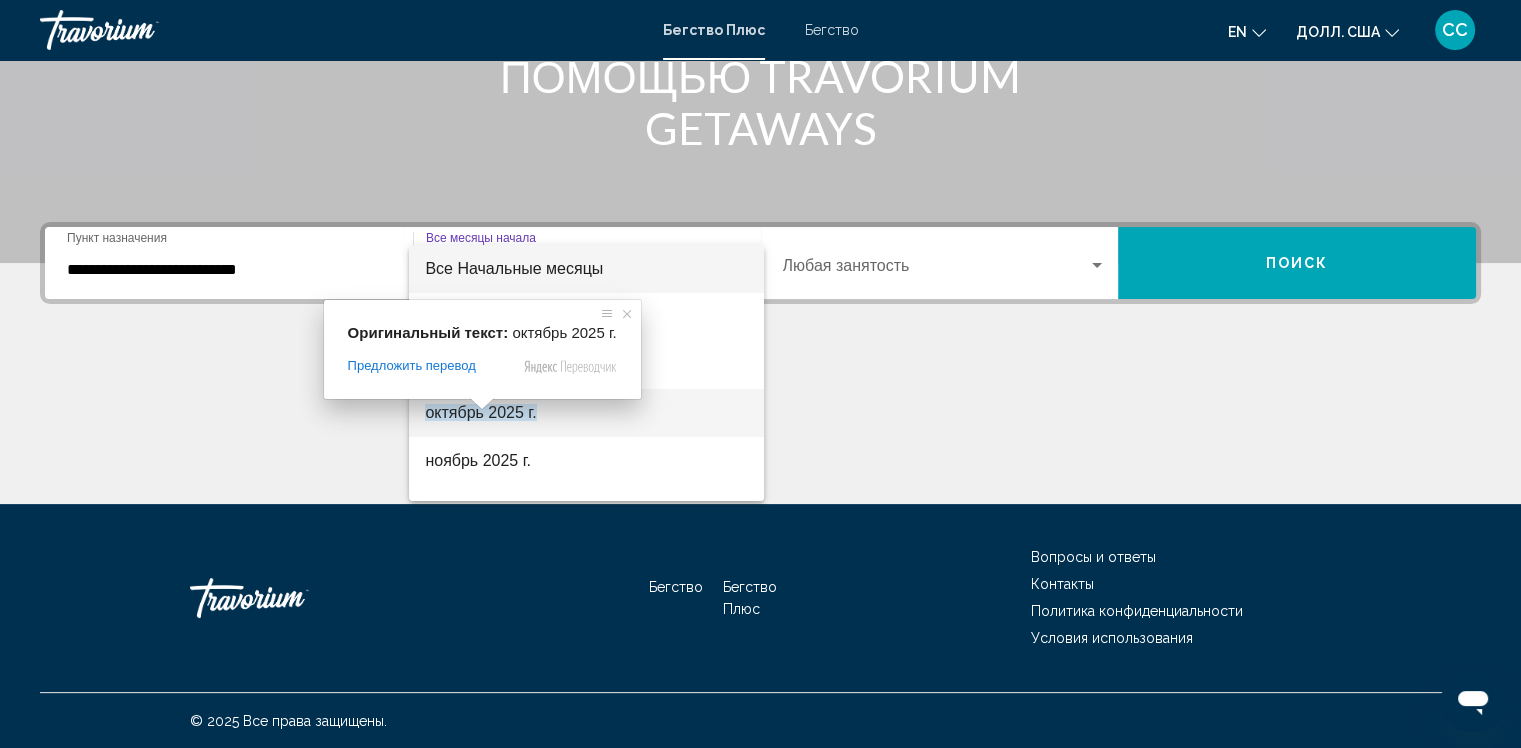click at bounding box center (482, 404) 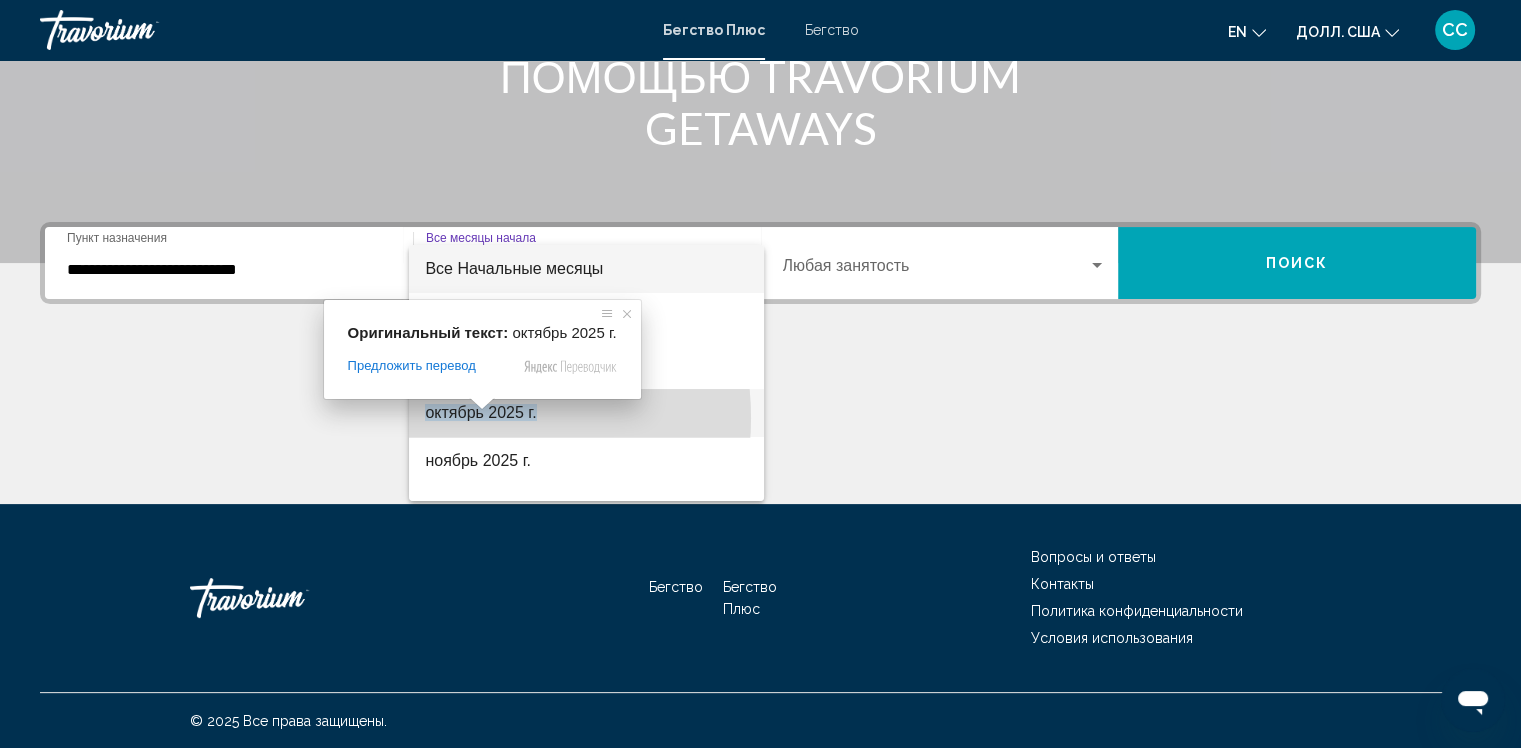 click on "октябрь 2025 г." at bounding box center (480, 412) 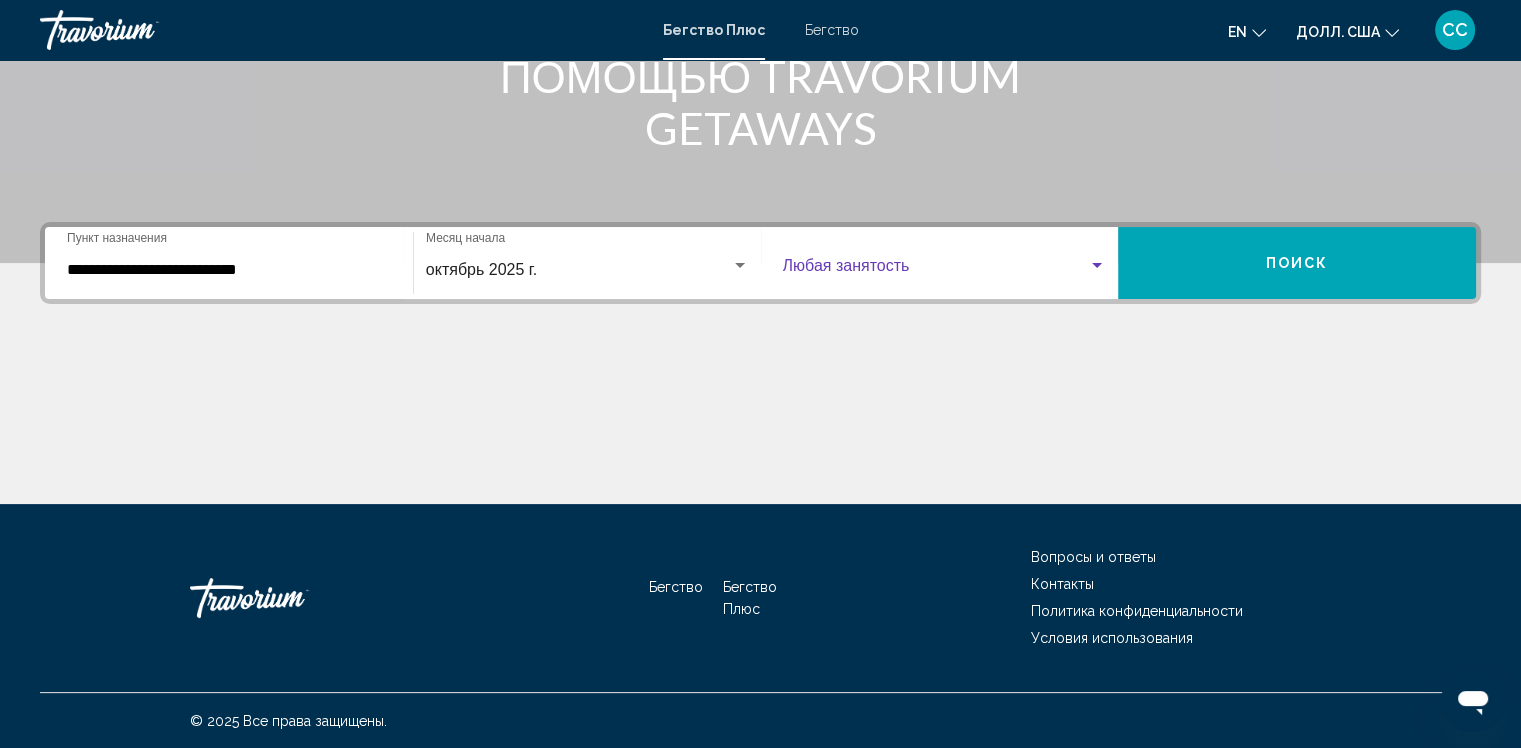 click at bounding box center (936, 270) 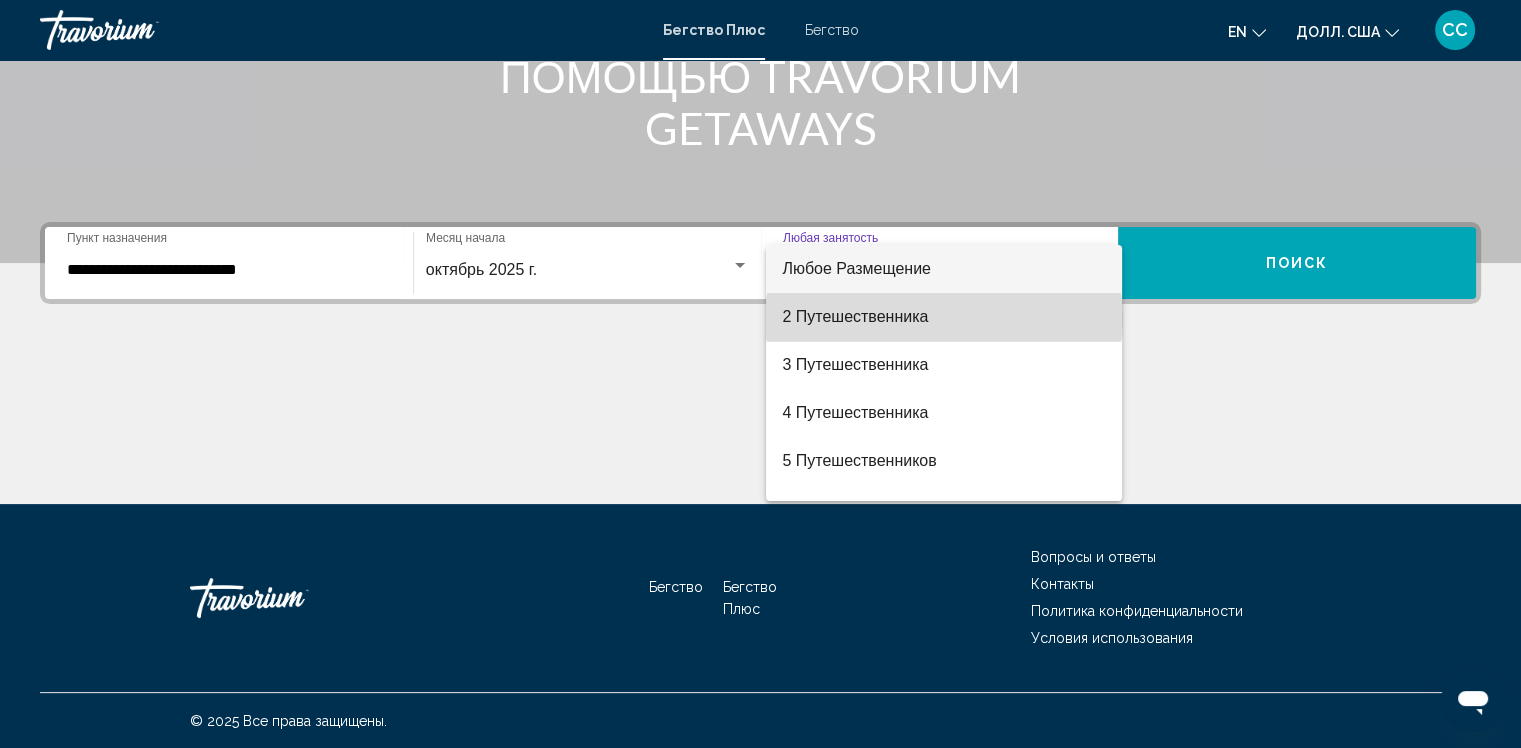 click on "2 Путешественника" at bounding box center (944, 317) 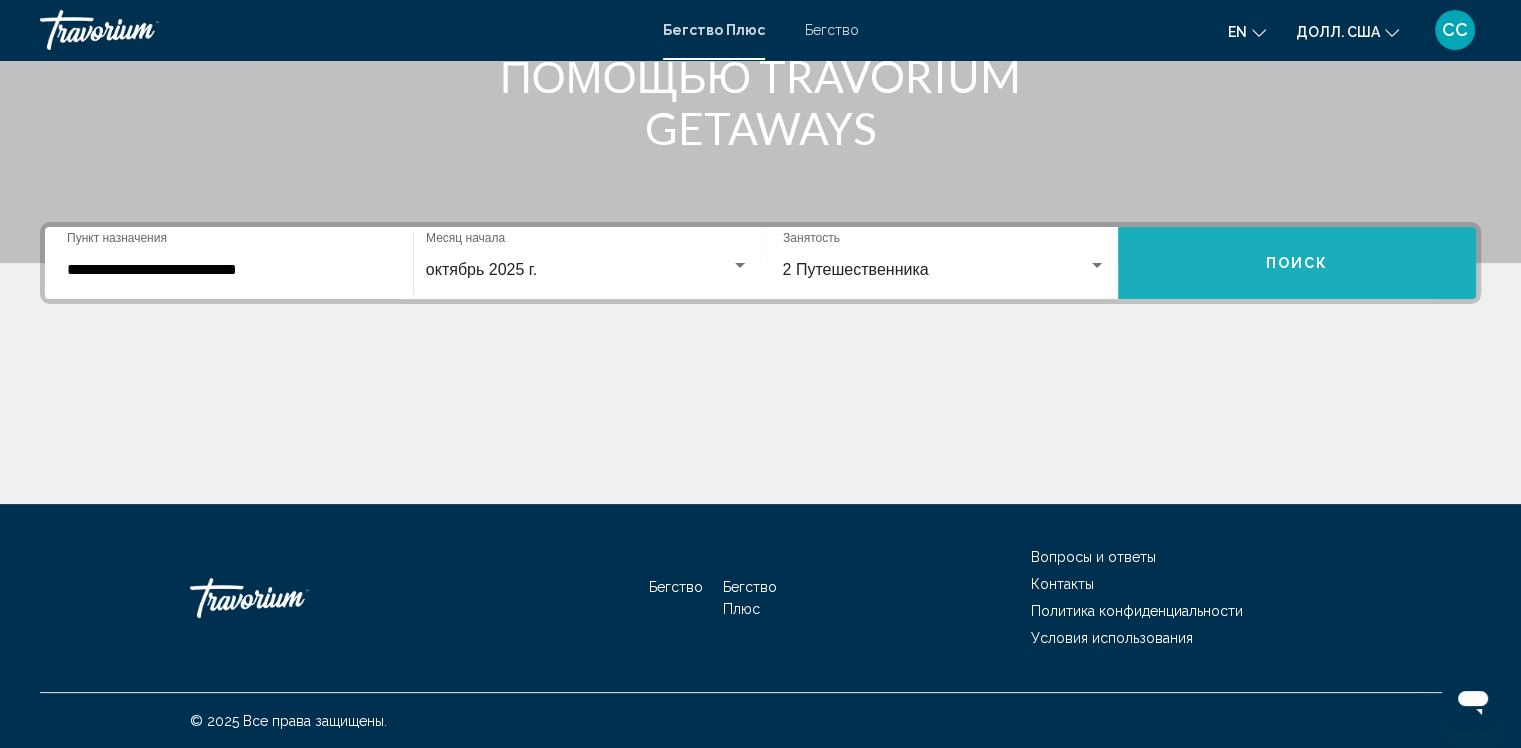 click on "Поиск" at bounding box center [1297, 263] 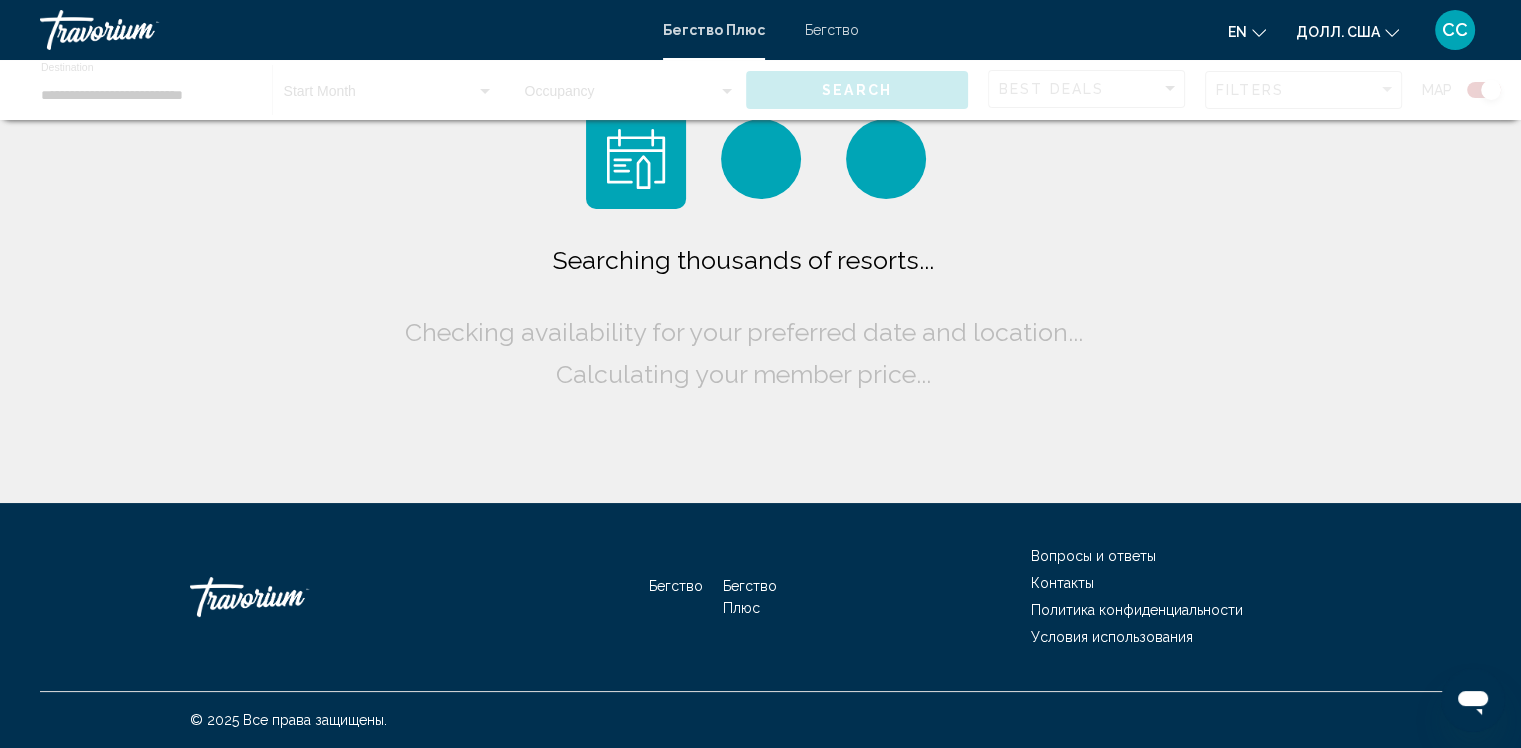 scroll, scrollTop: 0, scrollLeft: 0, axis: both 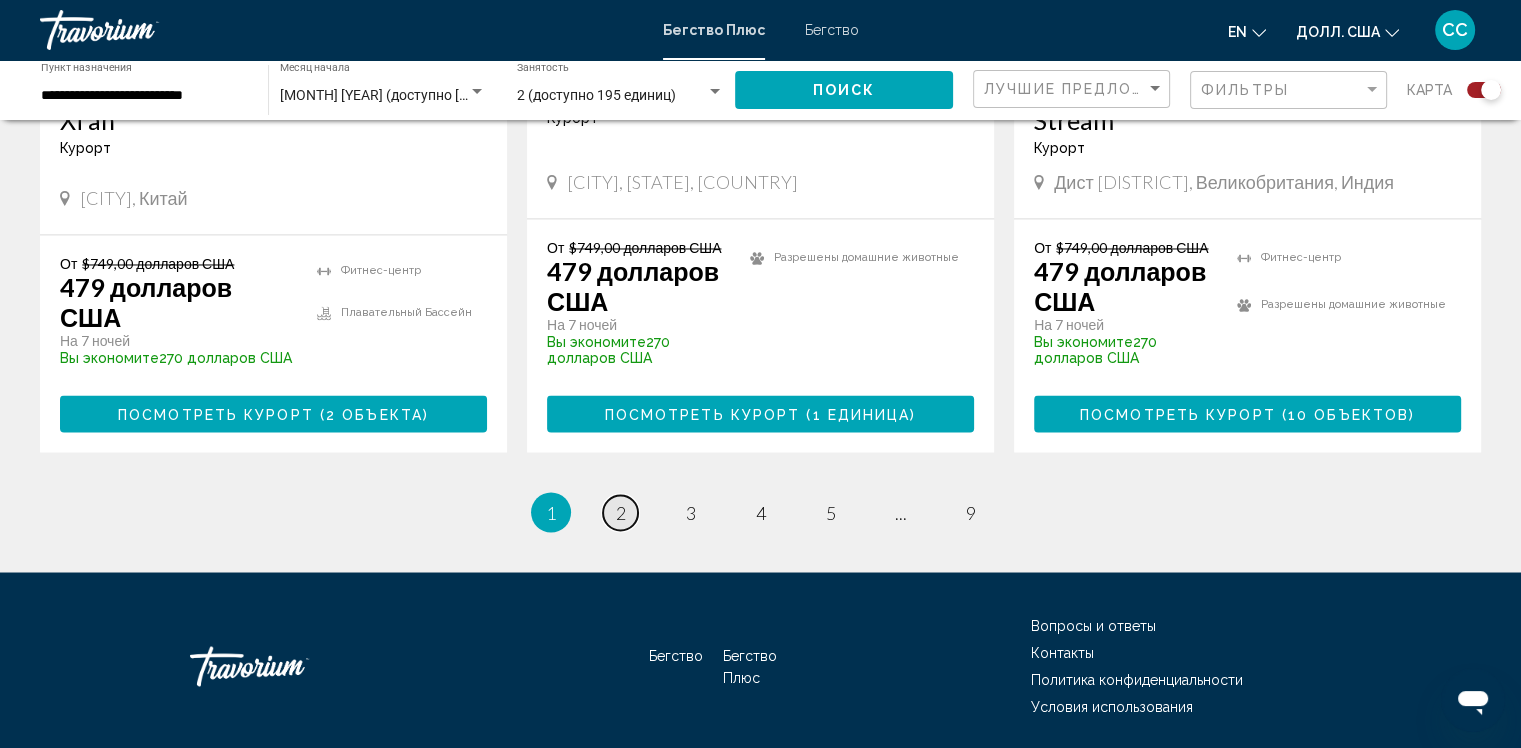 click on "2" at bounding box center (621, 512) 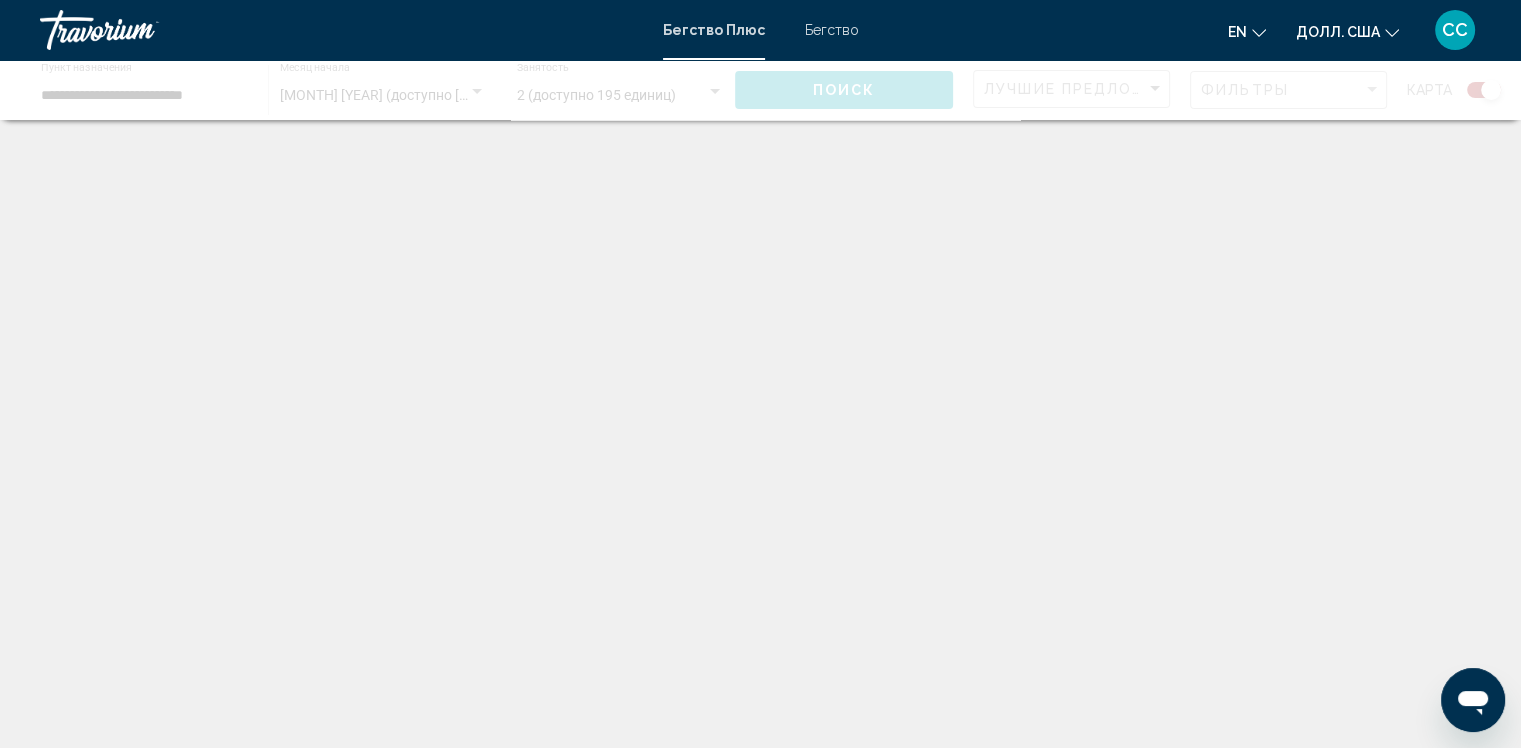 scroll, scrollTop: 0, scrollLeft: 0, axis: both 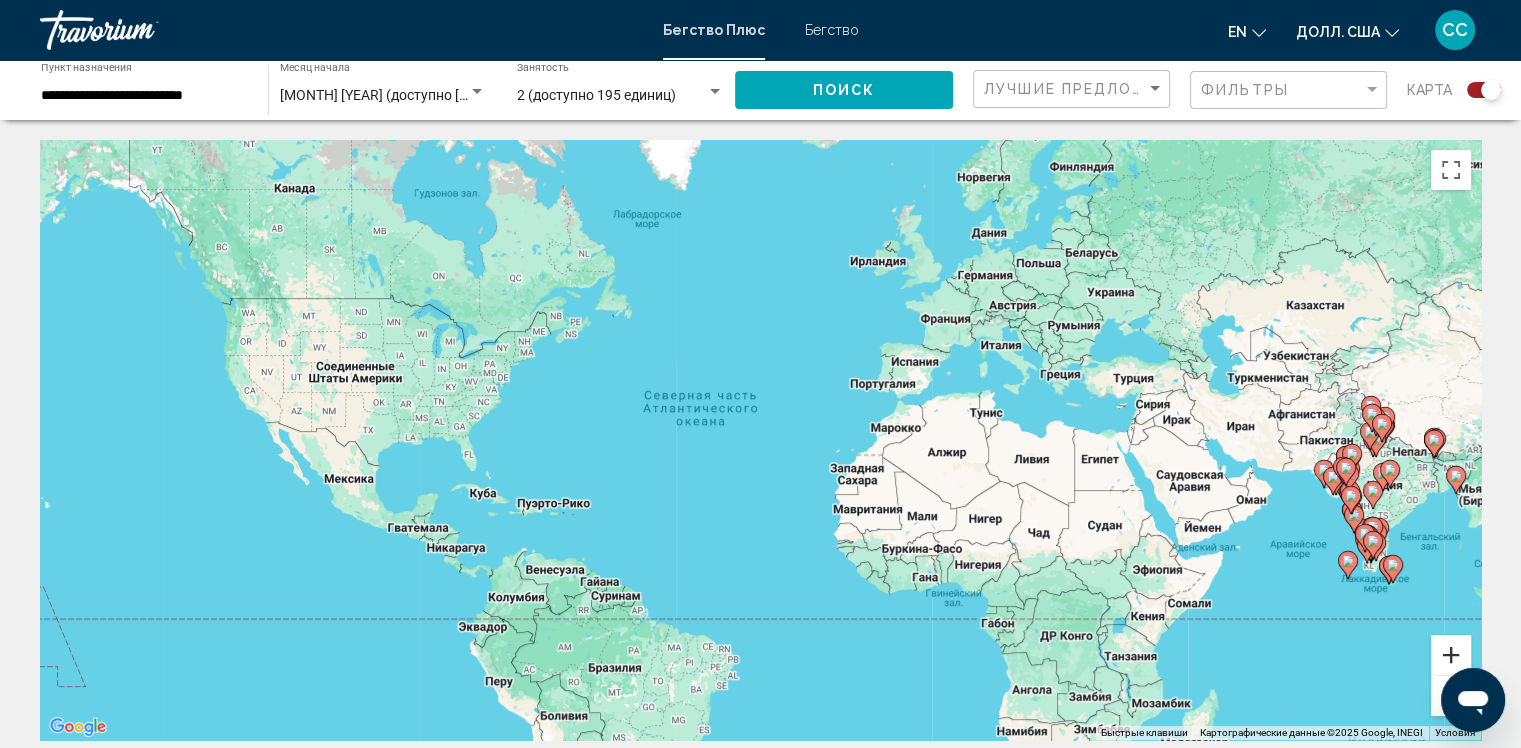 click at bounding box center (1451, 655) 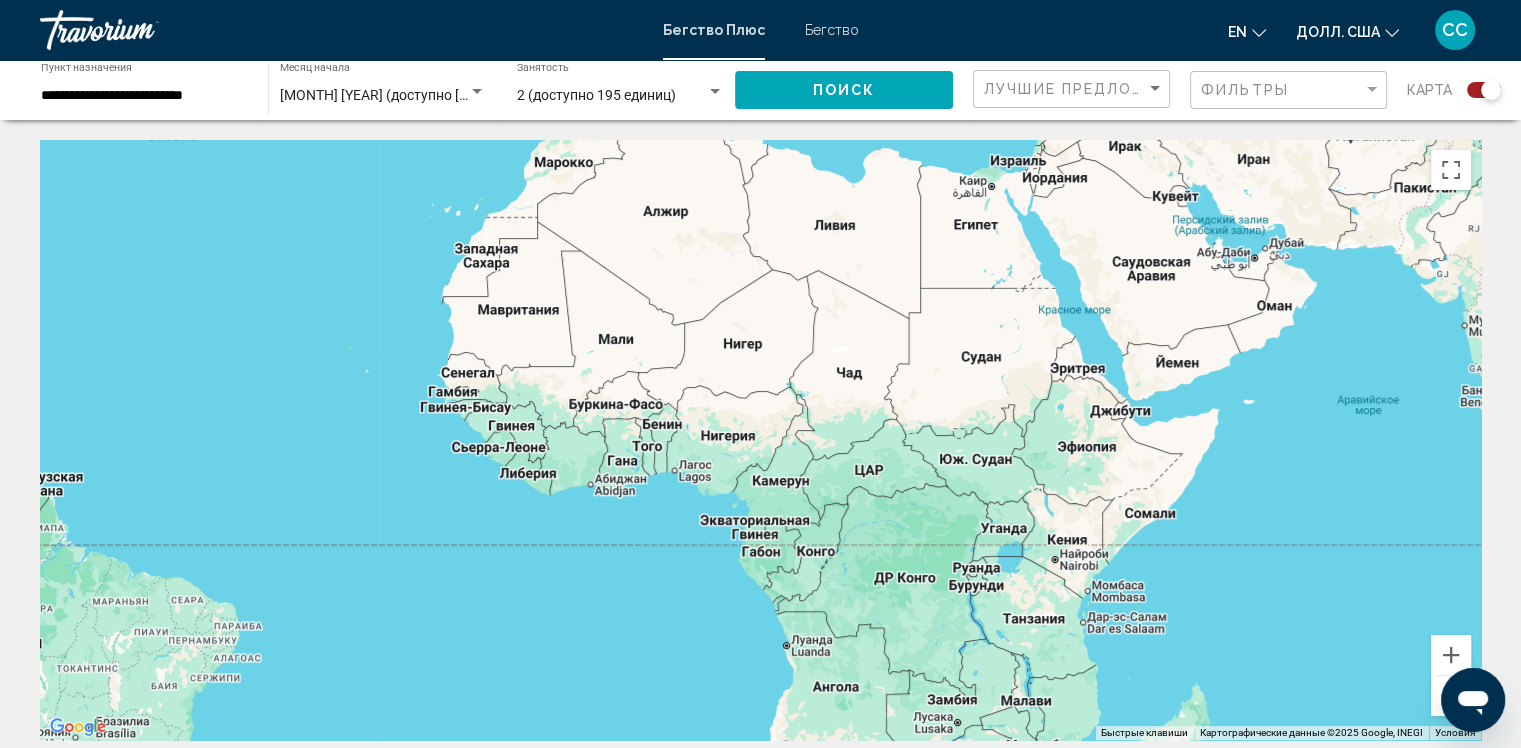 drag, startPoint x: 1412, startPoint y: 636, endPoint x: 928, endPoint y: 371, distance: 551.798 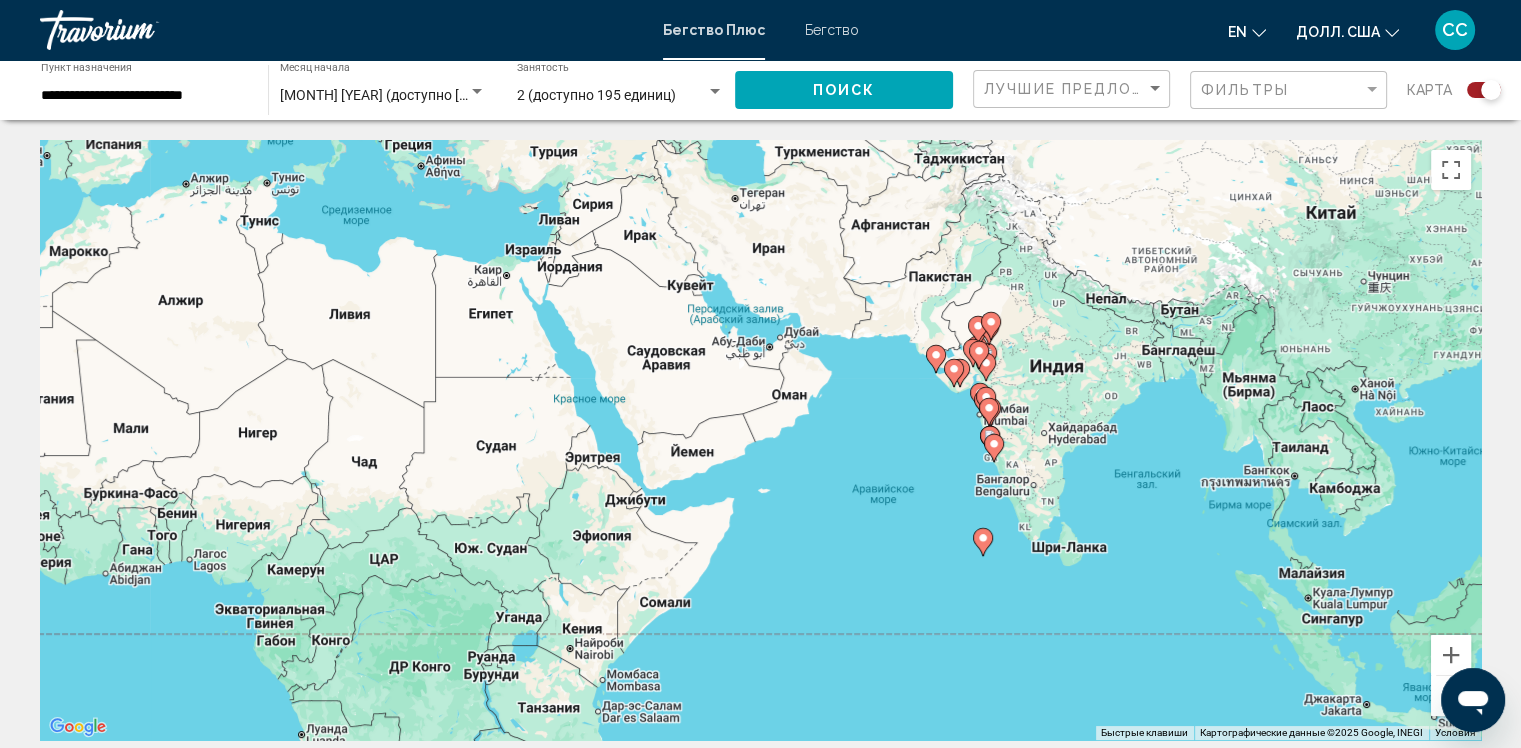 drag, startPoint x: 1375, startPoint y: 496, endPoint x: 868, endPoint y: 584, distance: 514.5804 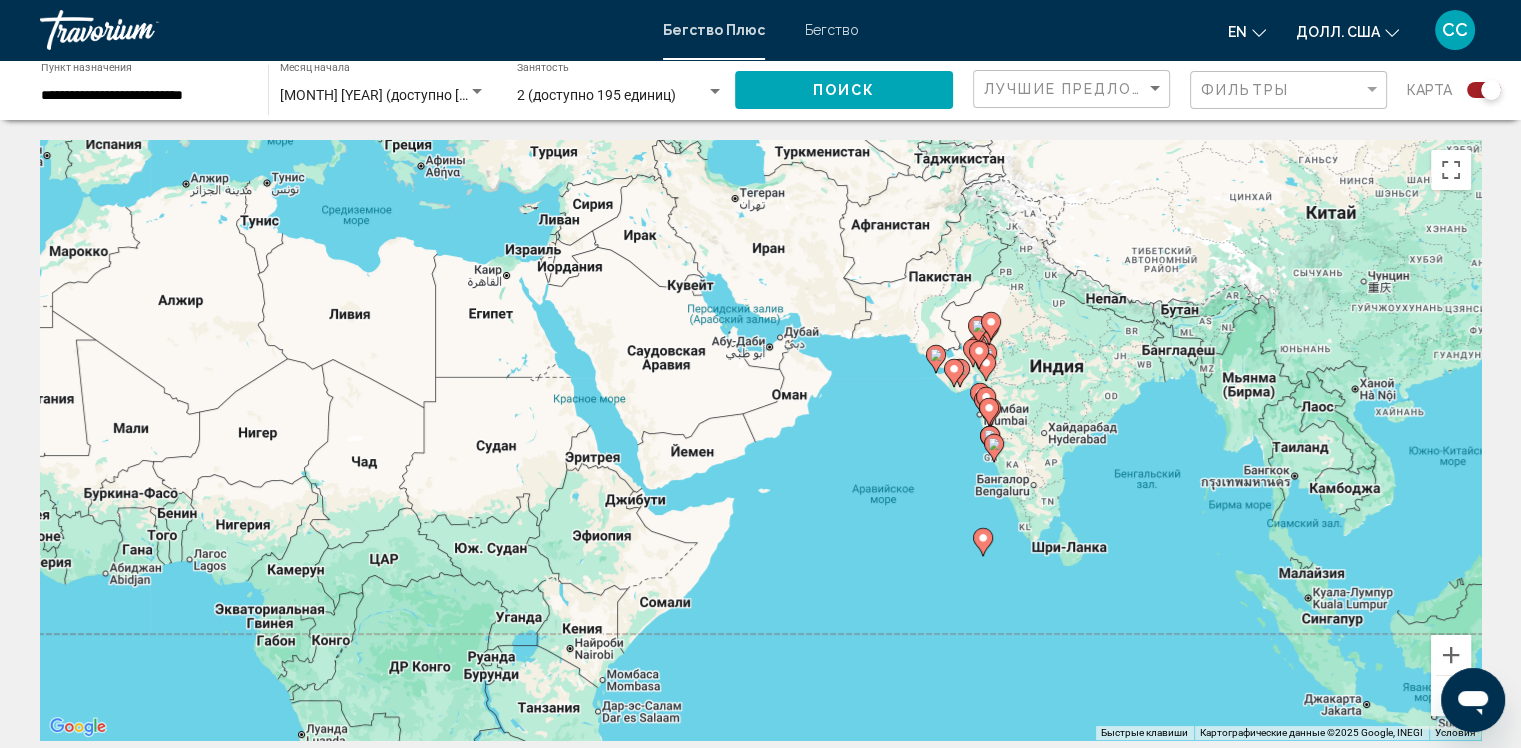 click on "Чтобы активировать перетаскивание с помощью клавиатуры, нажмите Alt + Enter.  После этого перемещайте маркер с помощью клавиш со стрелками.  Чтобы завершить перетаскивание, нажмите клавишу Enter.  Чтобы отменить действие, нажмите клавишу Esc." at bounding box center (760, 440) 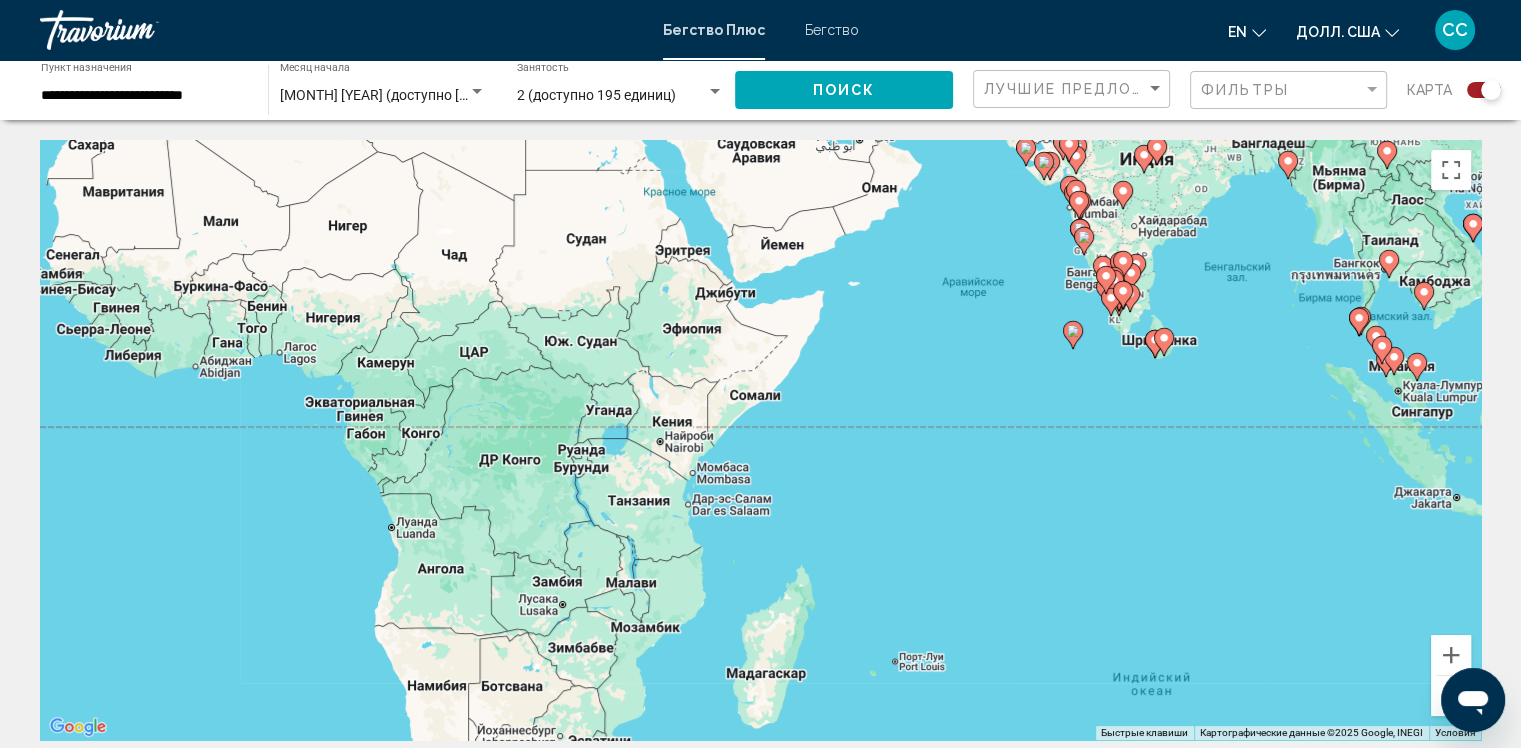 drag, startPoint x: 898, startPoint y: 621, endPoint x: 988, endPoint y: 409, distance: 230.31284 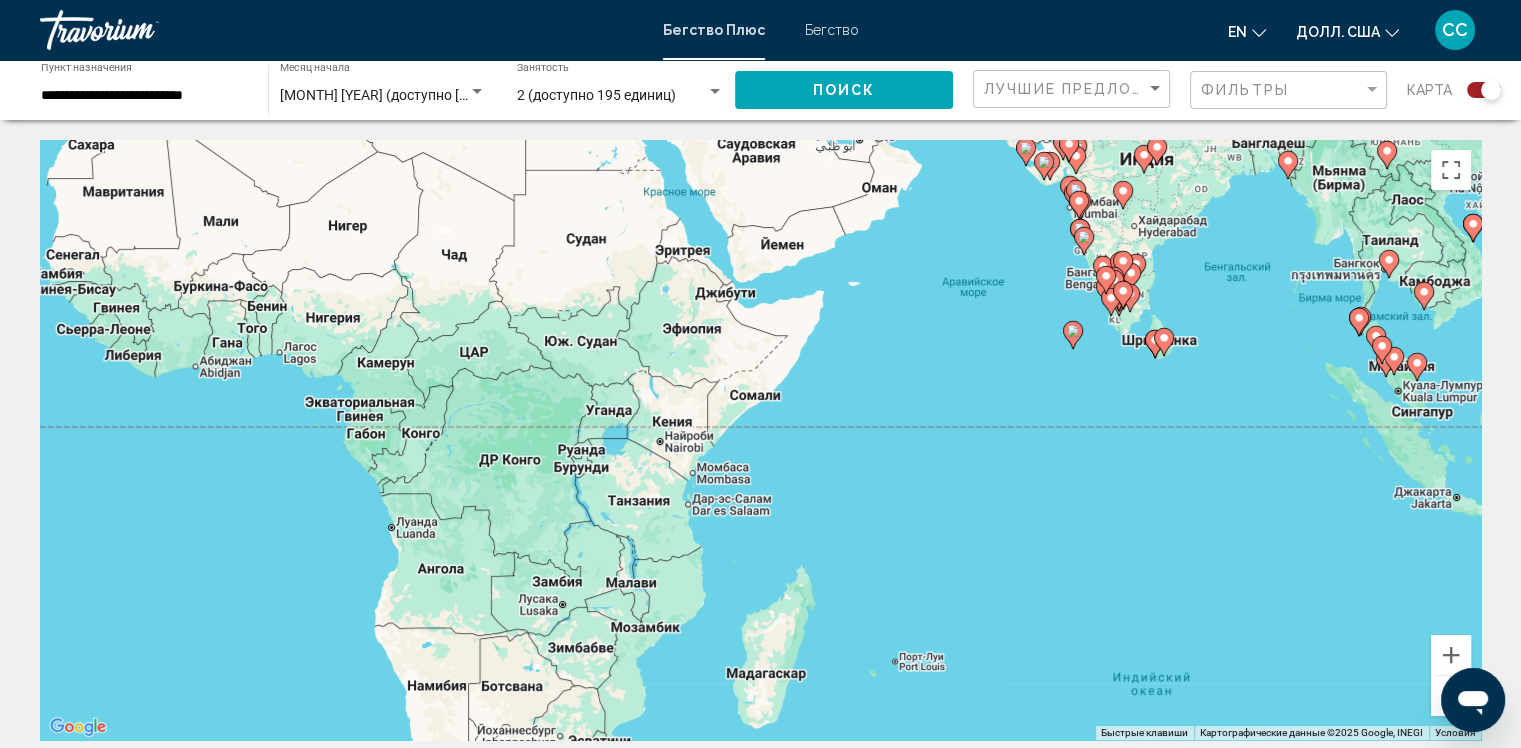 click on "Чтобы активировать перетаскивание с помощью клавиатуры, нажмите Alt + Enter.  После этого перемещайте маркер с помощью клавиш со стрелками.  Чтобы завершить перетаскивание, нажмите клавишу Enter.  Чтобы отменить действие, нажмите клавишу Esc." at bounding box center (760, 440) 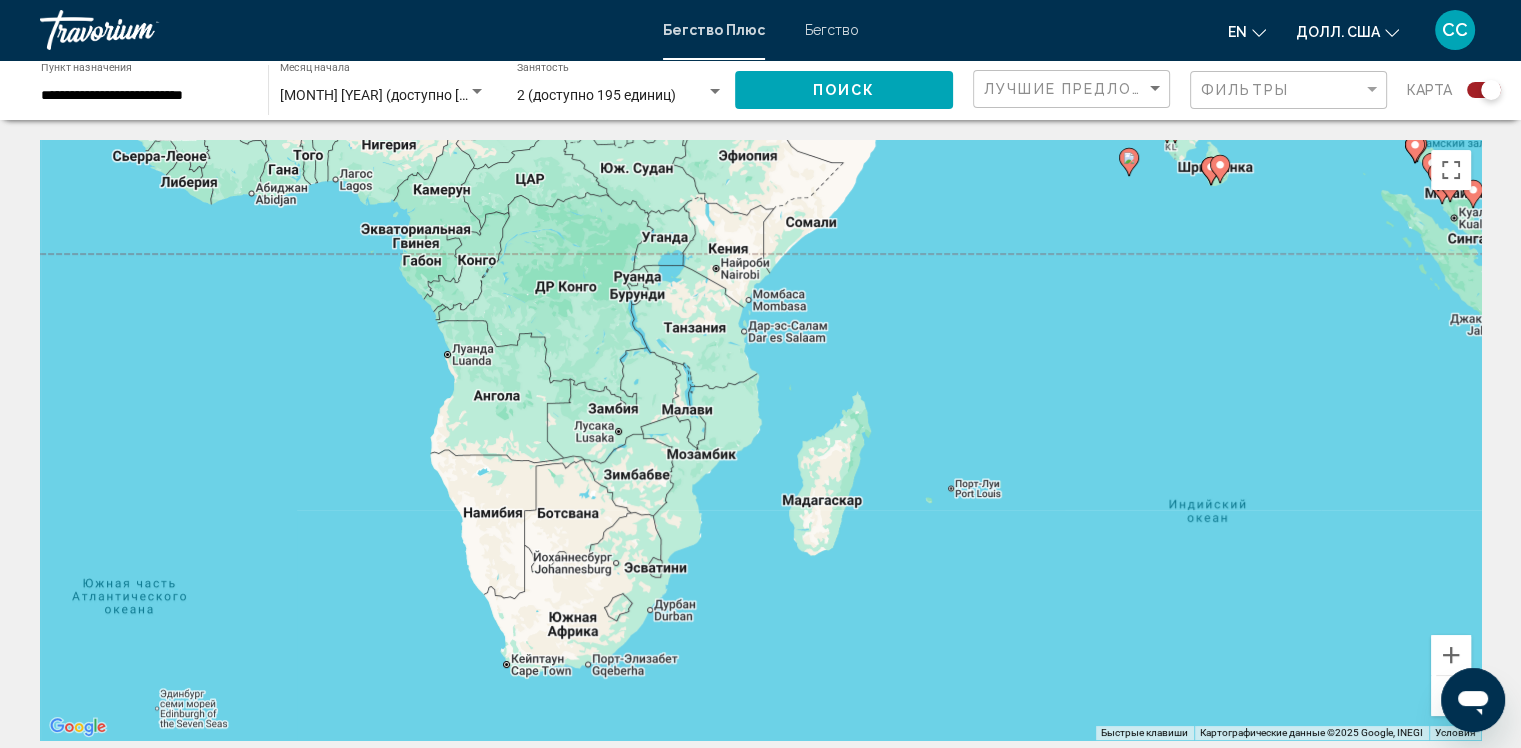 drag, startPoint x: 952, startPoint y: 605, endPoint x: 1016, endPoint y: 416, distance: 199.54198 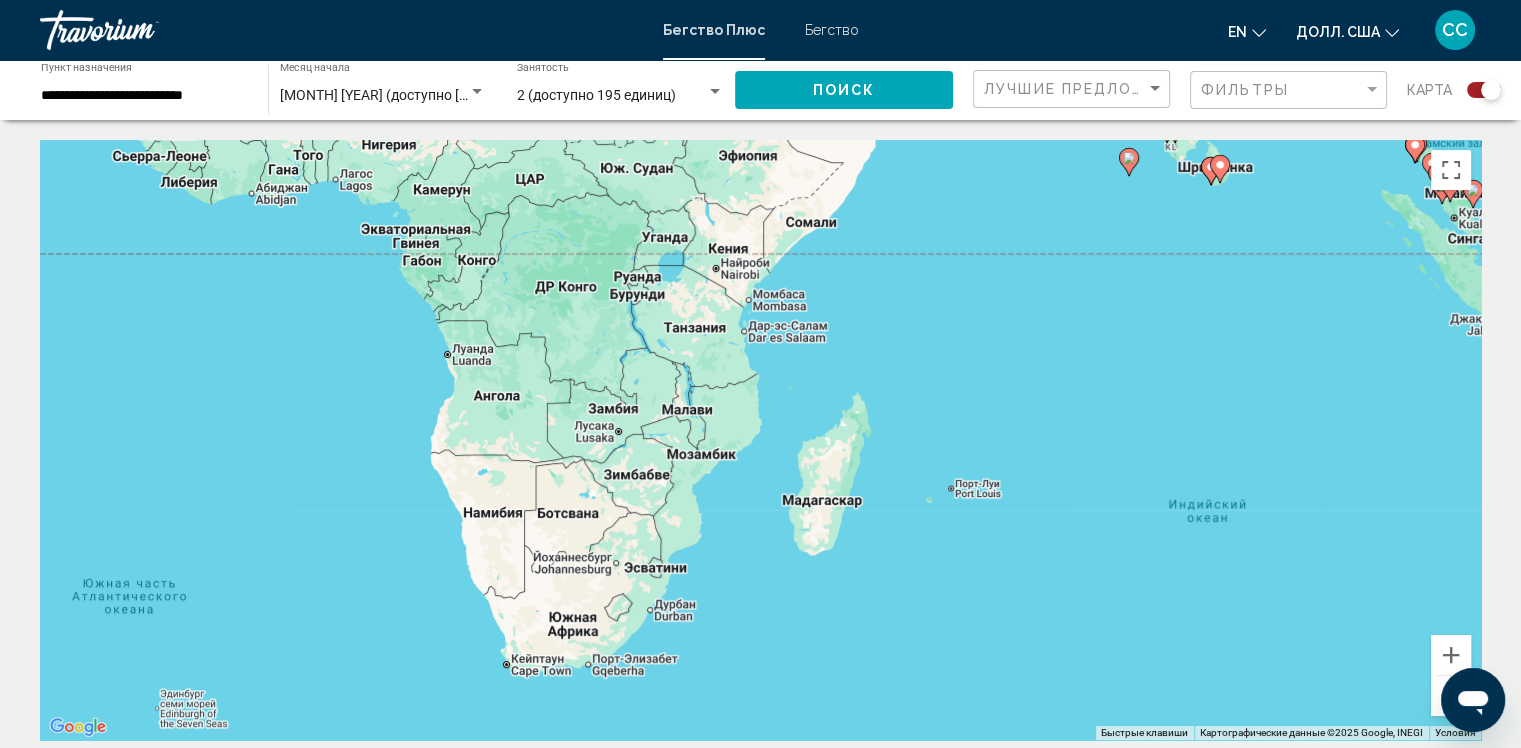 click on "Чтобы активировать перетаскивание с помощью клавиатуры, нажмите Alt + Enter.  После этого перемещайте маркер с помощью клавиш со стрелками.  Чтобы завершить перетаскивание, нажмите клавишу Enter.  Чтобы отменить действие, нажмите клавишу Esc." at bounding box center (760, 440) 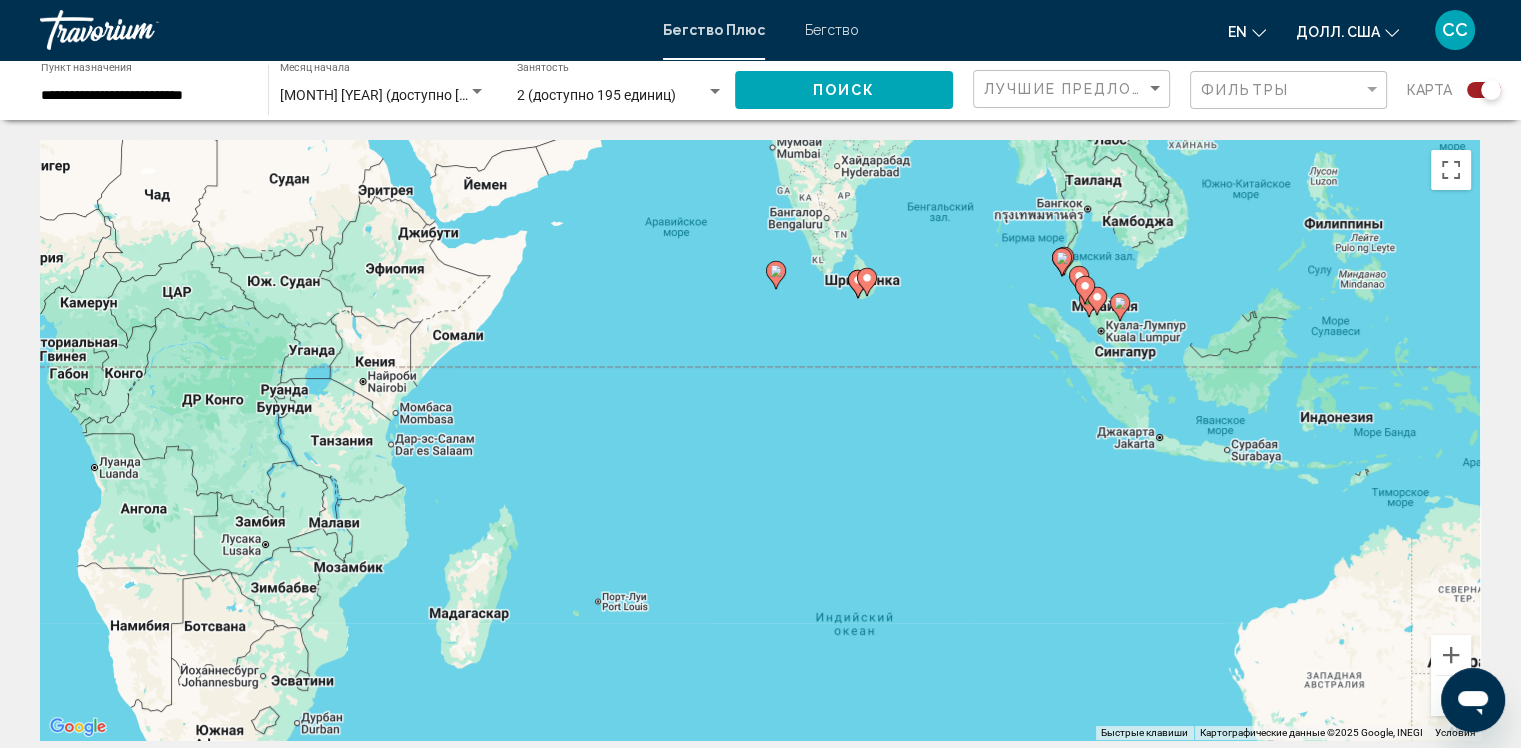 drag, startPoint x: 1260, startPoint y: 325, endPoint x: 885, endPoint y: 465, distance: 400.28116 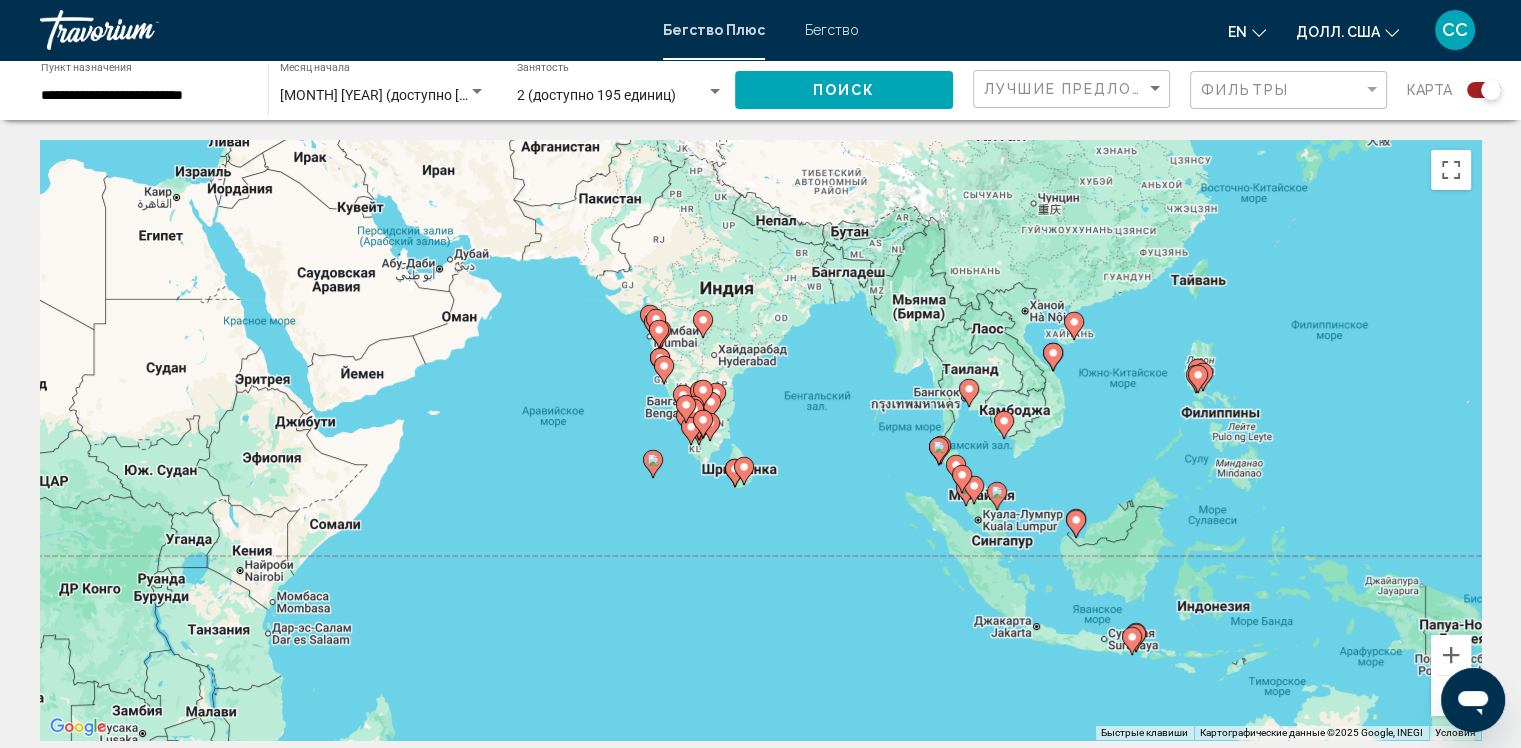 drag, startPoint x: 1193, startPoint y: 285, endPoint x: 1072, endPoint y: 470, distance: 221.05655 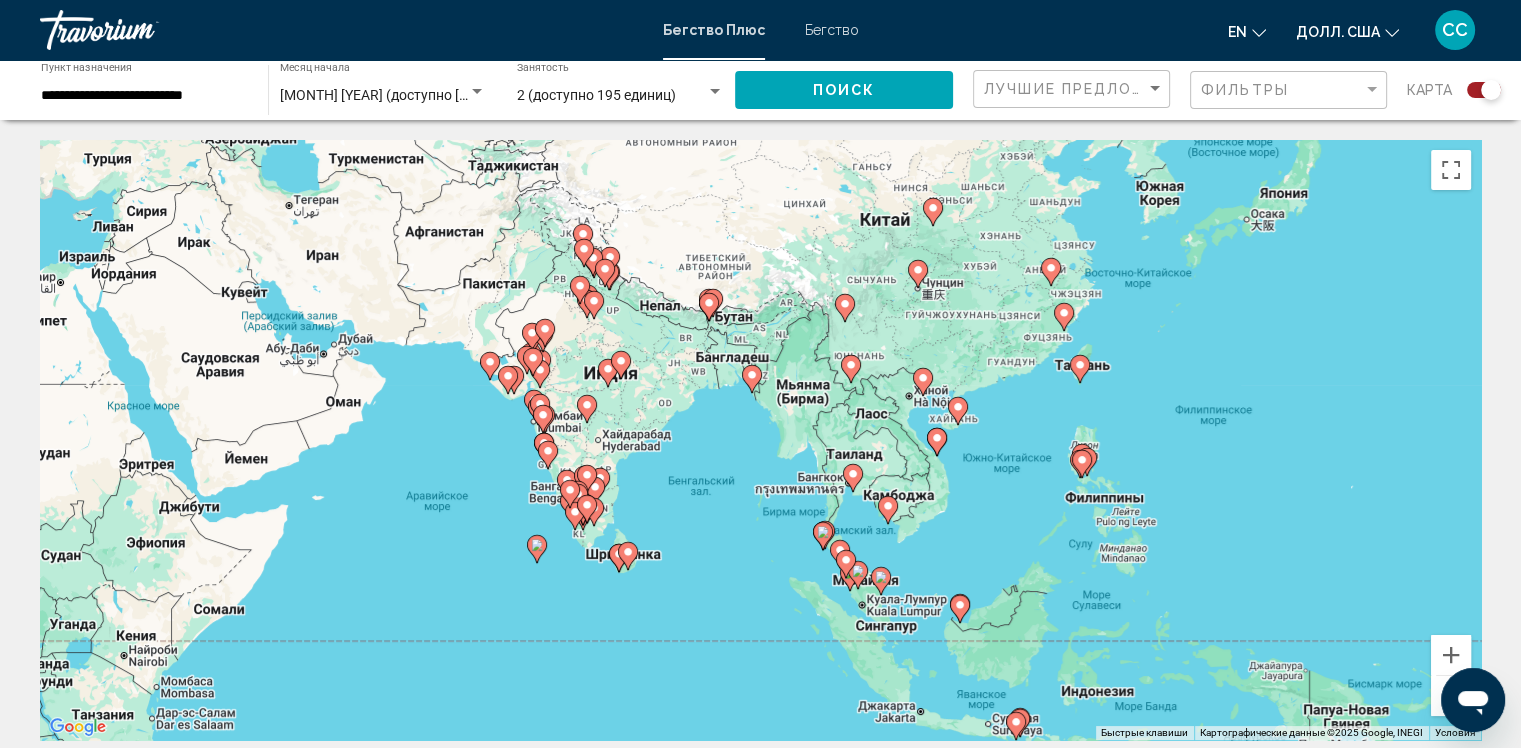 drag, startPoint x: 1266, startPoint y: 237, endPoint x: 1152, endPoint y: 320, distance: 141.01419 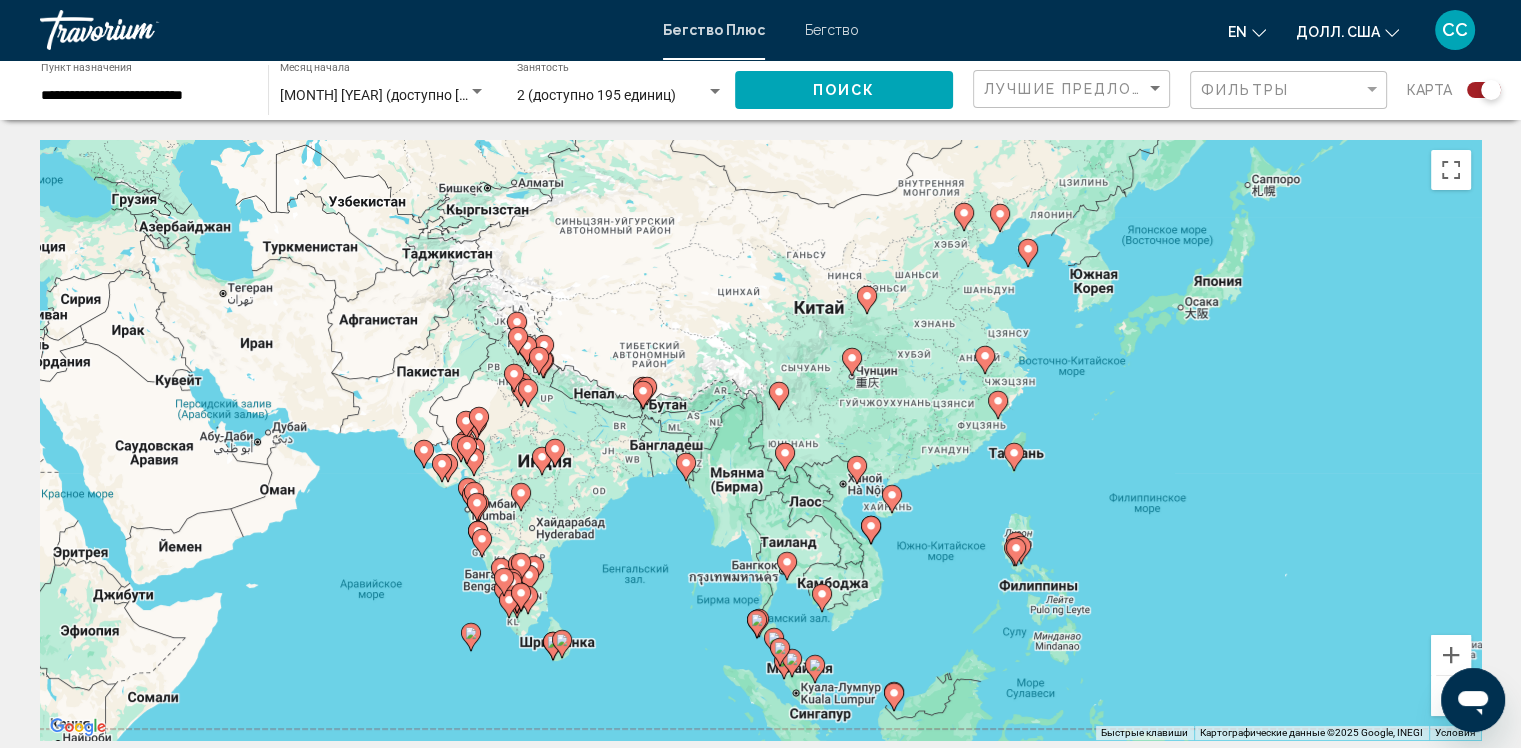 drag, startPoint x: 992, startPoint y: 499, endPoint x: 926, endPoint y: 584, distance: 107.61505 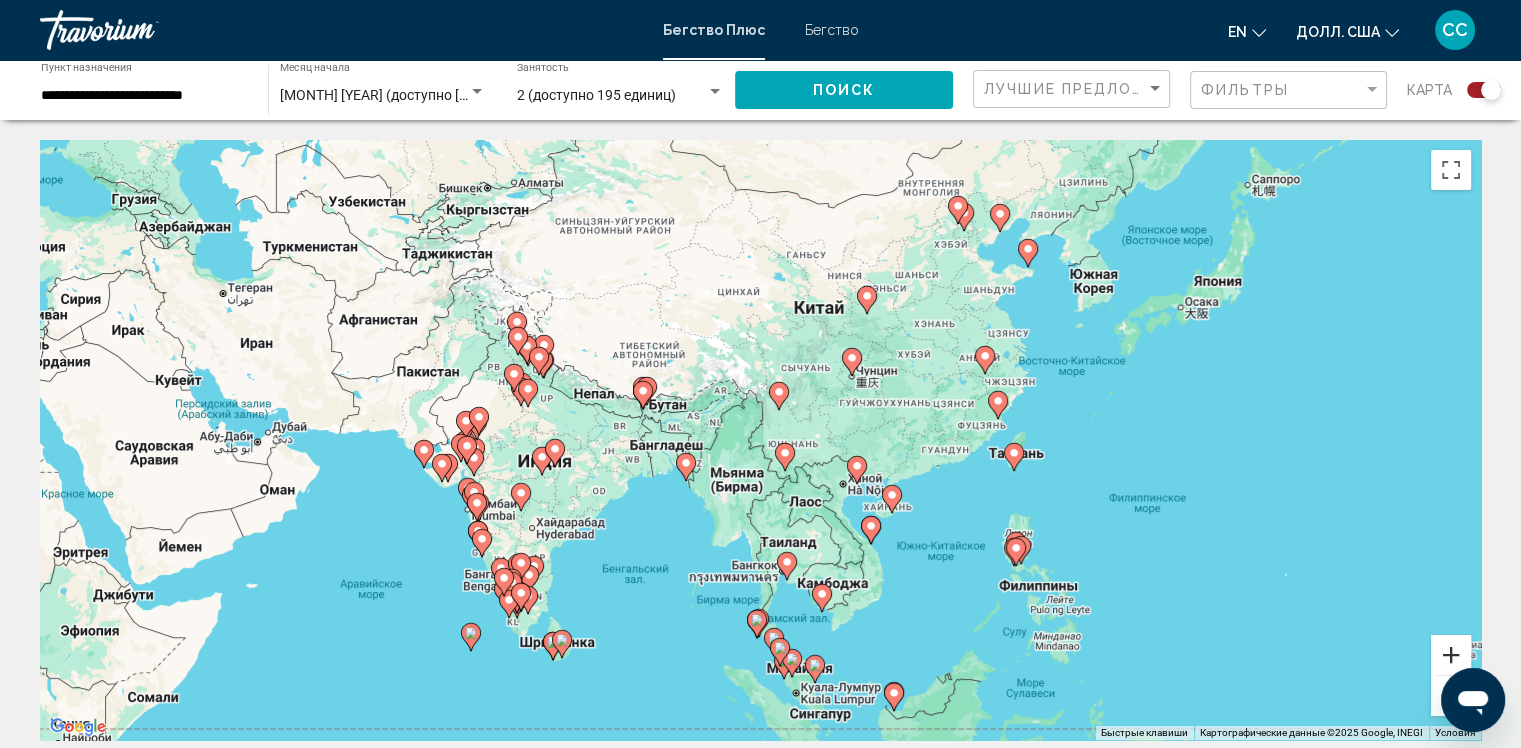 click at bounding box center (1451, 655) 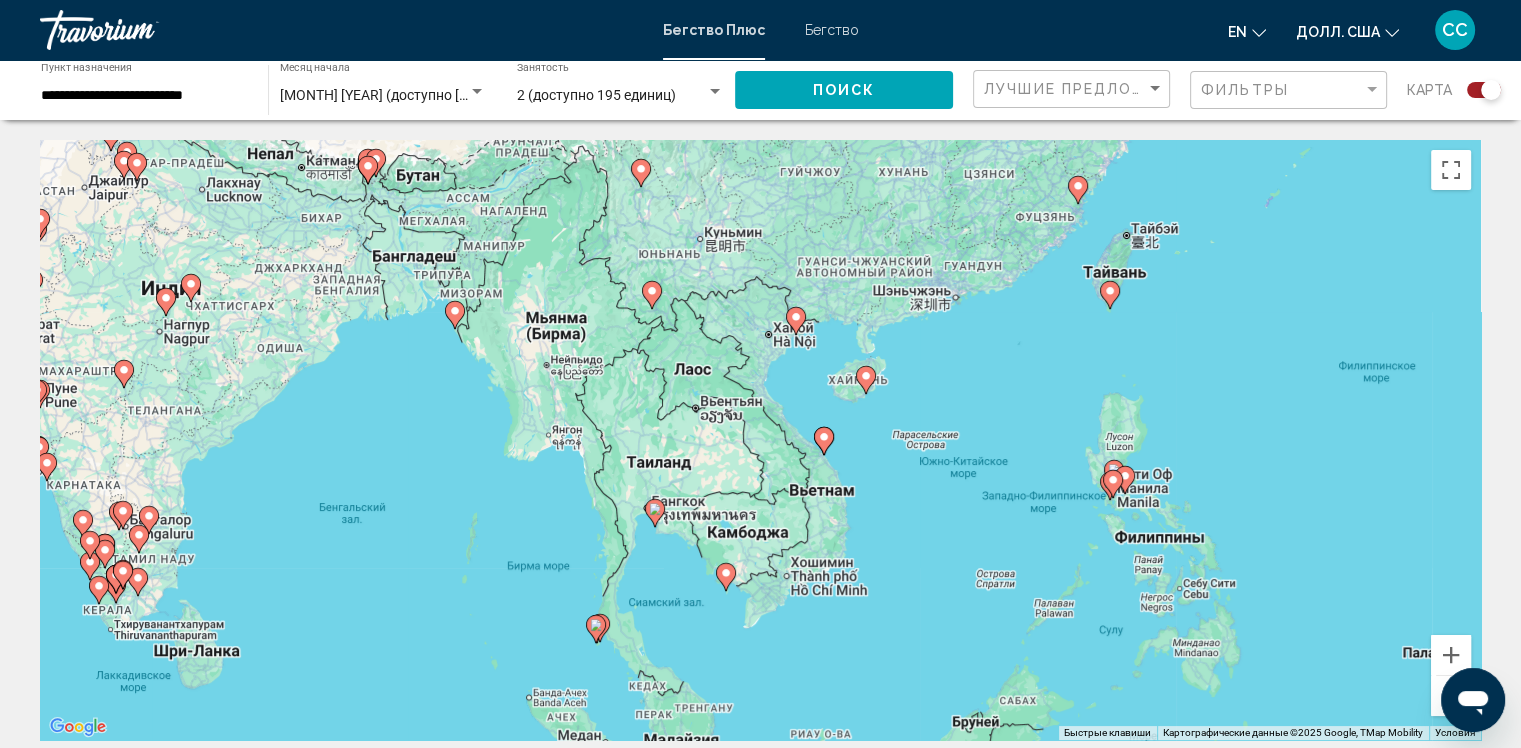 drag, startPoint x: 627, startPoint y: 655, endPoint x: 472, endPoint y: 463, distance: 246.75696 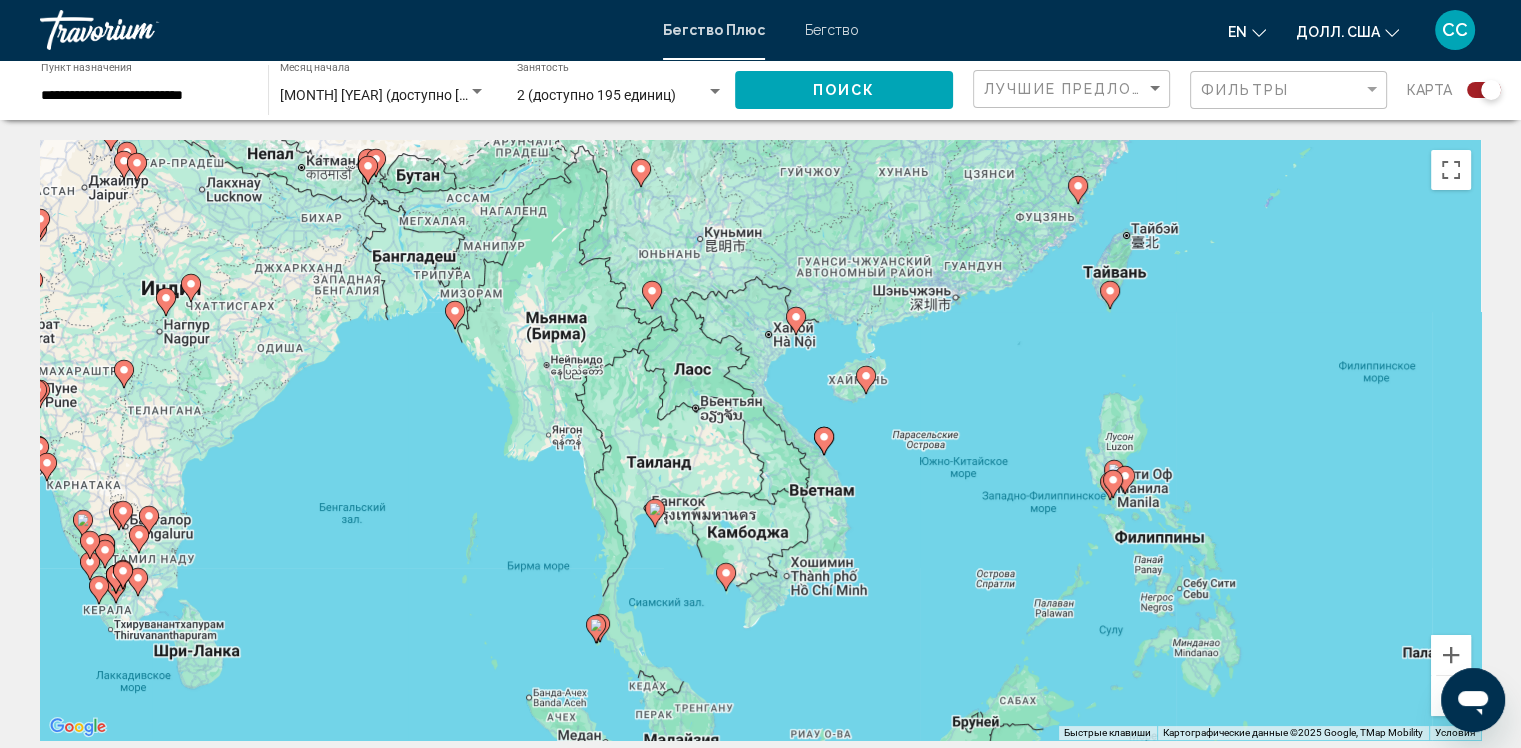 click on "Чтобы активировать перетаскивание с помощью клавиатуры, нажмите Alt + Enter.  После этого перемещайте маркер с помощью клавиш со стрелками.  Чтобы завершить перетаскивание, нажмите клавишу Enter.  Чтобы отменить действие, нажмите клавишу Esc." at bounding box center (760, 440) 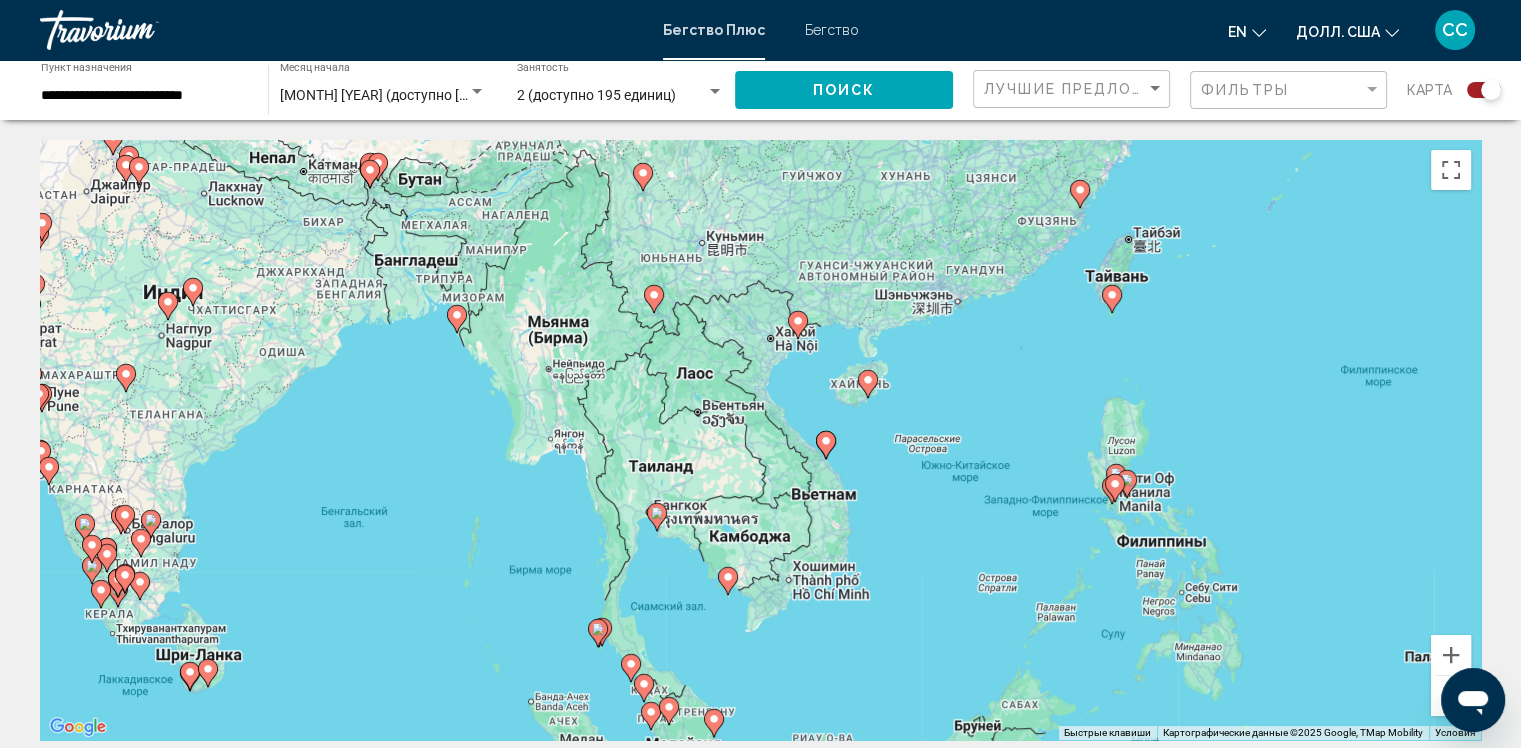 click on "Чтобы активировать перетаскивание с помощью клавиатуры, нажмите Alt + Enter.  После этого перемещайте маркер с помощью клавиш со стрелками.  Чтобы завершить перетаскивание, нажмите клавишу Enter.  Чтобы отменить действие, нажмите клавишу Esc." at bounding box center (760, 440) 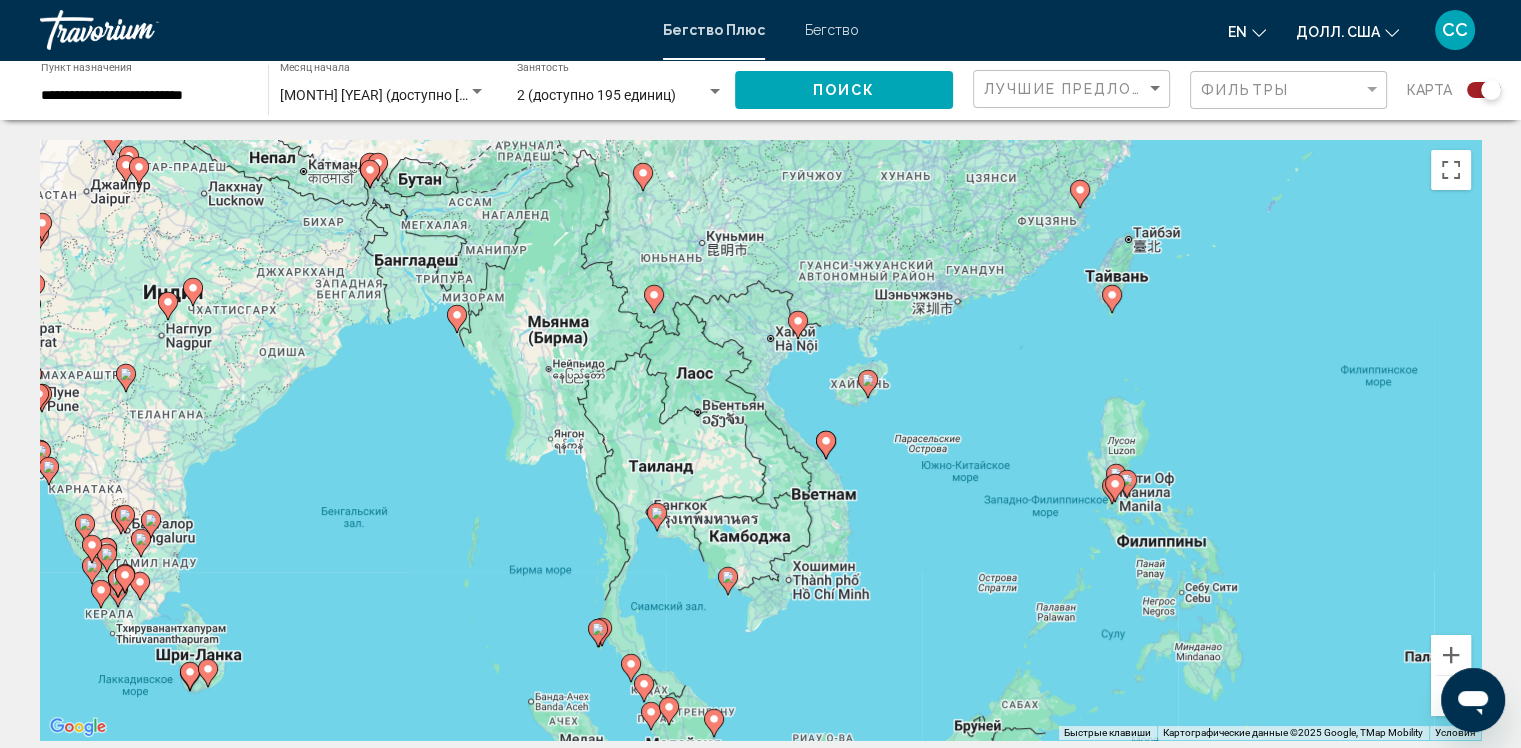 click on "Чтобы активировать перетаскивание с помощью клавиатуры, нажмите Alt + Enter.  После этого перемещайте маркер с помощью клавиш со стрелками.  Чтобы завершить перетаскивание, нажмите клавишу Enter.  Чтобы отменить действие, нажмите клавишу Esc." at bounding box center (760, 440) 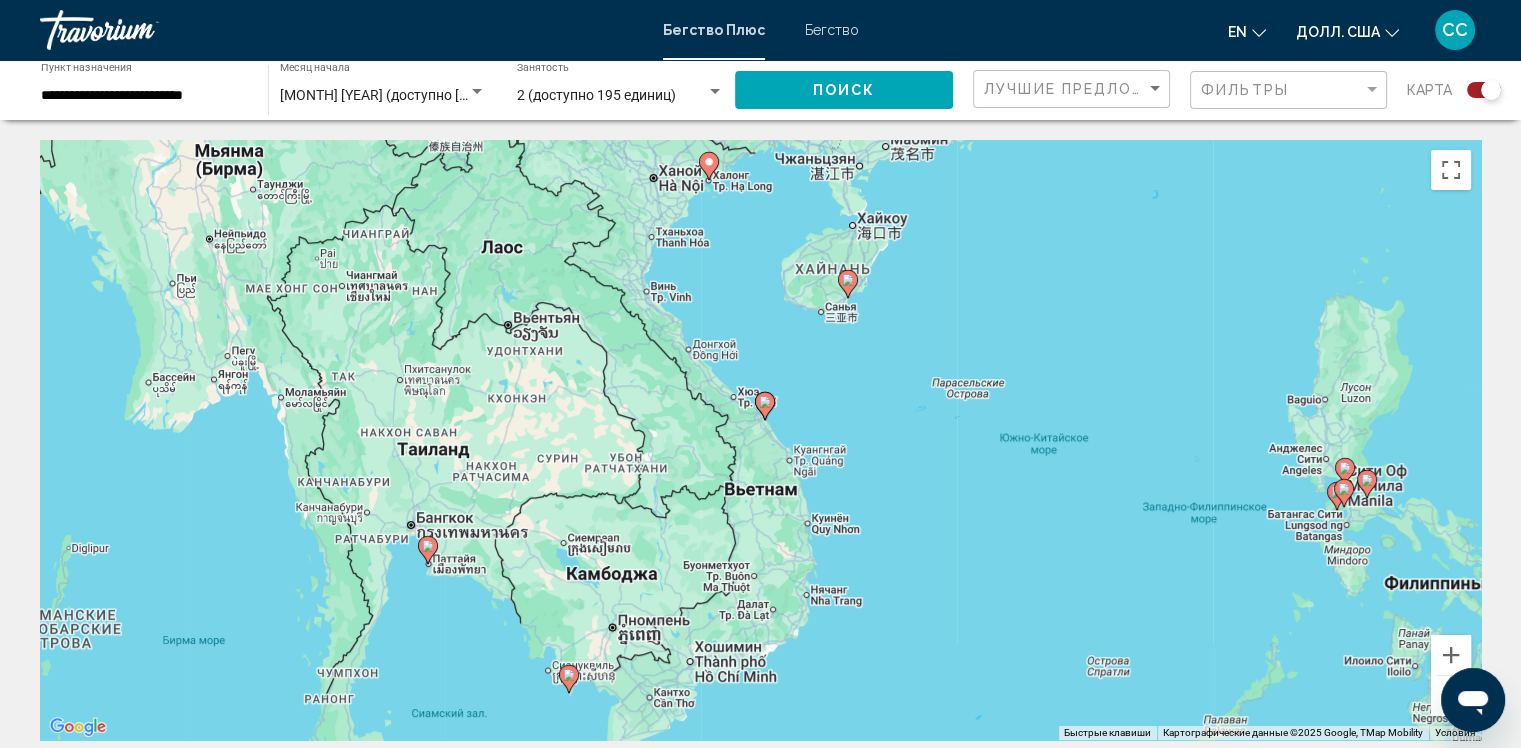 click on "Чтобы активировать перетаскивание с помощью клавиатуры, нажмите Alt + Enter.  После этого перемещайте маркер с помощью клавиш со стрелками.  Чтобы завершить перетаскивание, нажмите клавишу Enter.  Чтобы отменить действие, нажмите клавишу Esc." at bounding box center (760, 440) 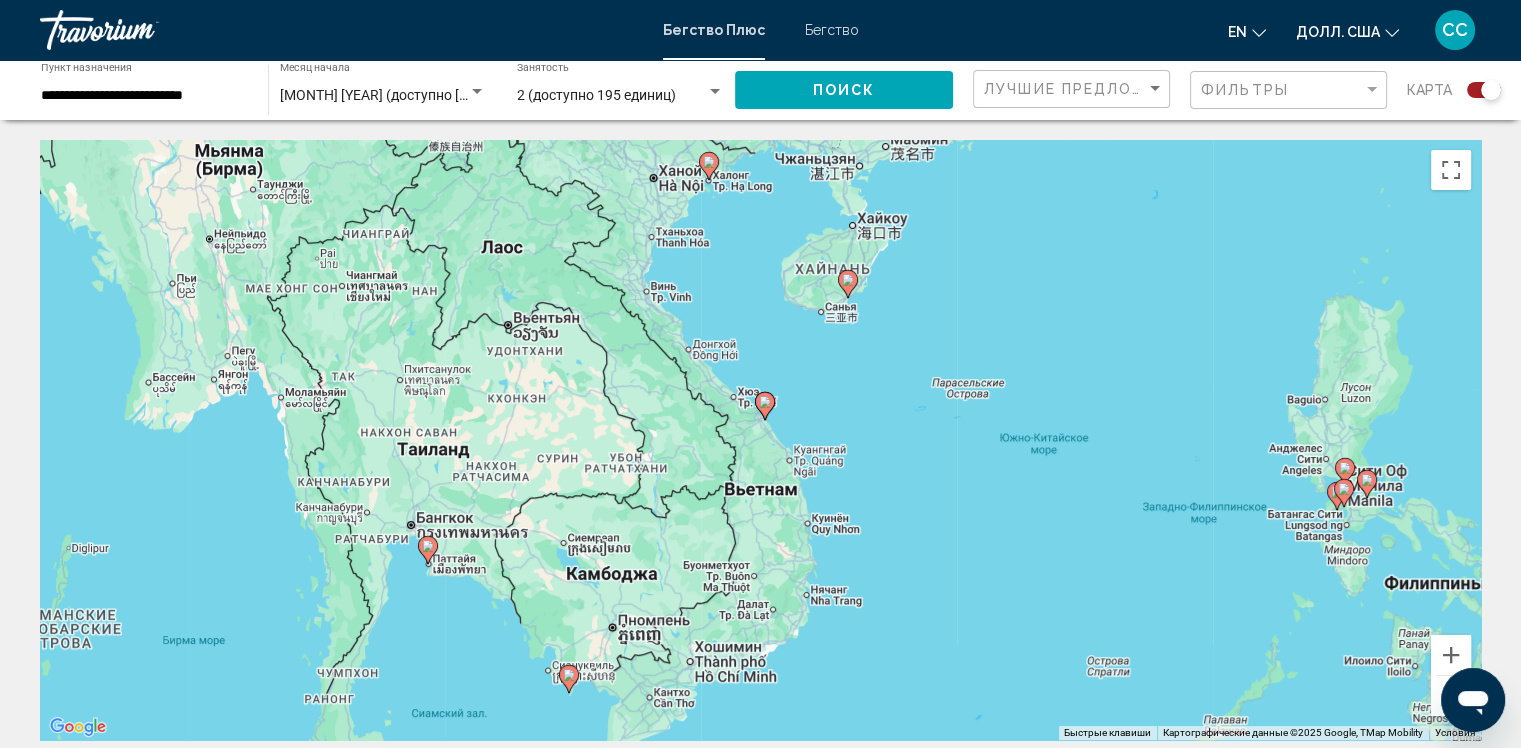 click on "Чтобы активировать перетаскивание с помощью клавиатуры, нажмите Alt + Enter.  После этого перемещайте маркер с помощью клавиш со стрелками.  Чтобы завершить перетаскивание, нажмите клавишу Enter.  Чтобы отменить действие, нажмите клавишу Esc." at bounding box center (760, 440) 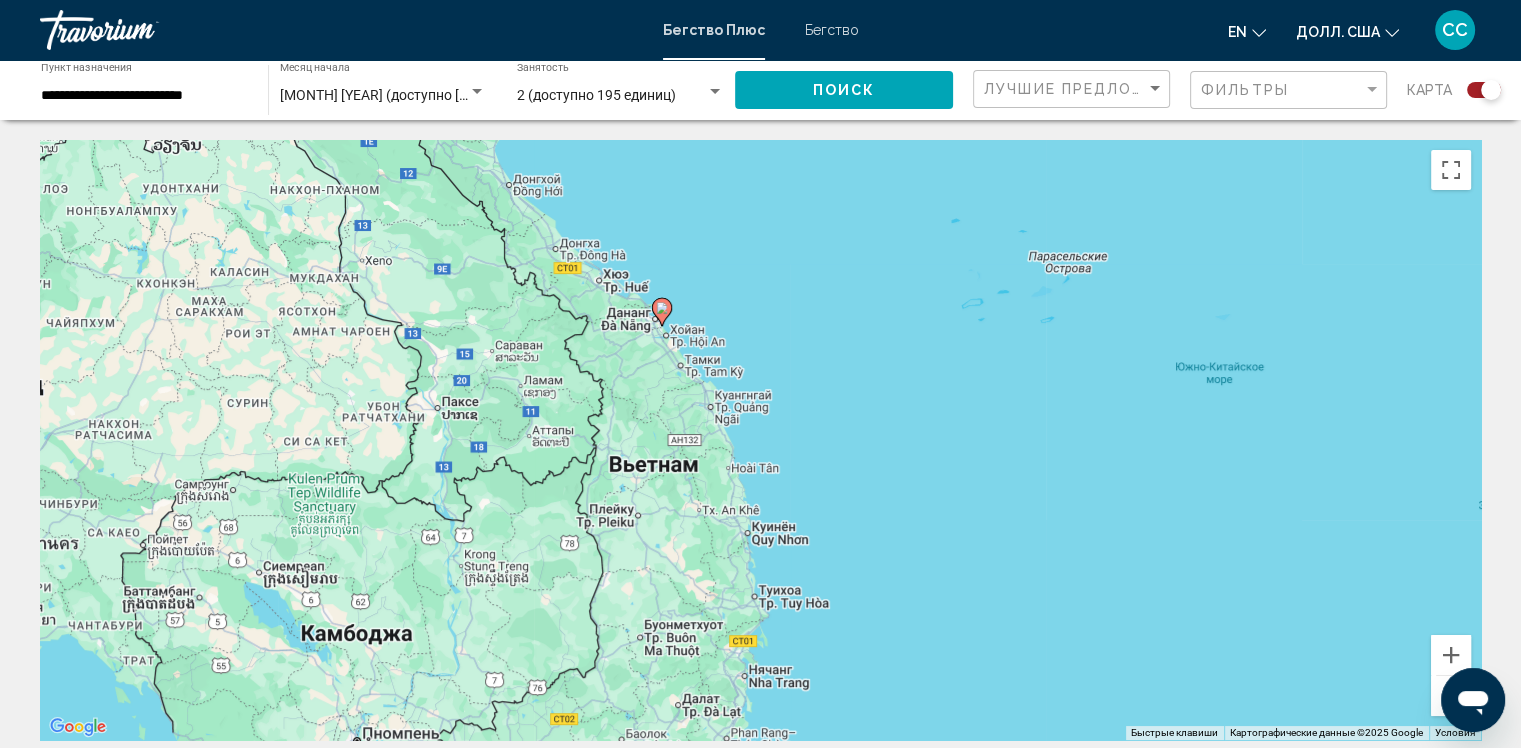 click on "Чтобы активировать перетаскивание с помощью клавиатуры, нажмите Alt + Enter.  После этого перемещайте маркер с помощью клавиш со стрелками.  Чтобы завершить перетаскивание, нажмите клавишу Enter.  Чтобы отменить действие, нажмите клавишу Esc." at bounding box center [760, 440] 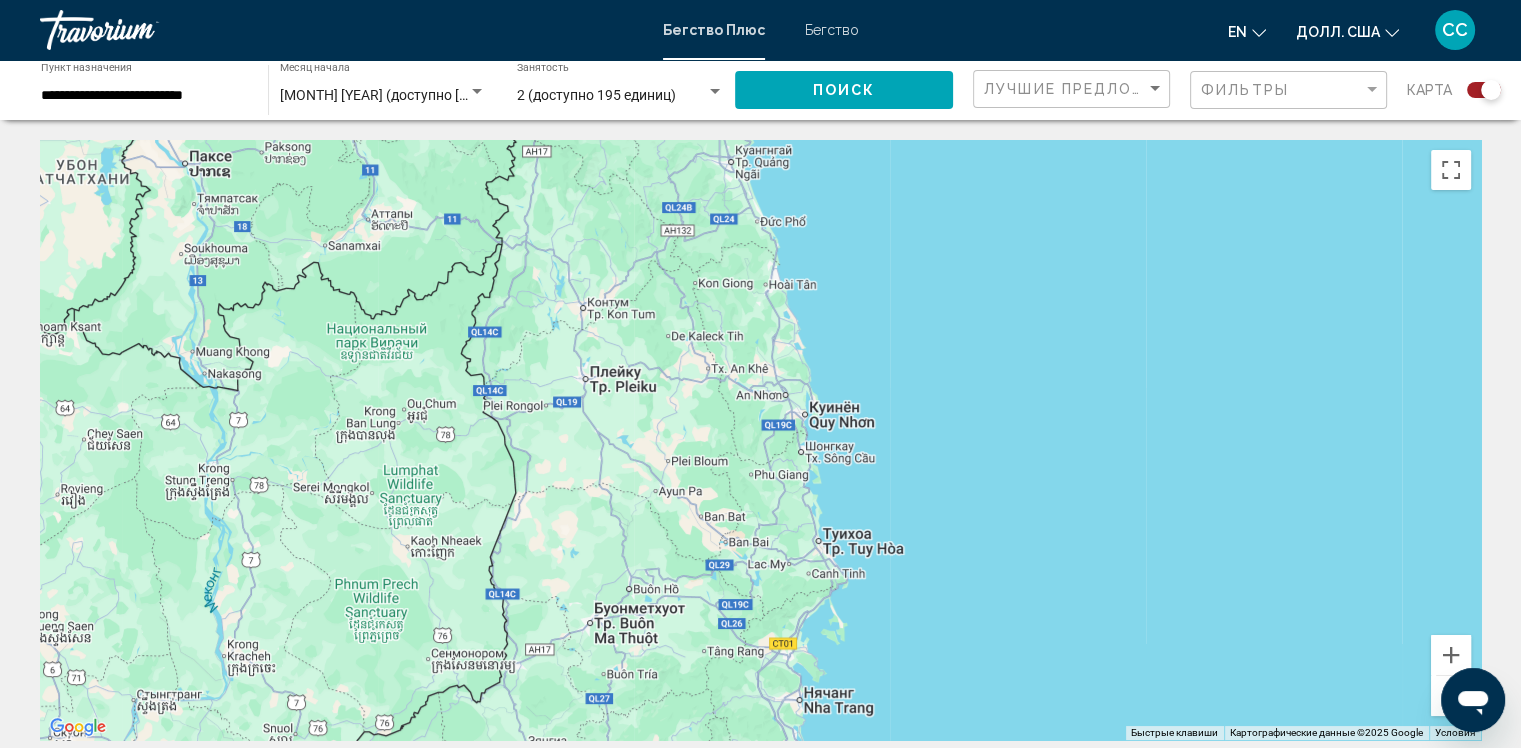 drag, startPoint x: 727, startPoint y: 304, endPoint x: 851, endPoint y: 110, distance: 230.24335 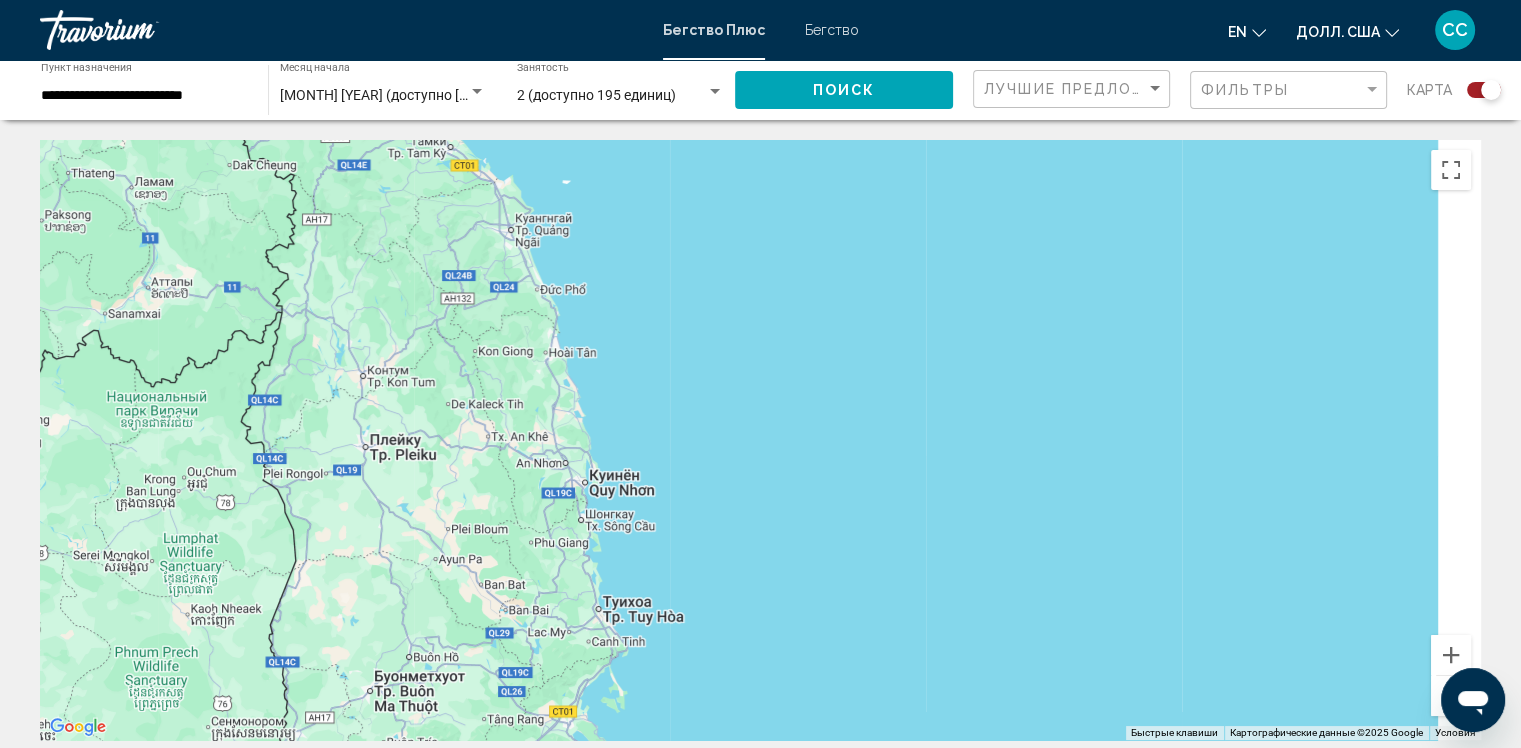 drag, startPoint x: 1070, startPoint y: 392, endPoint x: 704, endPoint y: 527, distance: 390.10382 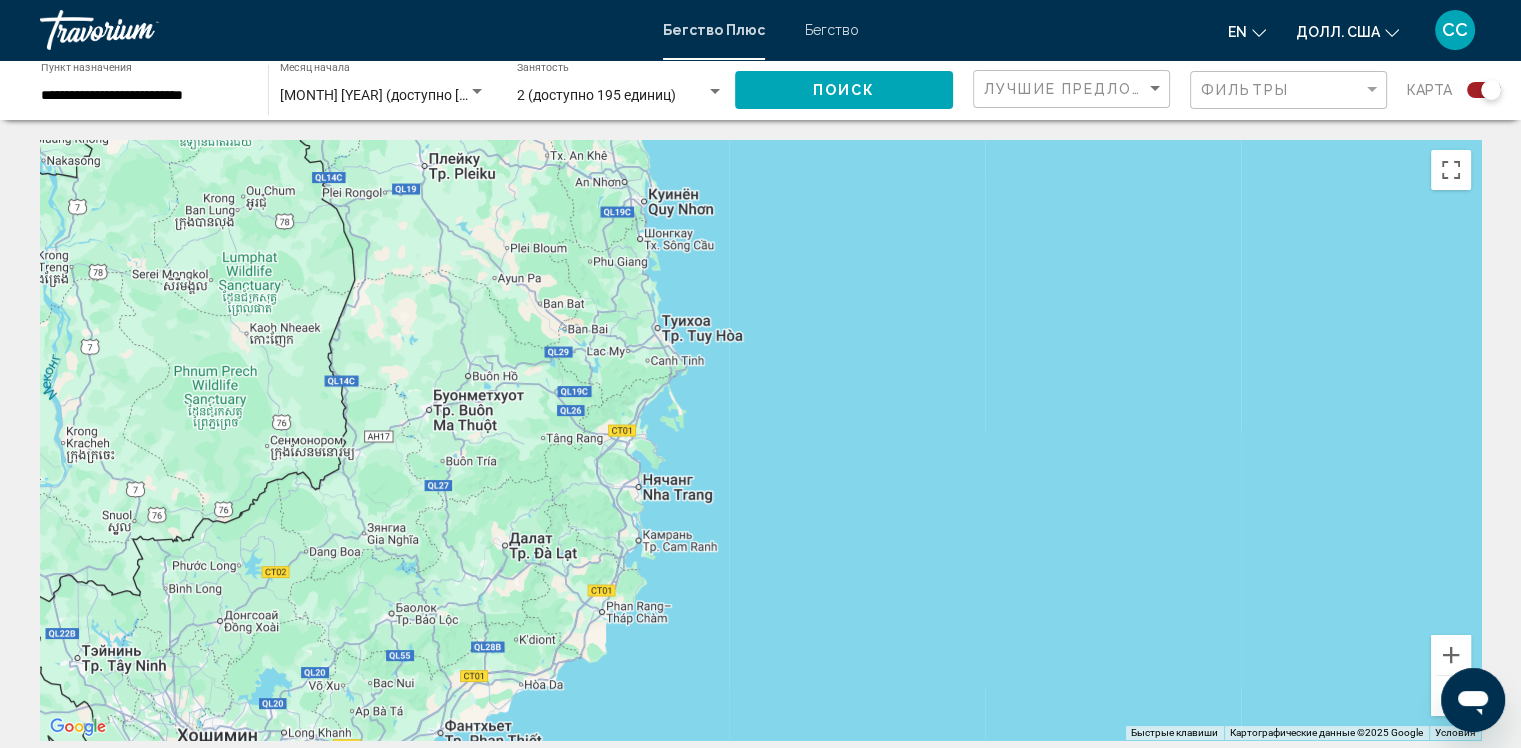 drag, startPoint x: 595, startPoint y: 463, endPoint x: 821, endPoint y: 120, distance: 410.76147 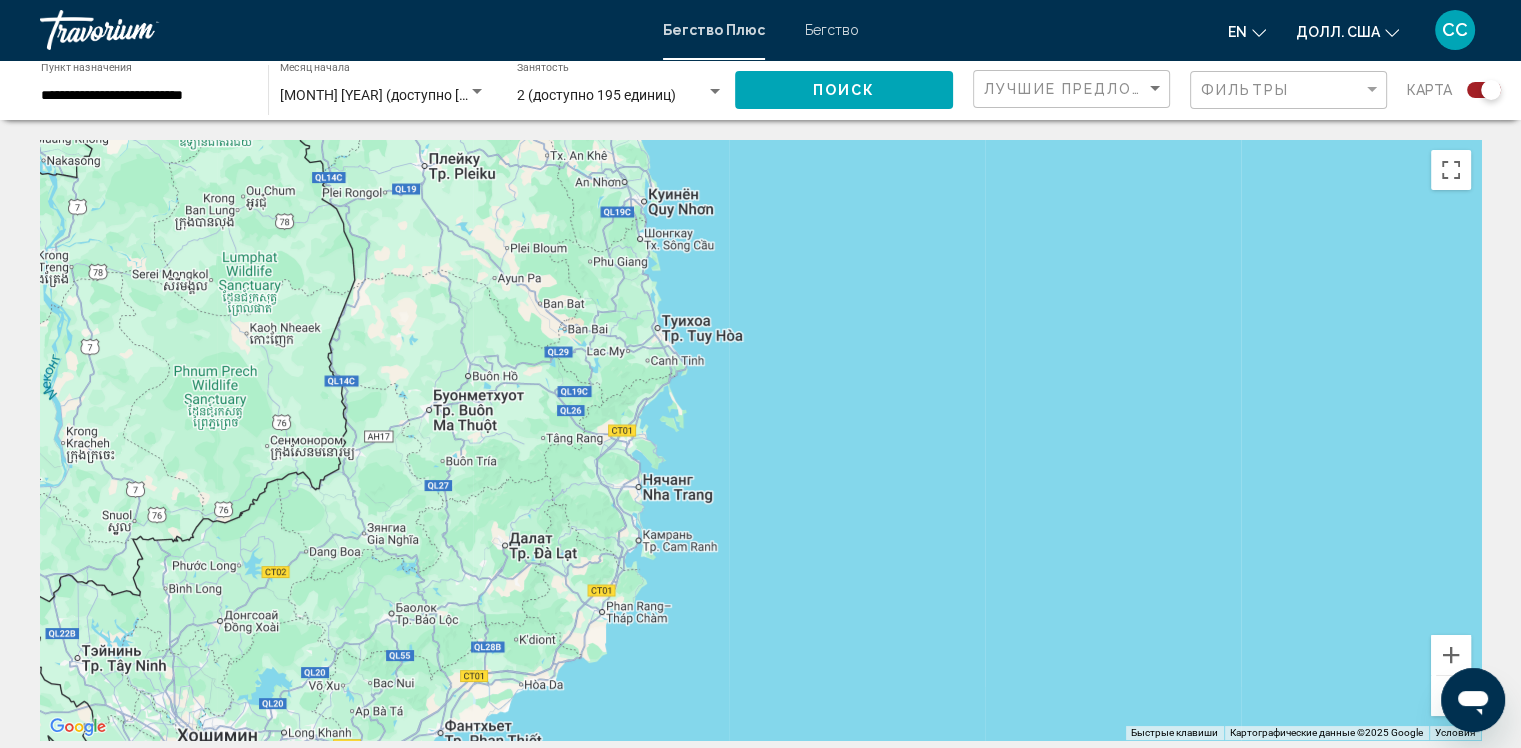 click on "**********" at bounding box center (760, 1855) 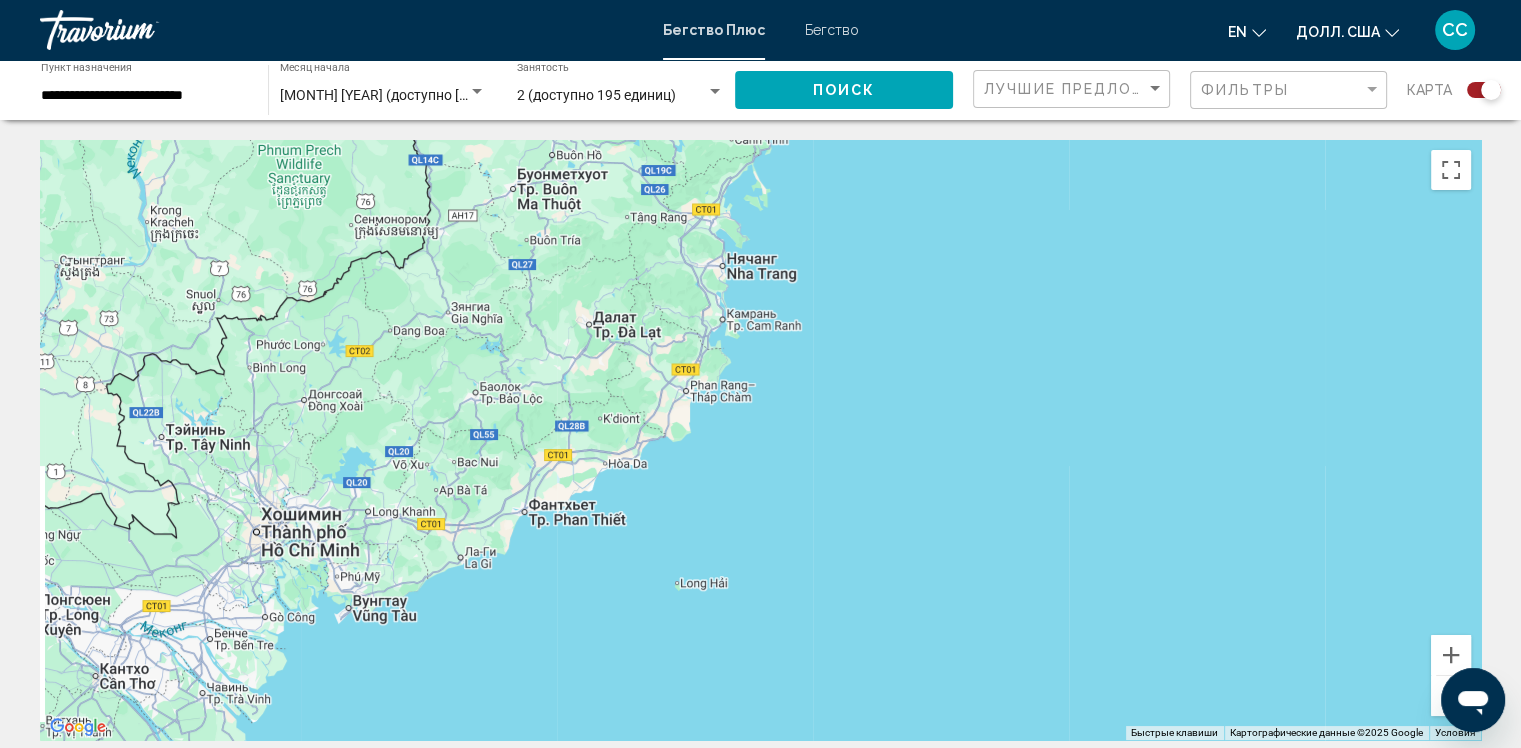 drag, startPoint x: 908, startPoint y: 560, endPoint x: 993, endPoint y: 331, distance: 244.26625 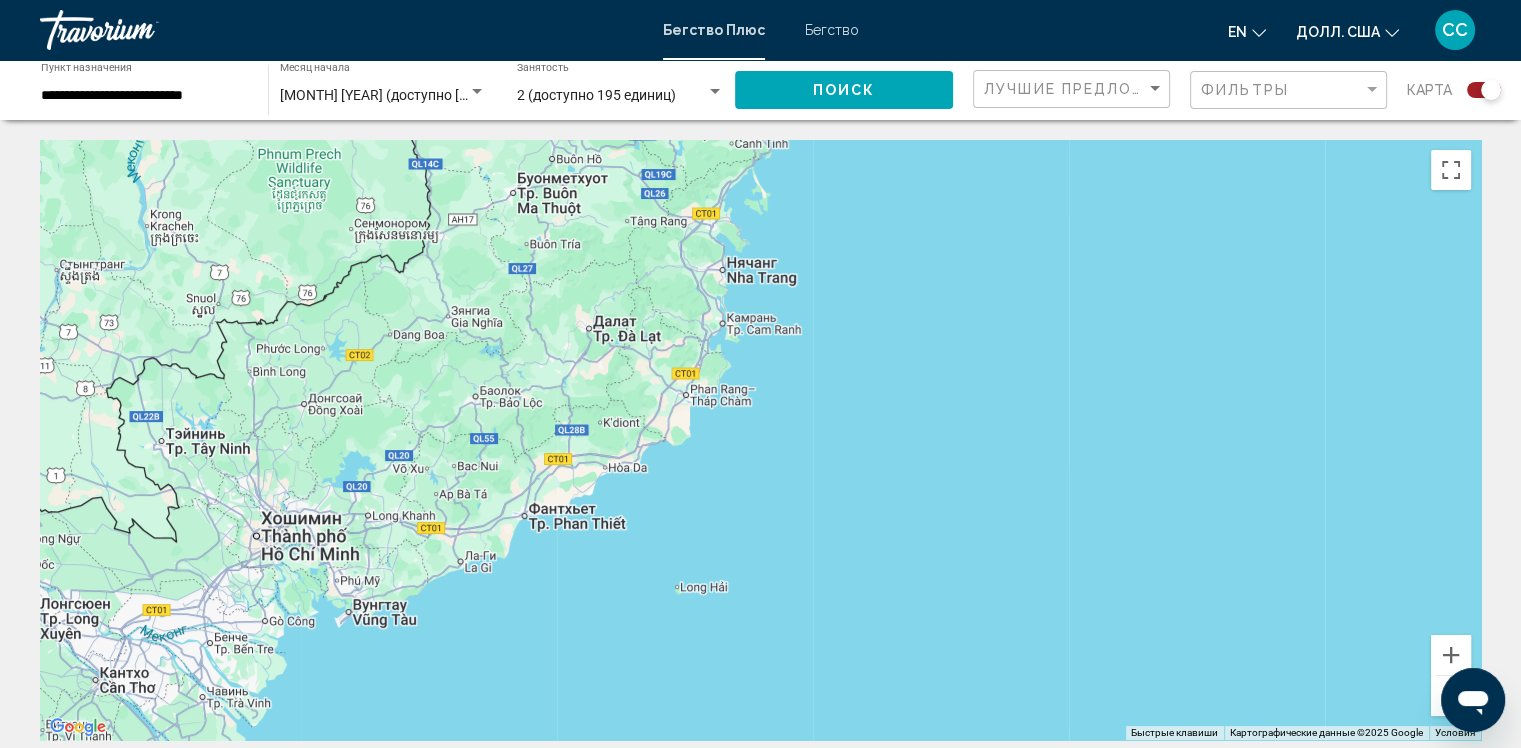 click on "Чтобы активировать перетаскивание с помощью клавиатуры, нажмите Alt + Enter.  После этого перемещайте маркер с помощью клавиш со стрелками.  Чтобы завершить перетаскивание, нажмите клавишу Enter.  Чтобы отменить действие, нажмите клавишу Esc." at bounding box center (760, 440) 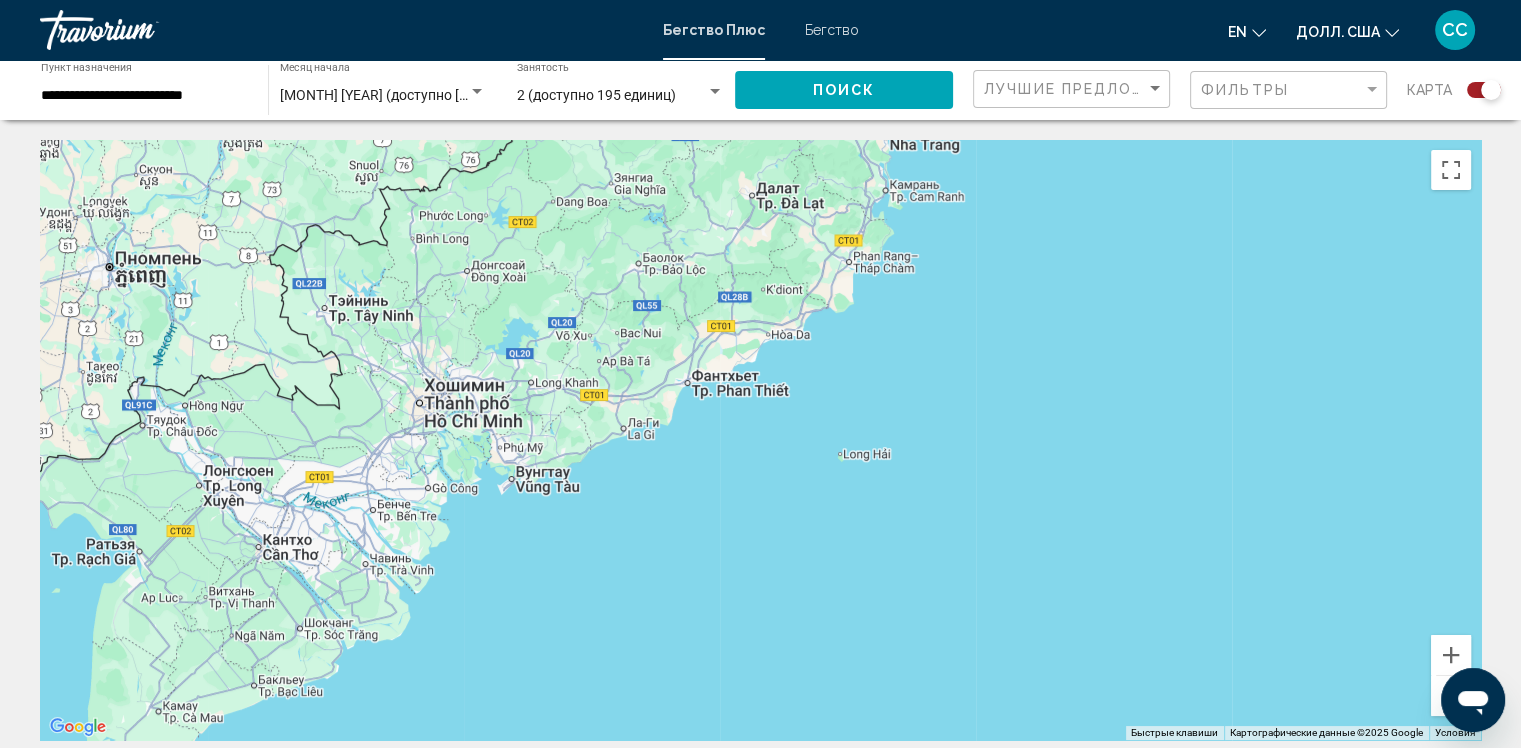 drag, startPoint x: 820, startPoint y: 563, endPoint x: 985, endPoint y: 428, distance: 213.19006 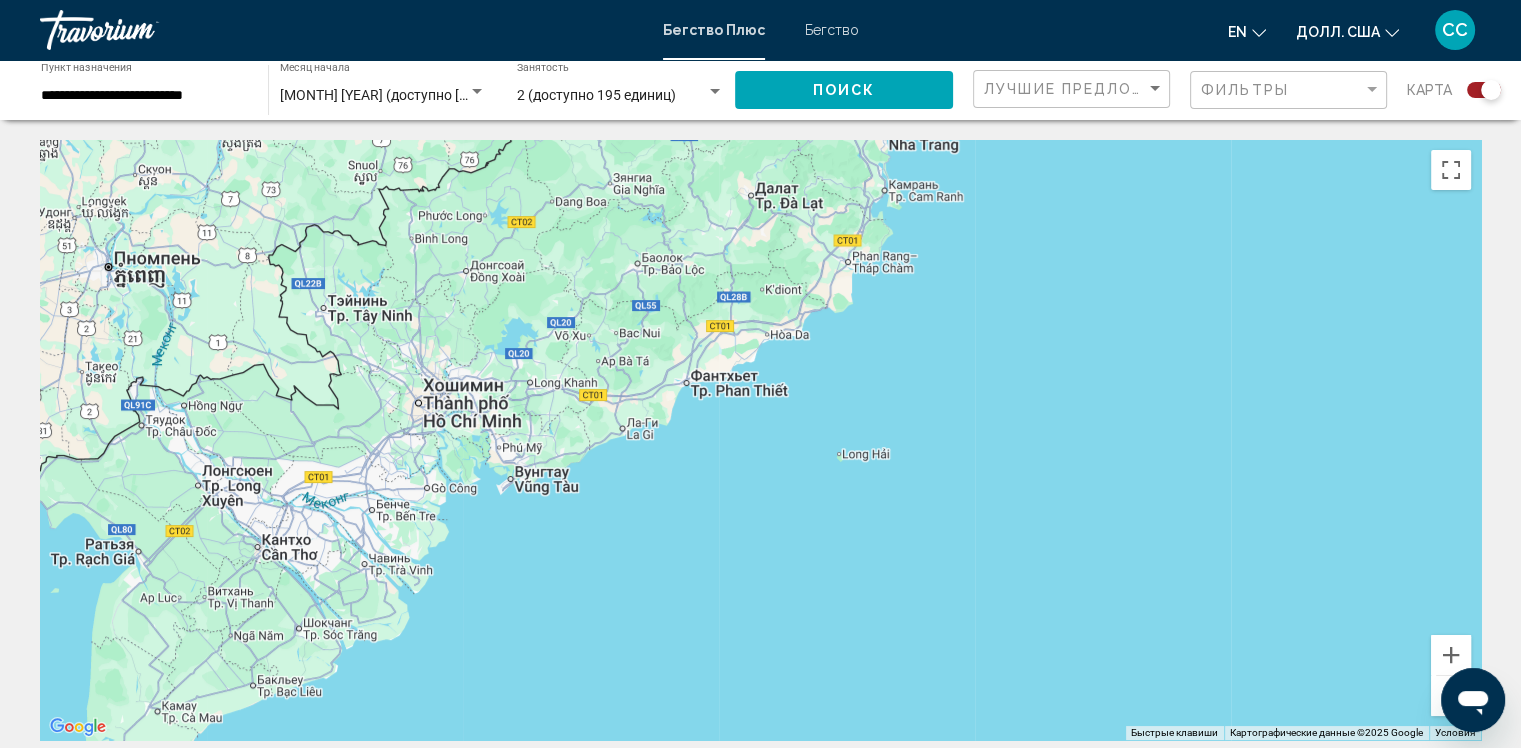 click on "Чтобы активировать перетаскивание с помощью клавиатуры, нажмите Alt + Enter.  После этого перемещайте маркер с помощью клавиш со стрелками.  Чтобы завершить перетаскивание, нажмите клавишу Enter.  Чтобы отменить действие, нажмите клавишу Esc." at bounding box center [760, 440] 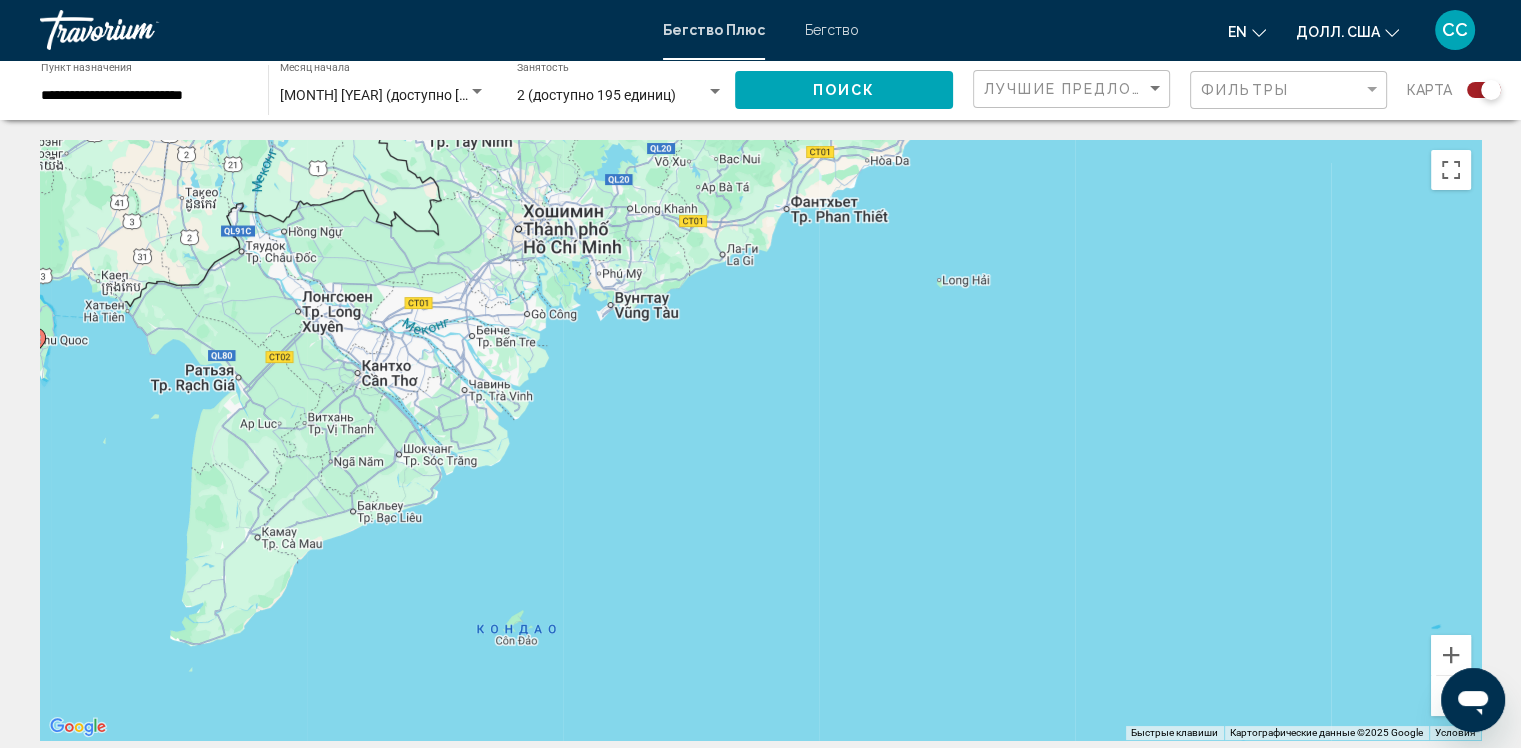 drag, startPoint x: 781, startPoint y: 510, endPoint x: 884, endPoint y: 332, distance: 205.65262 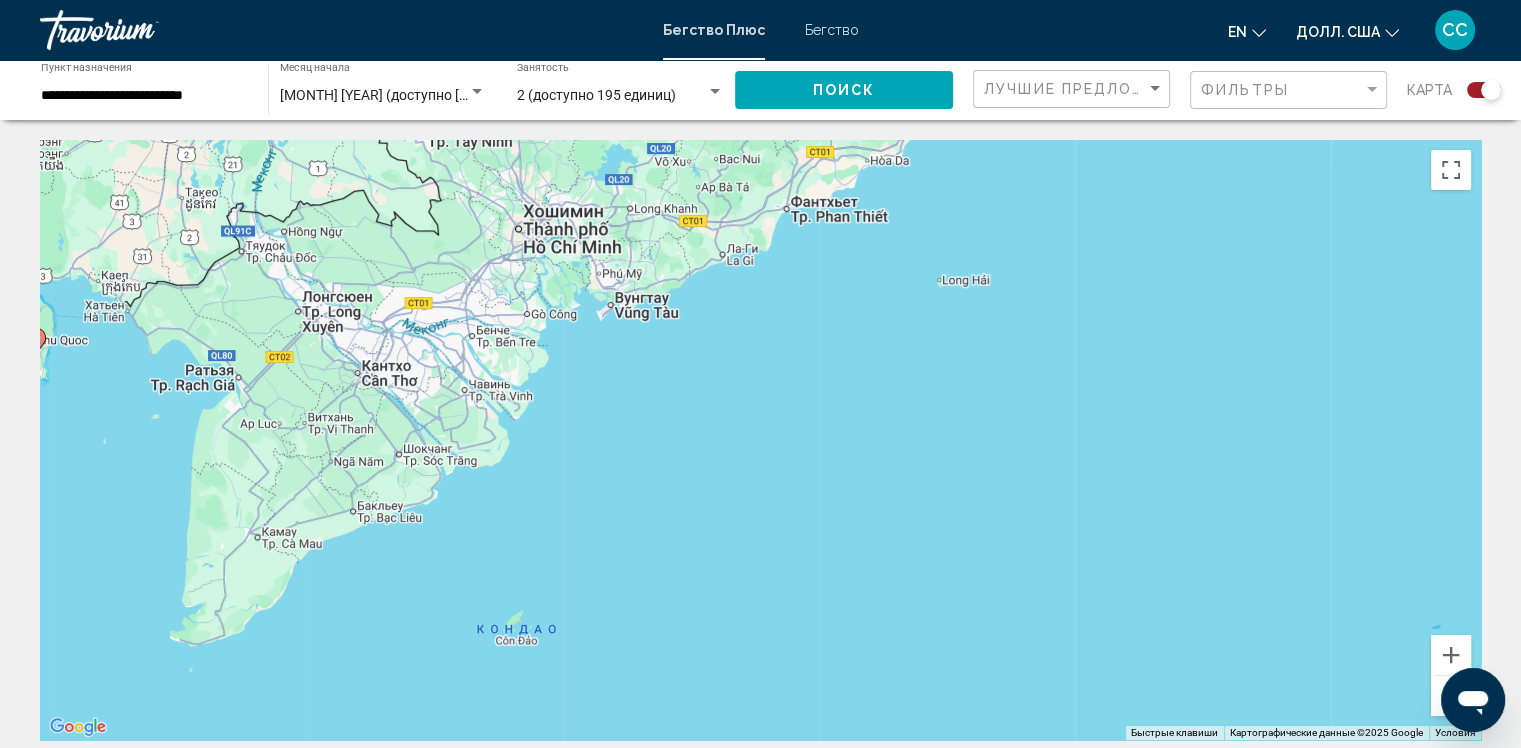 click on "Чтобы активировать перетаскивание с помощью клавиатуры, нажмите Alt + Enter.  После этого перемещайте маркер с помощью клавиш со стрелками.  Чтобы завершить перетаскивание, нажмите клавишу Enter.  Чтобы отменить действие, нажмите клавишу Esc." at bounding box center (760, 440) 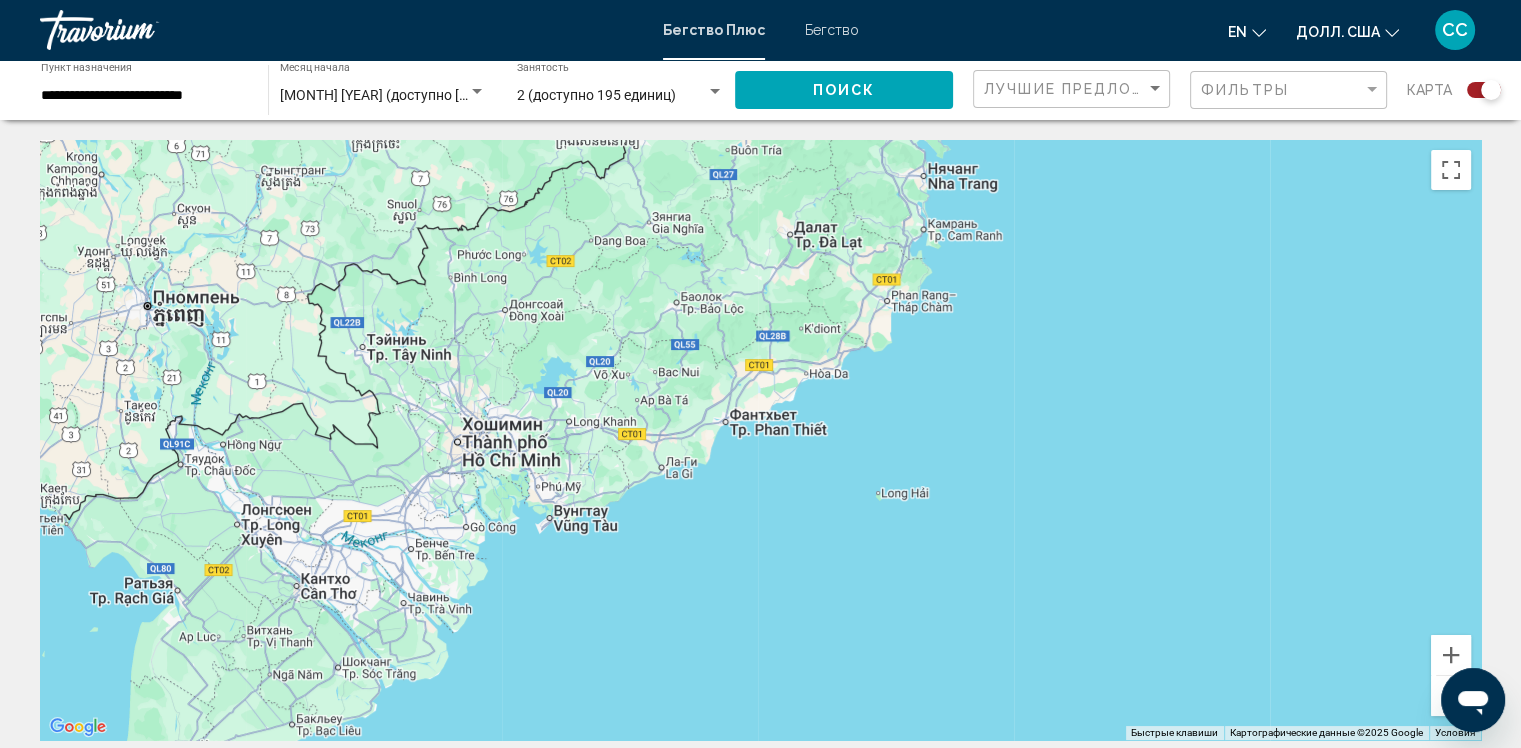 drag, startPoint x: 884, startPoint y: 332, endPoint x: 823, endPoint y: 548, distance: 224.44821 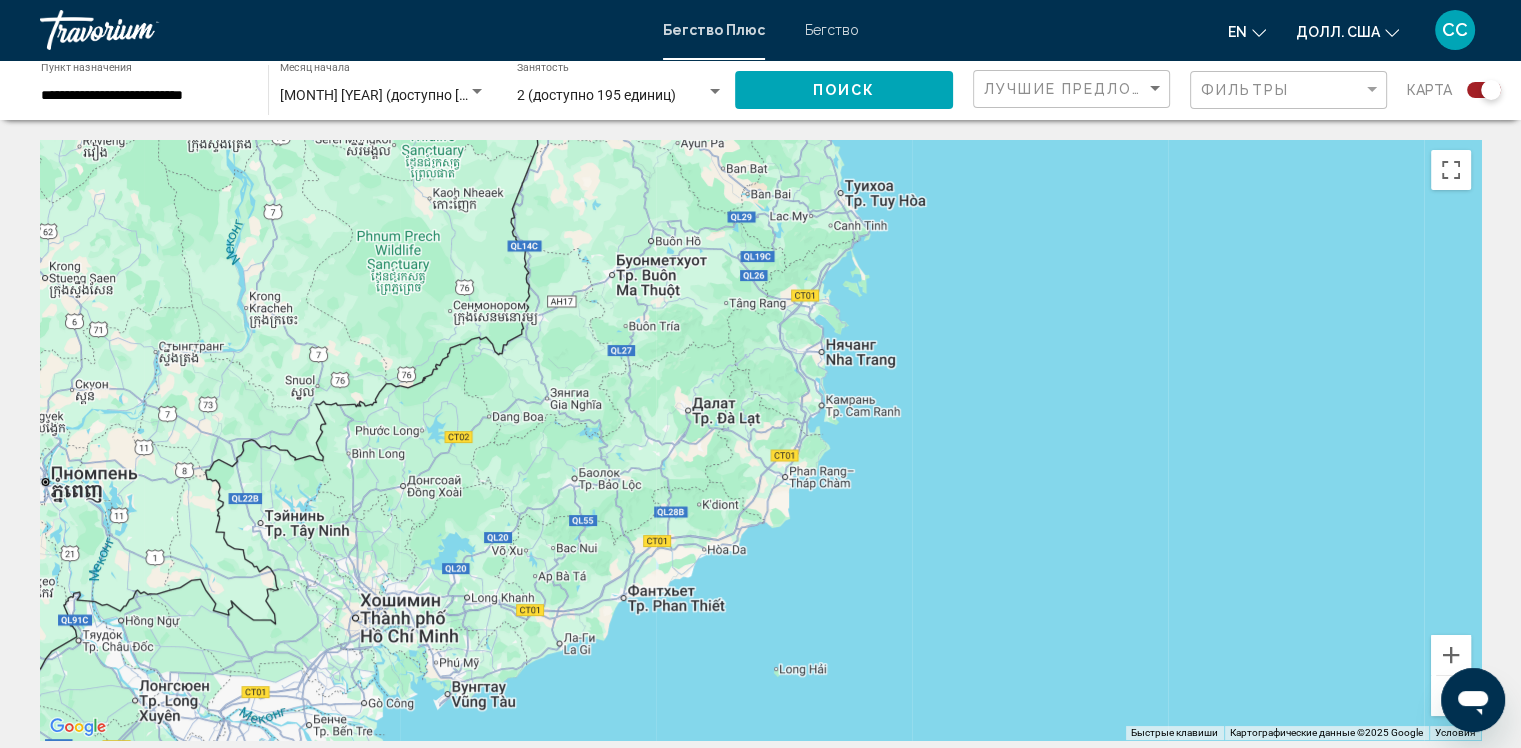 drag, startPoint x: 879, startPoint y: 400, endPoint x: 775, endPoint y: 579, distance: 207.01932 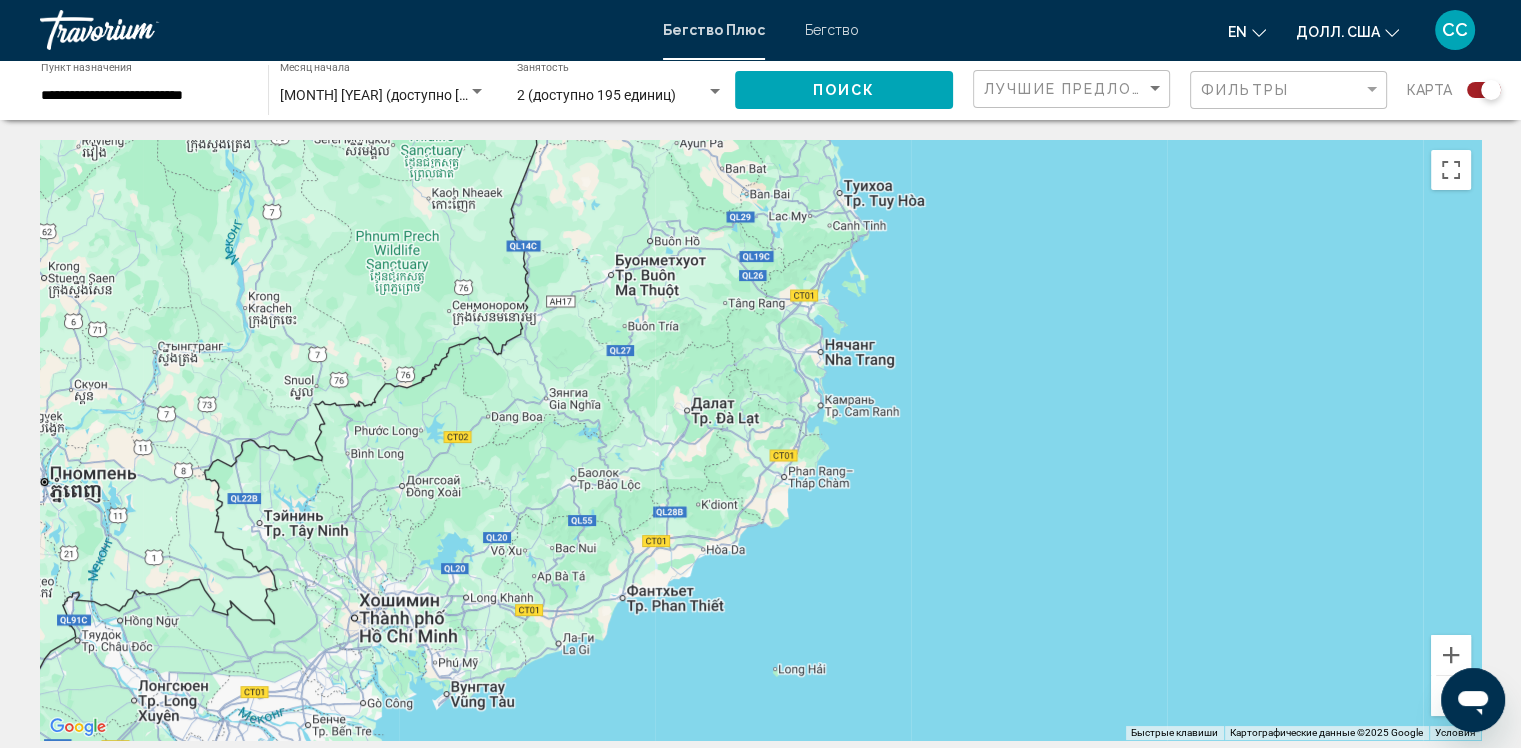 click on "Чтобы активировать перетаскивание с помощью клавиатуры, нажмите Alt + Enter.  После этого перемещайте маркер с помощью клавиш со стрелками.  Чтобы завершить перетаскивание, нажмите клавишу Enter.  Чтобы отменить действие, нажмите клавишу Esc." at bounding box center (760, 440) 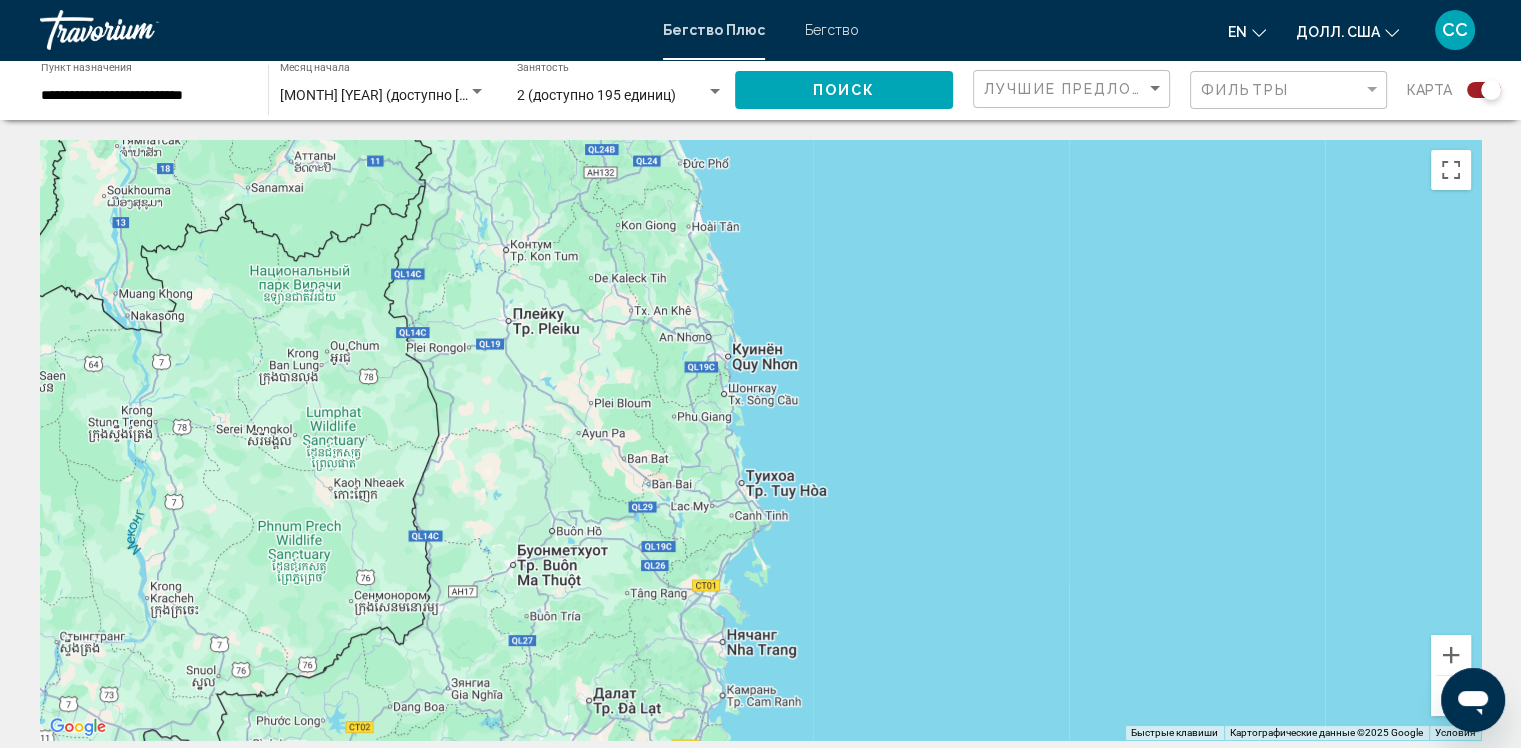 drag, startPoint x: 903, startPoint y: 327, endPoint x: 806, endPoint y: 624, distance: 312.43878 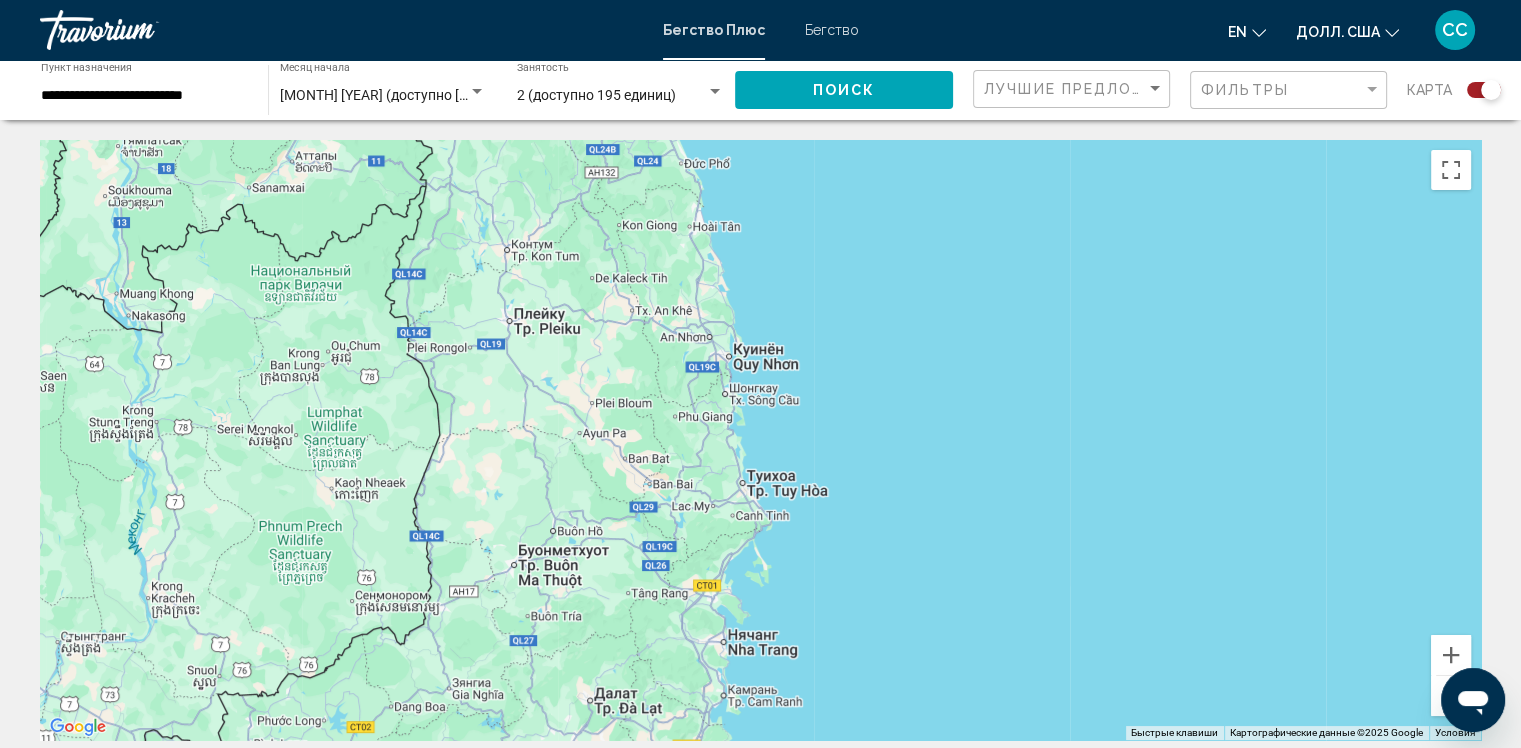 click at bounding box center (760, 440) 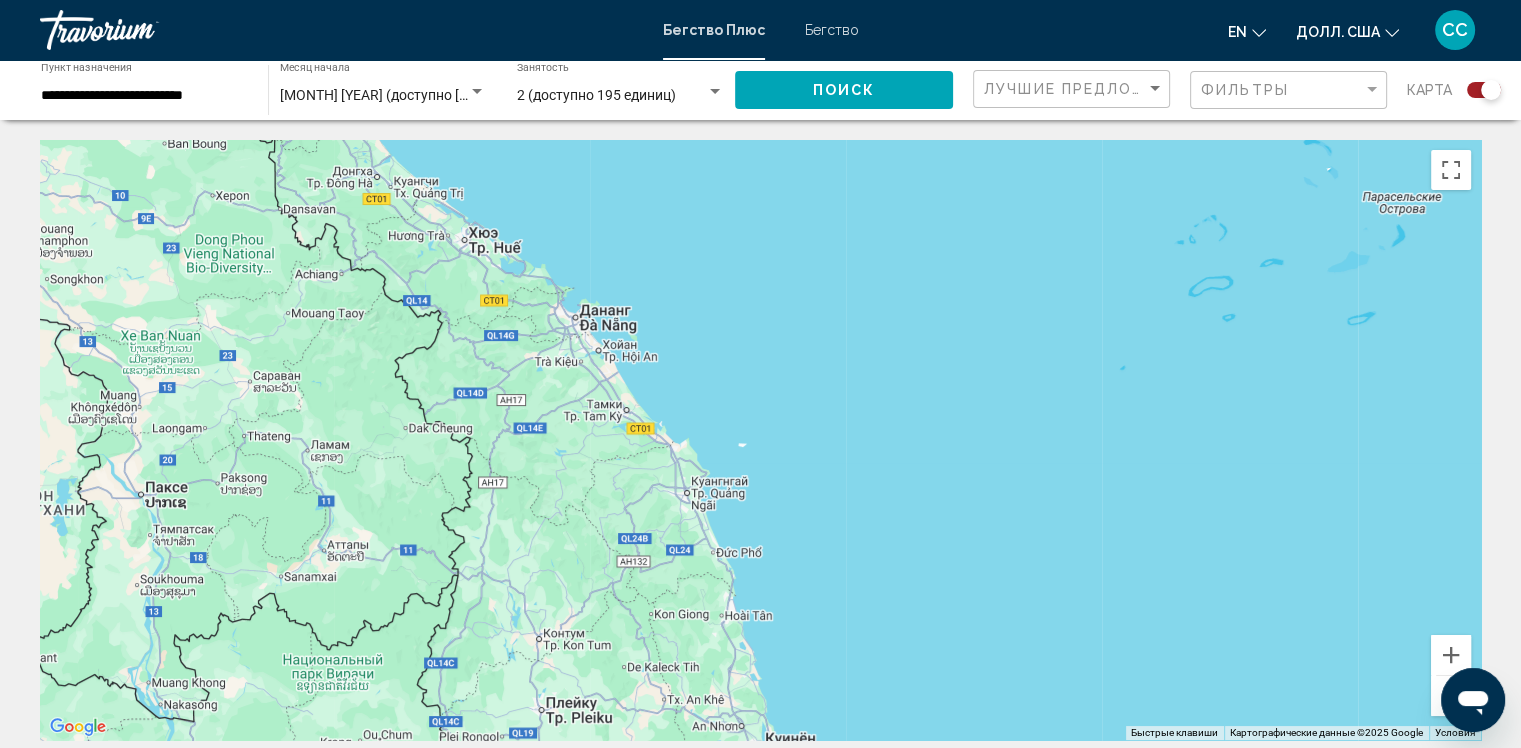 drag, startPoint x: 781, startPoint y: 326, endPoint x: 820, endPoint y: 719, distance: 394.93036 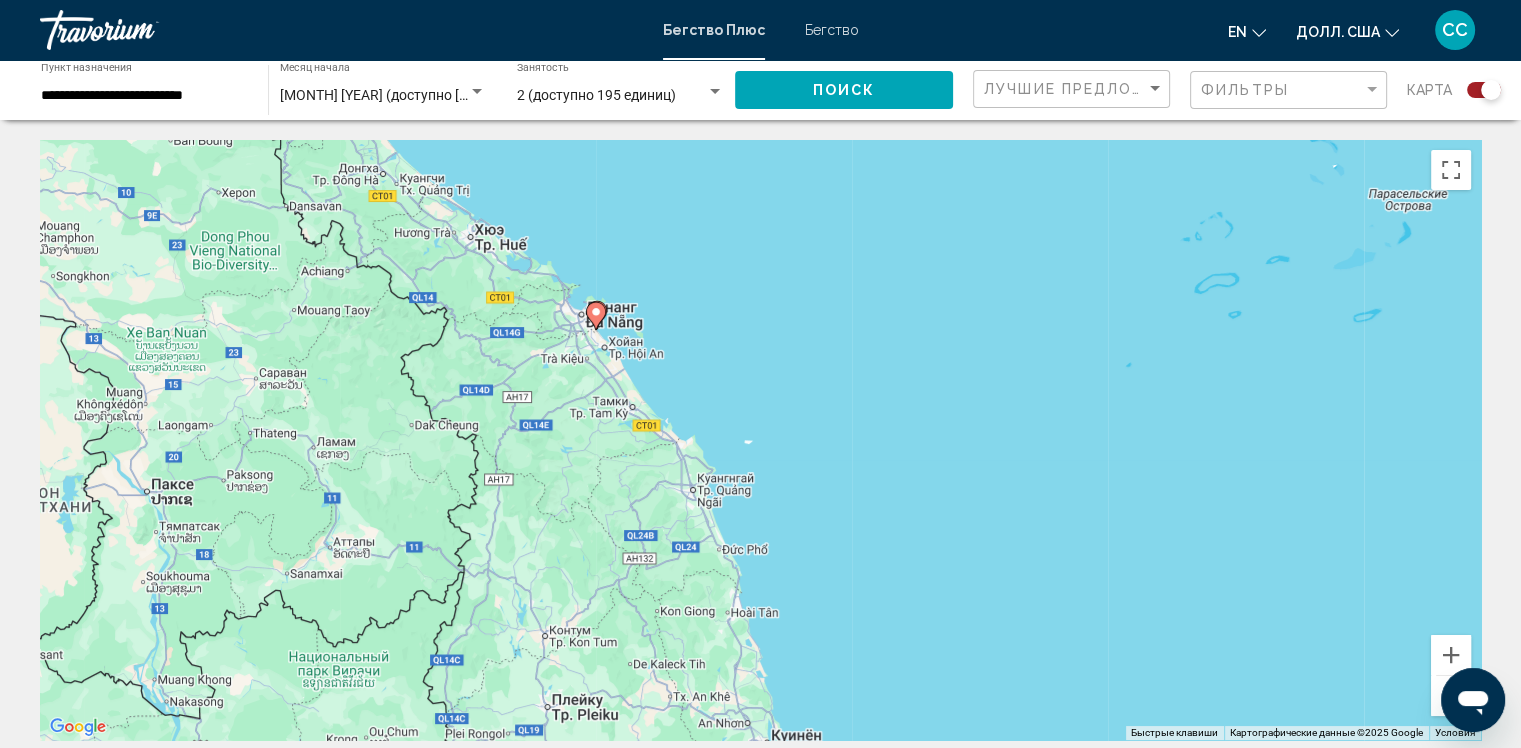 click on "Чтобы активировать перетаскивание с помощью клавиатуры, нажмите Alt + Enter.  После этого перемещайте маркер с помощью клавиш со стрелками.  Чтобы завершить перетаскивание, нажмите клавишу Enter.  Чтобы отменить действие, нажмите клавишу Esc." at bounding box center [760, 440] 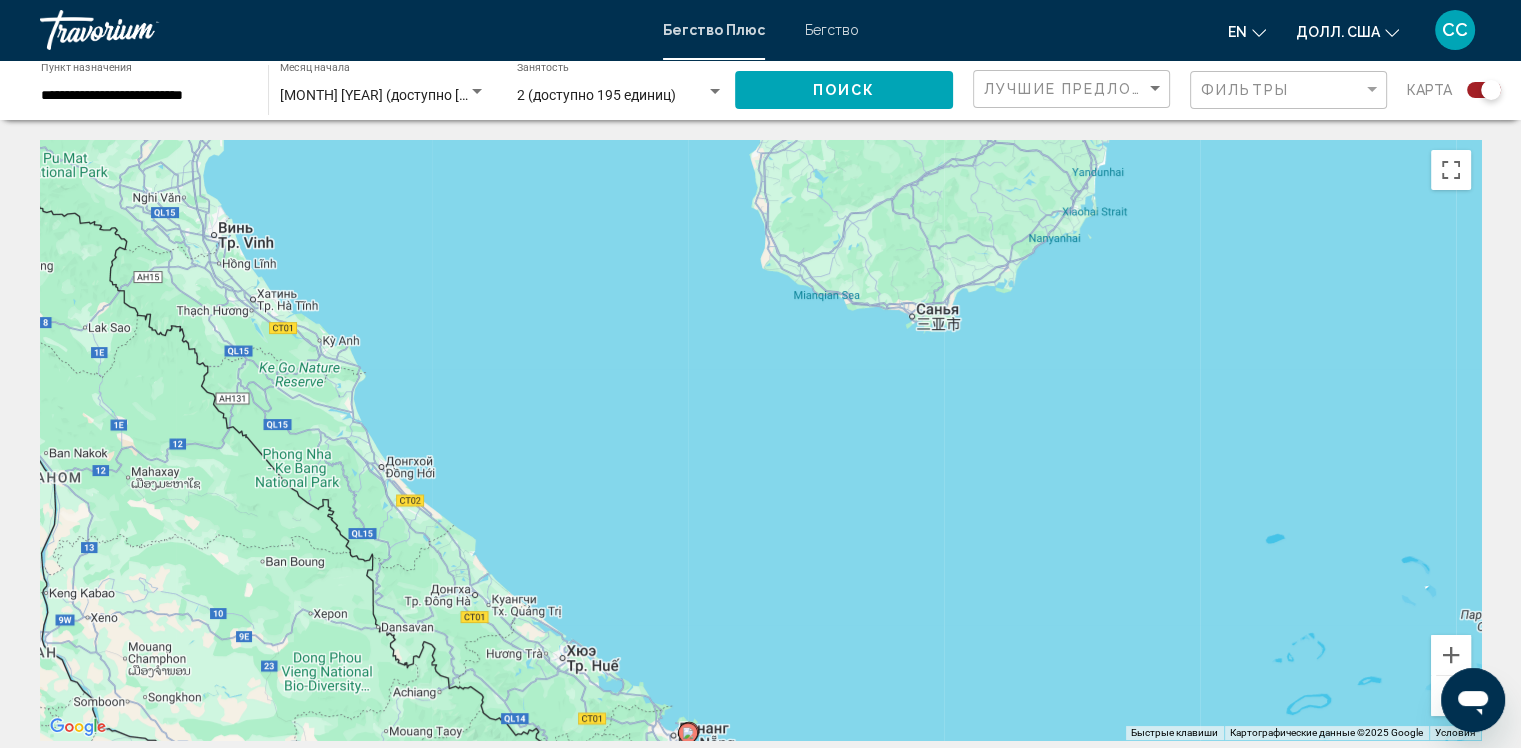 drag, startPoint x: 721, startPoint y: 352, endPoint x: 823, endPoint y: 787, distance: 446.7986 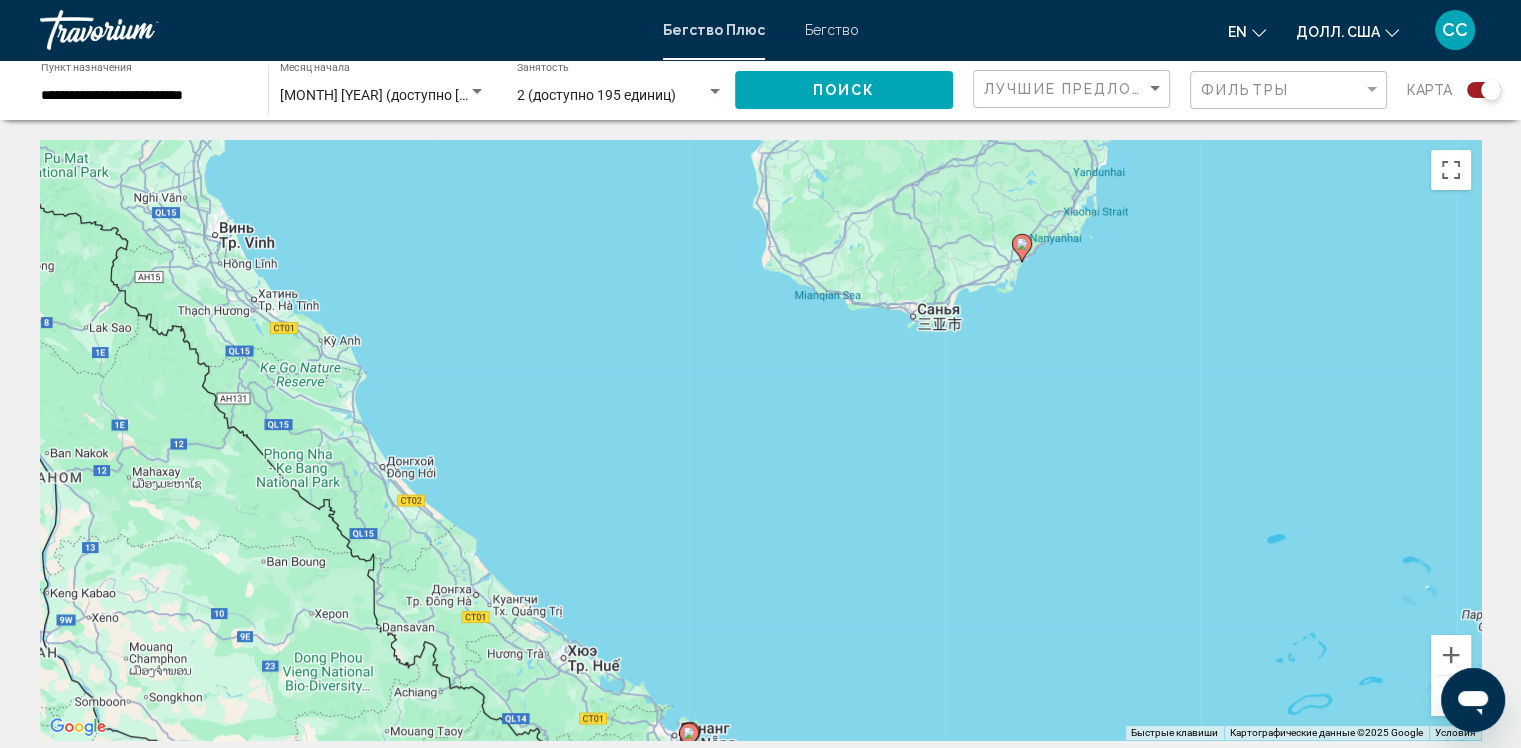 click on "Чтобы активировать перетаскивание с помощью клавиатуры, нажмите Alt + Enter.  После этого перемещайте маркер с помощью клавиш со стрелками.  Чтобы завершить перетаскивание, нажмите клавишу Enter.  Чтобы отменить действие, нажмите клавишу Esc." at bounding box center (760, 440) 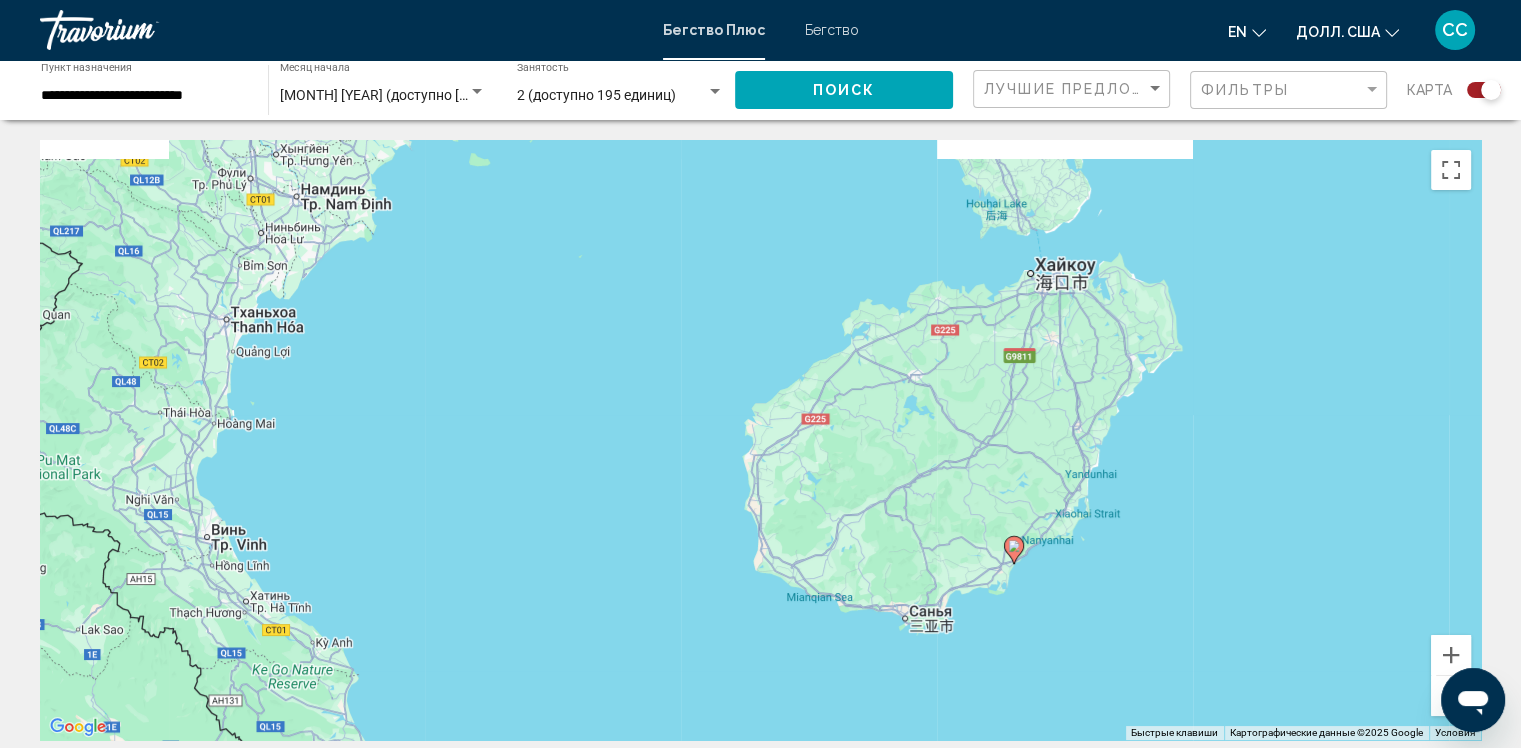 drag, startPoint x: 698, startPoint y: 355, endPoint x: 689, endPoint y: 661, distance: 306.13232 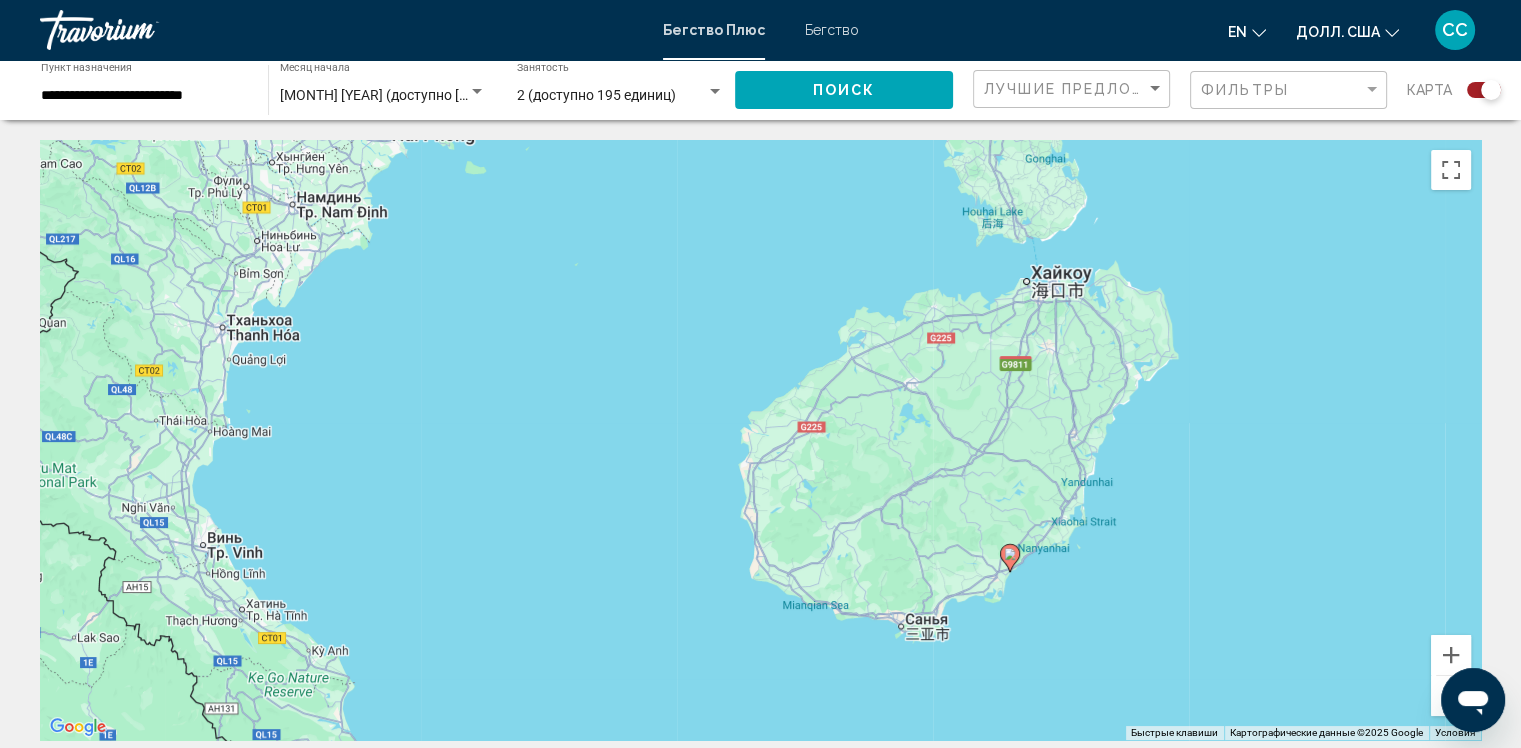 click on "Чтобы активировать перетаскивание с помощью клавиатуры, нажмите Alt + Enter.  После этого перемещайте маркер с помощью клавиш со стрелками.  Чтобы завершить перетаскивание, нажмите клавишу Enter.  Чтобы отменить действие, нажмите клавишу Esc." at bounding box center [760, 440] 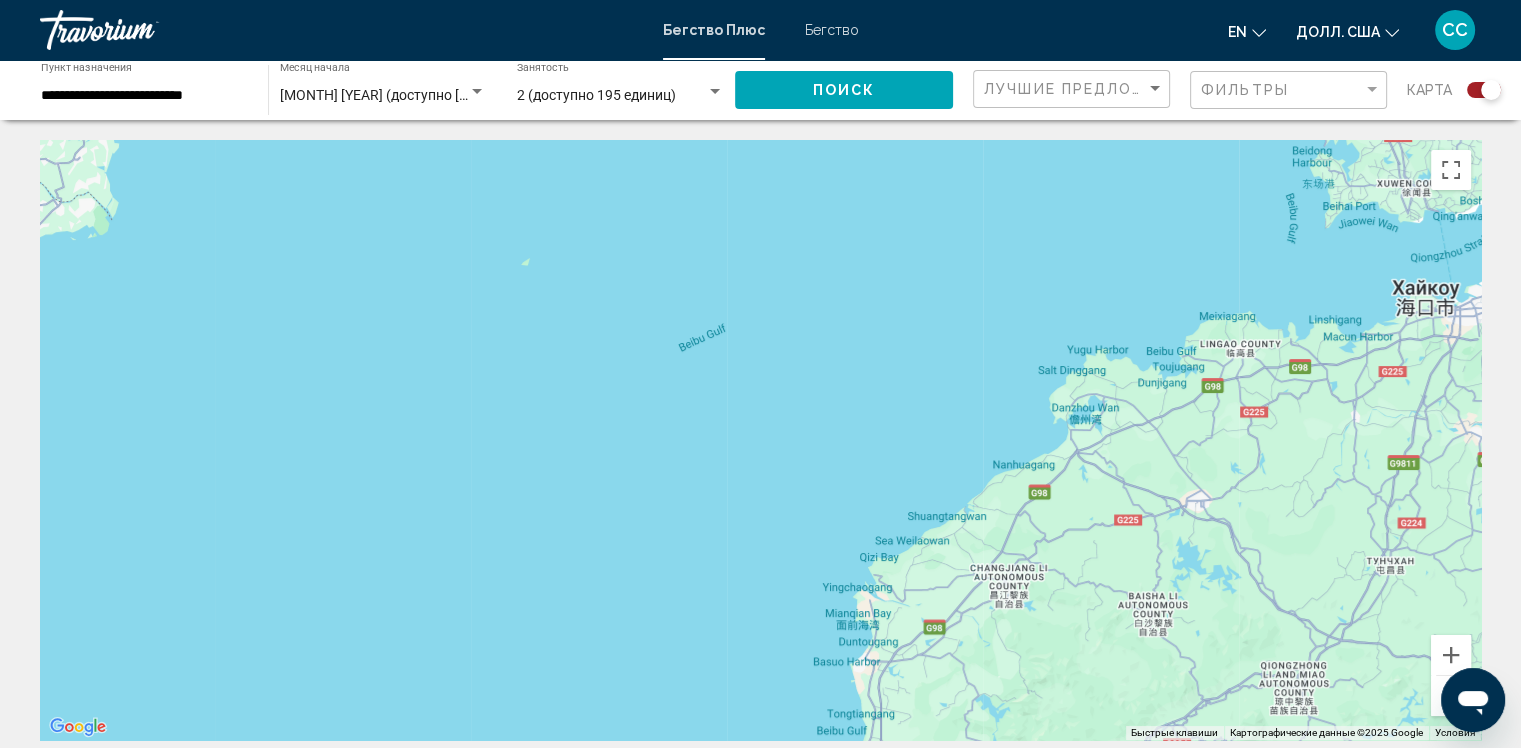 drag, startPoint x: 610, startPoint y: 313, endPoint x: 1093, endPoint y: 557, distance: 541.13306 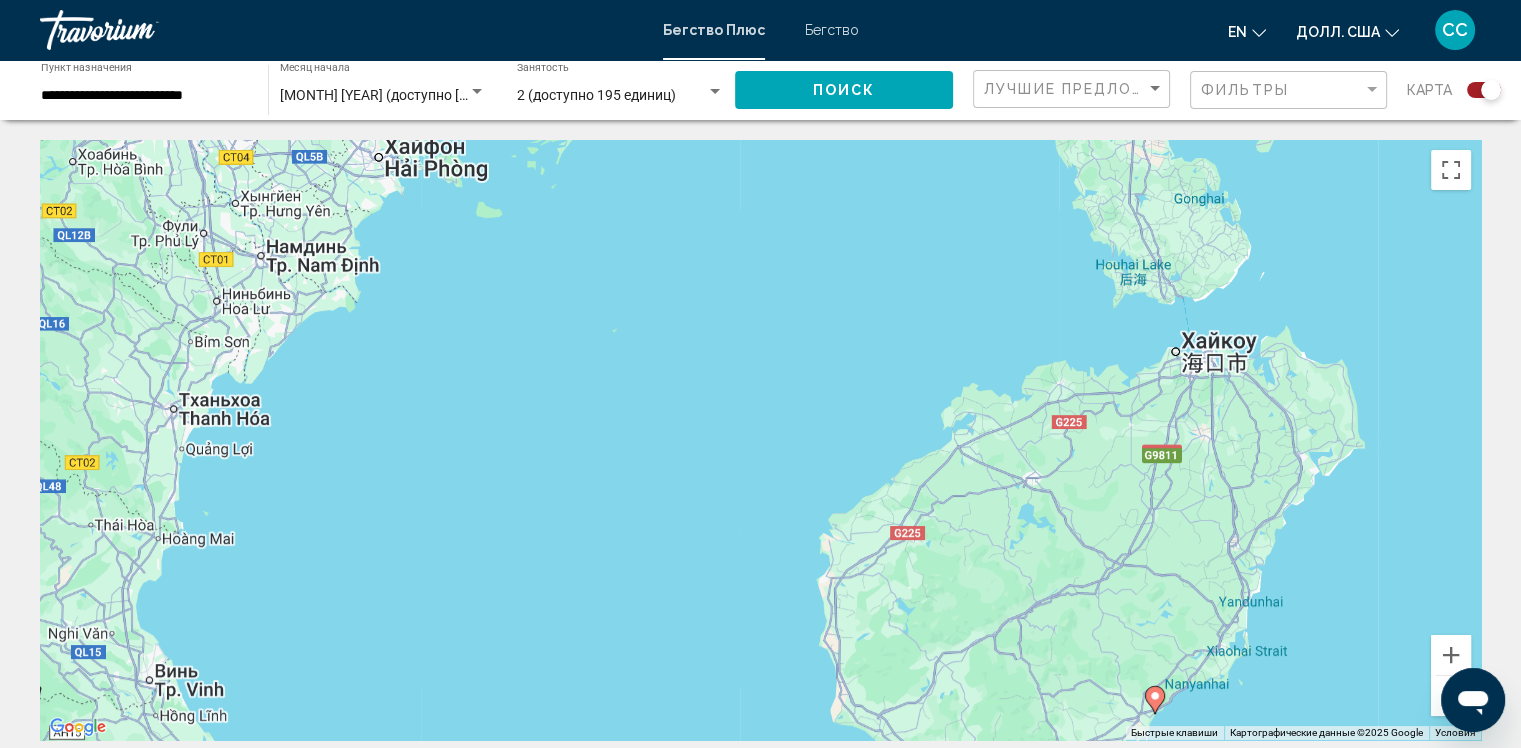 click at bounding box center [1451, 696] 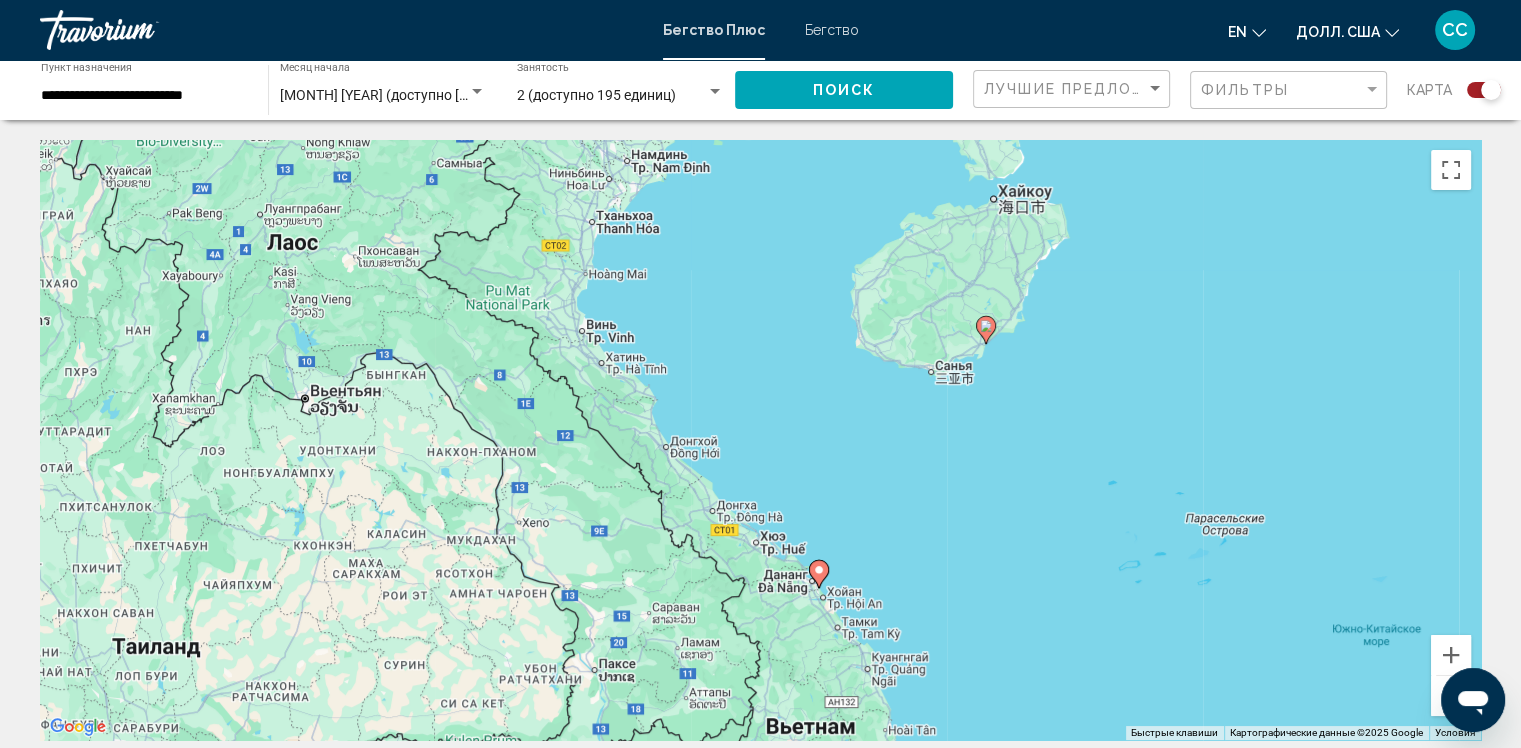 drag, startPoint x: 730, startPoint y: 583, endPoint x: 792, endPoint y: 348, distance: 243.04115 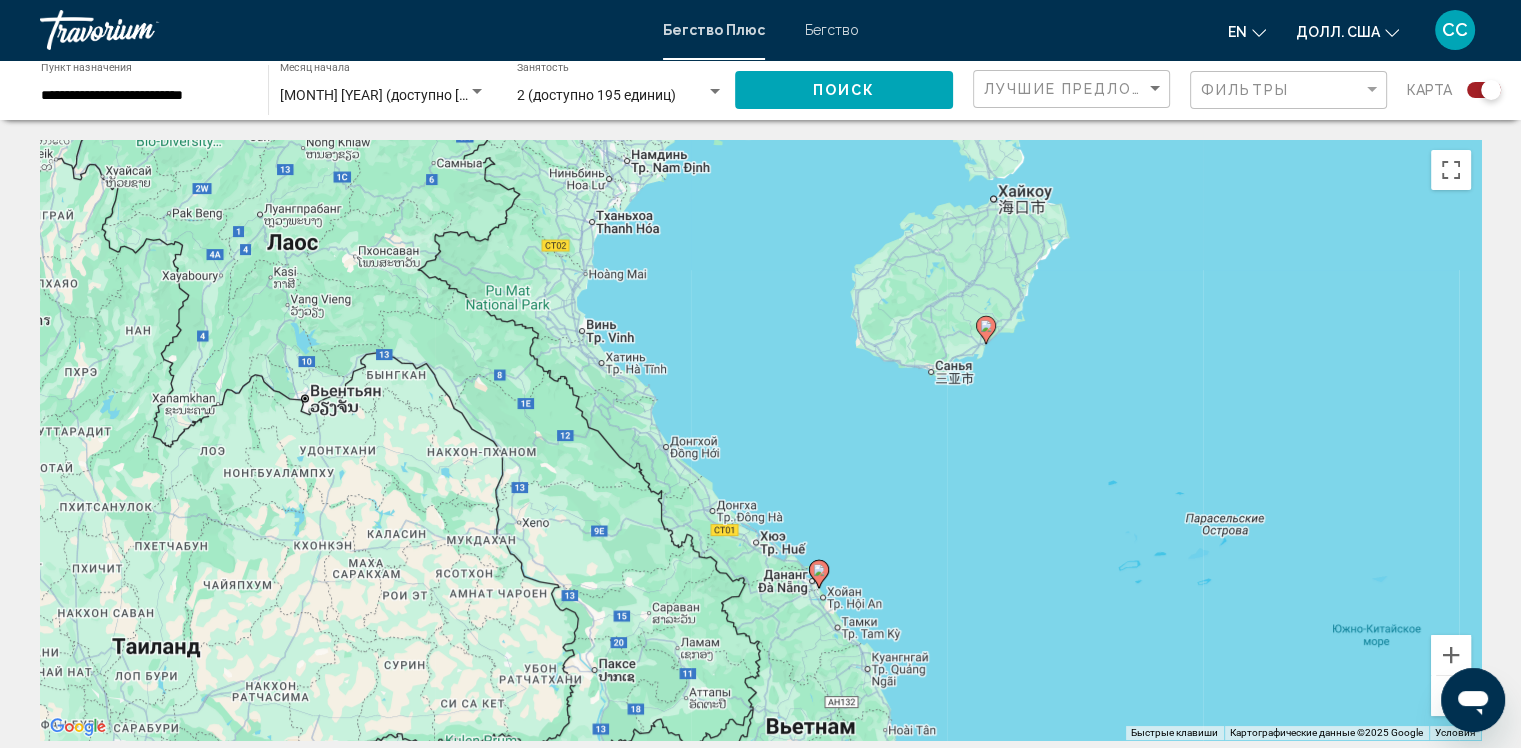 click on "Чтобы активировать перетаскивание с помощью клавиатуры, нажмите Alt + Enter.  После этого перемещайте маркер с помощью клавиш со стрелками.  Чтобы завершить перетаскивание, нажмите клавишу Enter.  Чтобы отменить действие, нажмите клавишу Esc." at bounding box center [760, 440] 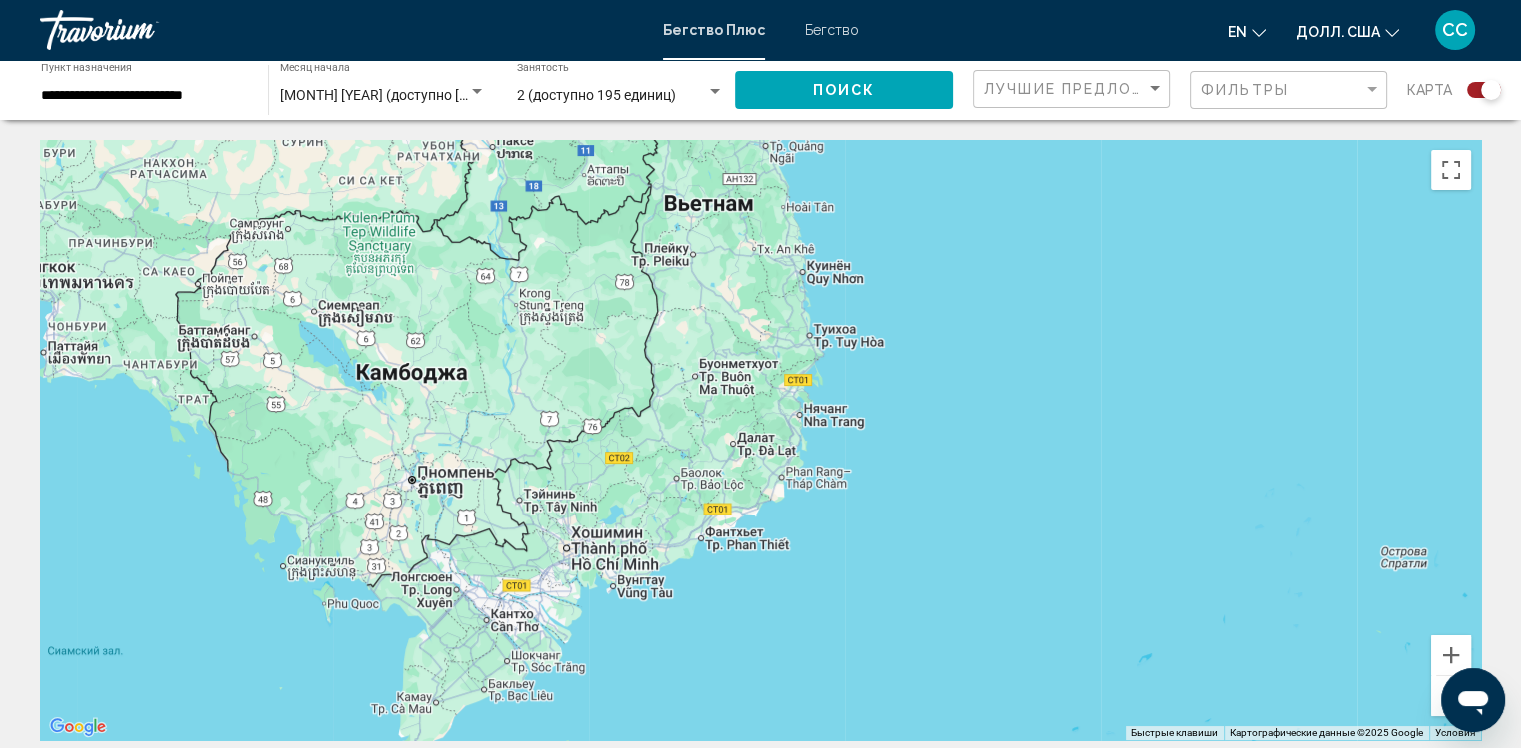 drag, startPoint x: 803, startPoint y: 440, endPoint x: 702, endPoint y: -76, distance: 525.7918 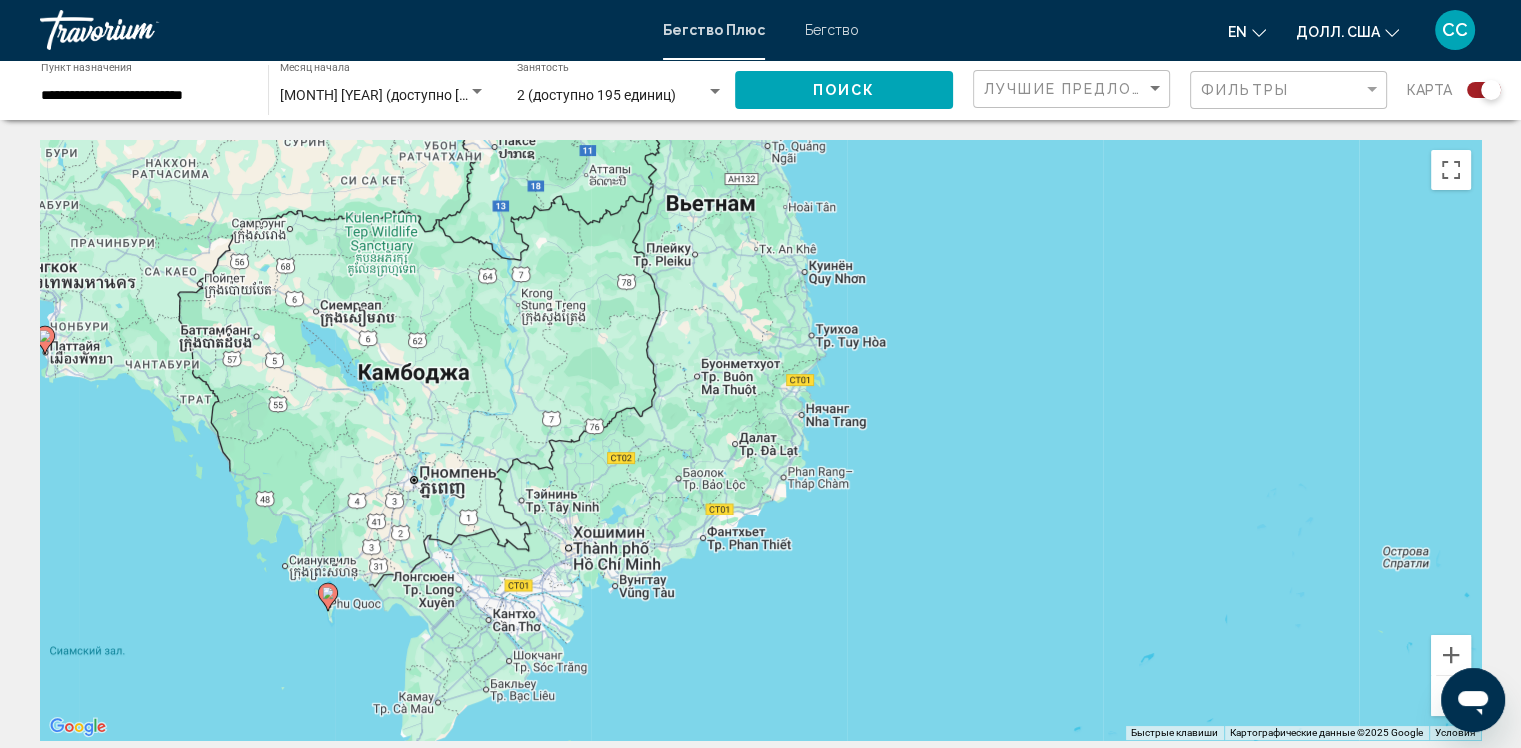 click on "Чтобы активировать перетаскивание с помощью клавиатуры, нажмите Alt + Enter.  После этого перемещайте маркер с помощью клавиш со стрелками.  Чтобы завершить перетаскивание, нажмите клавишу Enter.  Чтобы отменить действие, нажмите клавишу Esc." at bounding box center (760, 440) 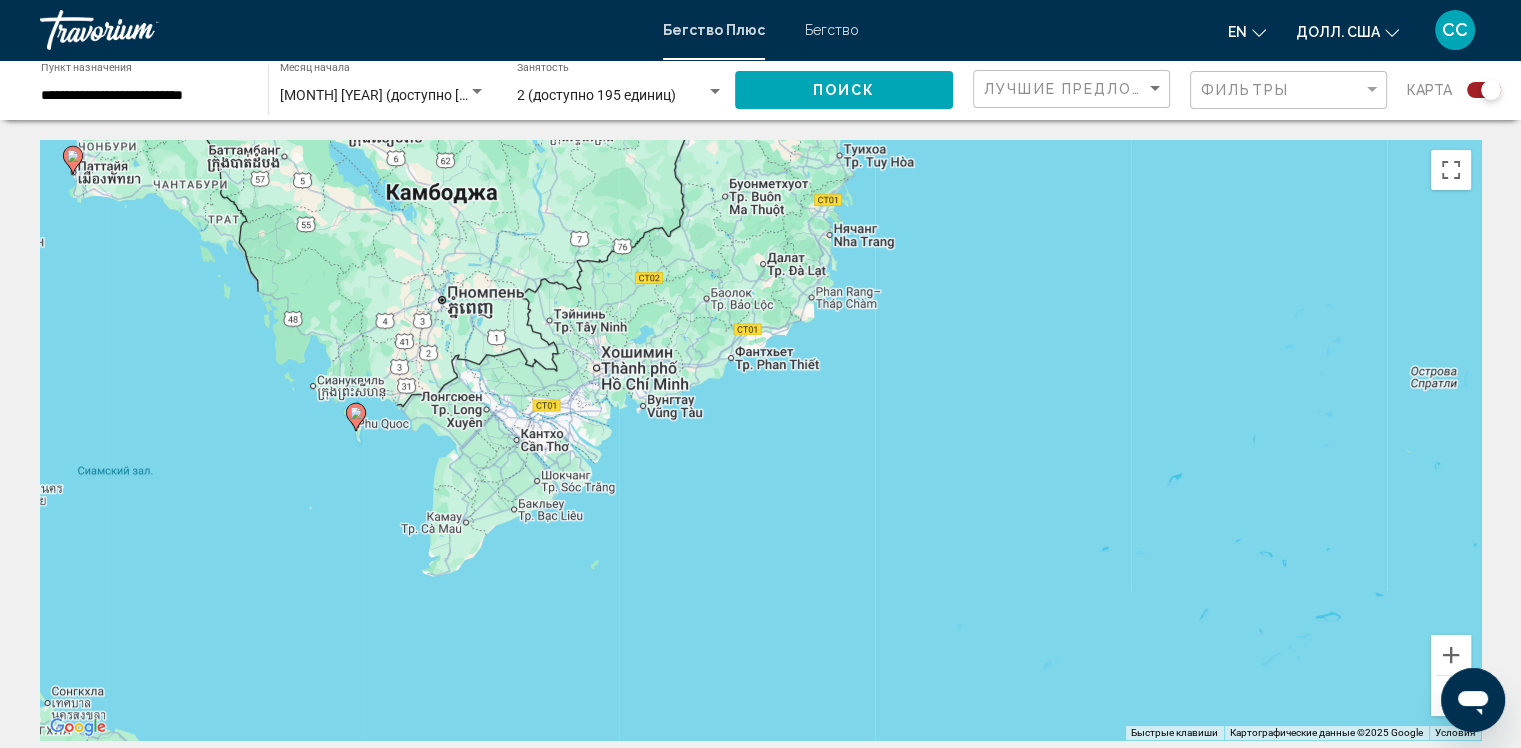 drag, startPoint x: 969, startPoint y: 517, endPoint x: 997, endPoint y: 334, distance: 185.12968 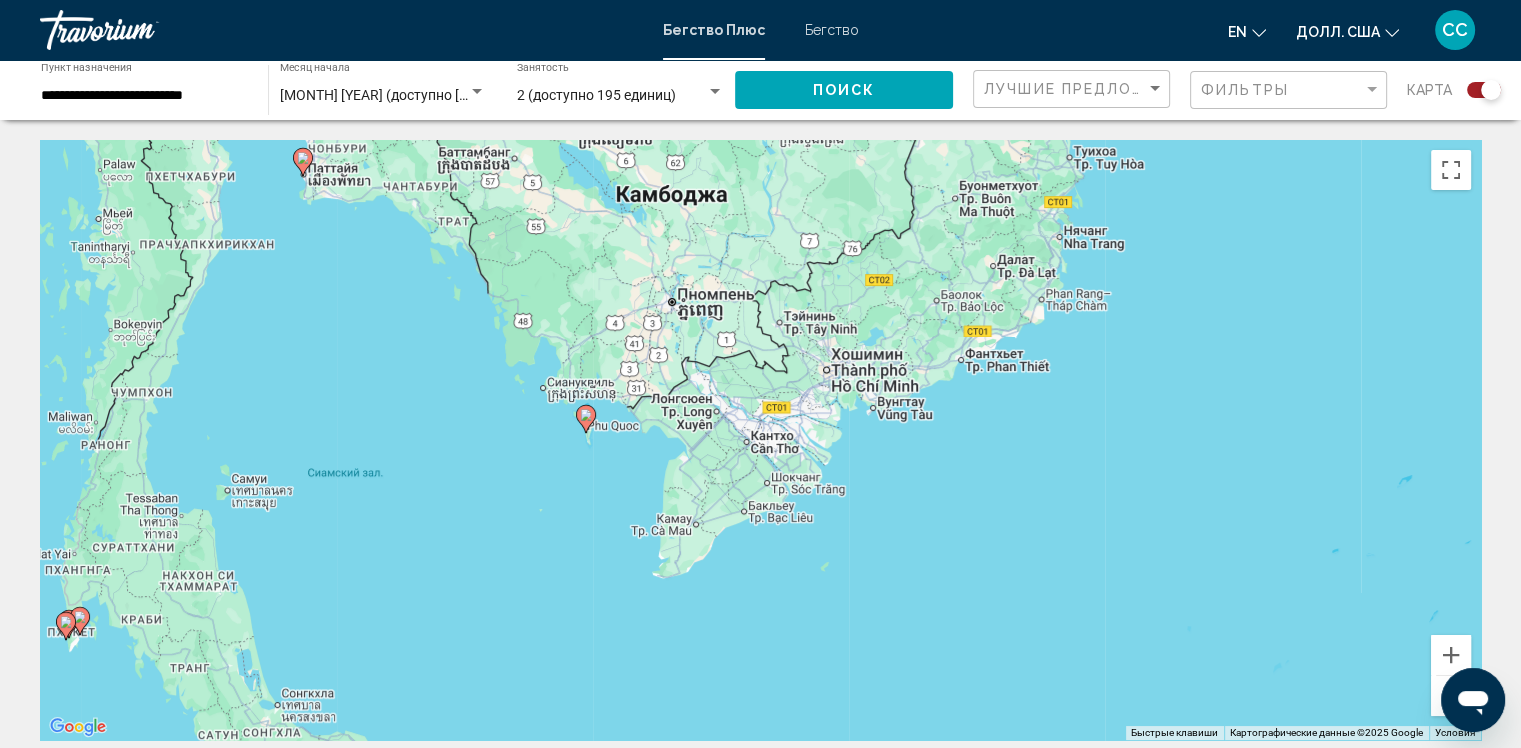 drag, startPoint x: 640, startPoint y: 530, endPoint x: 872, endPoint y: 529, distance: 232.00215 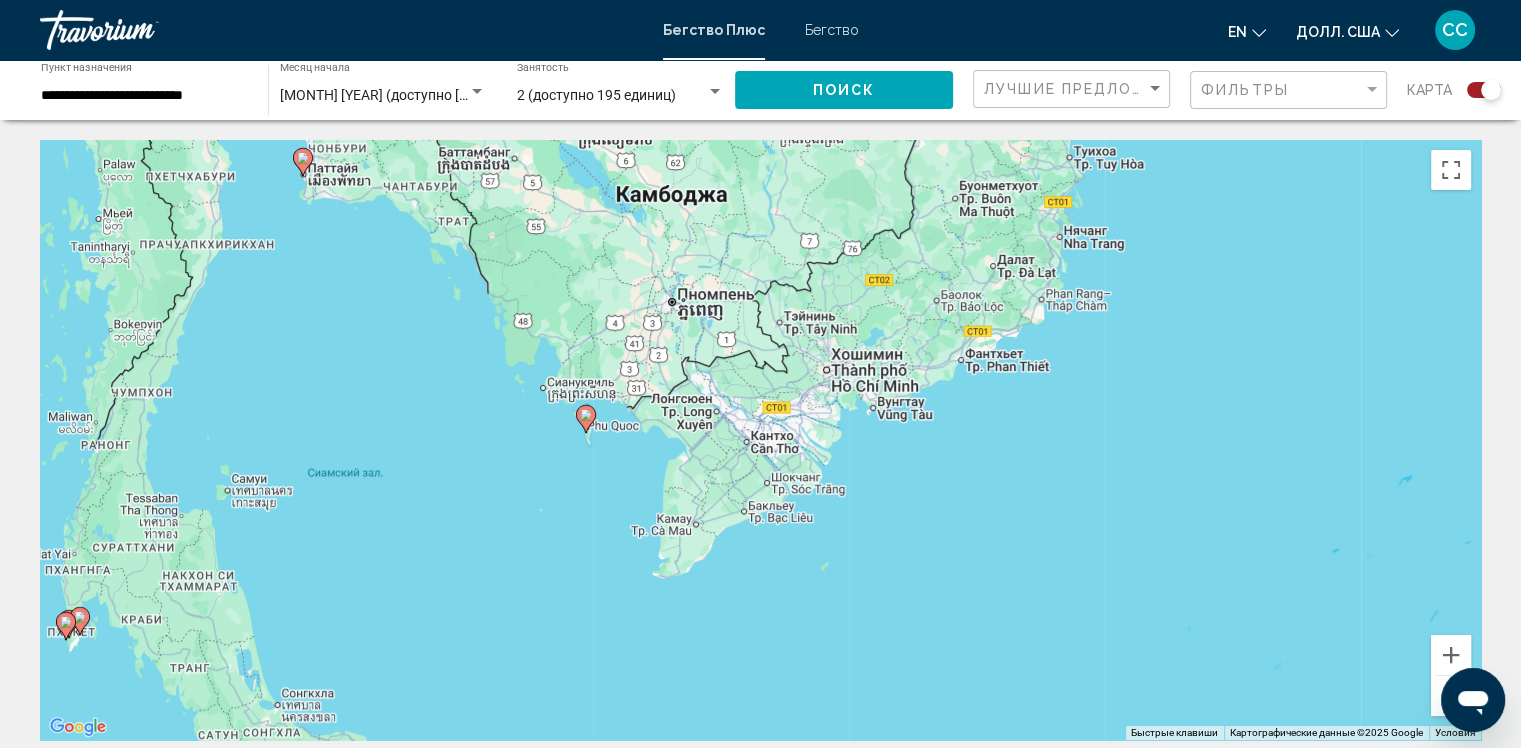 click on "Чтобы активировать перетаскивание с помощью клавиатуры, нажмите Alt + Enter.  После этого перемещайте маркер с помощью клавиш со стрелками.  Чтобы завершить перетаскивание, нажмите клавишу Enter.  Чтобы отменить действие, нажмите клавишу Esc." at bounding box center [760, 440] 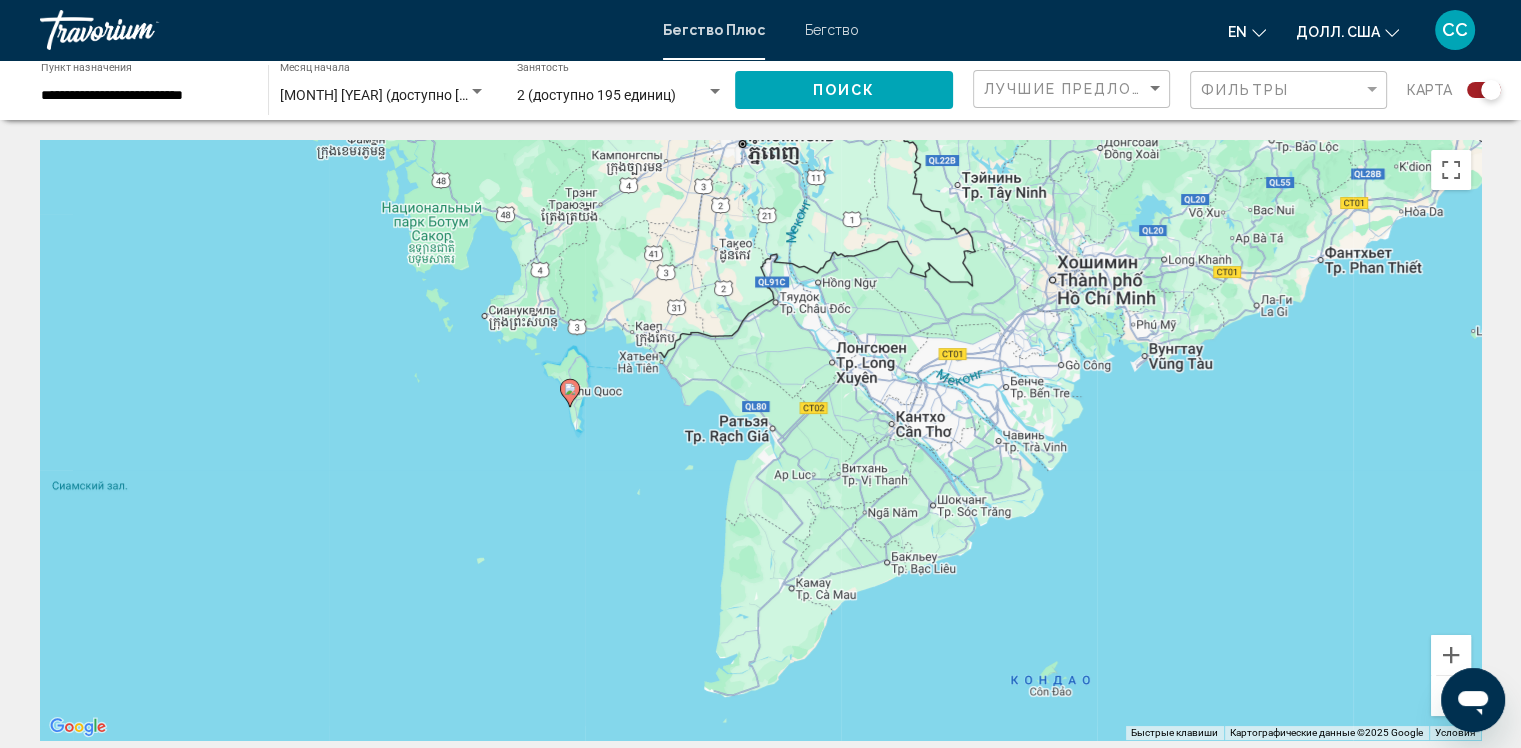click on "Чтобы активировать перетаскивание с помощью клавиатуры, нажмите Alt + Enter.  После этого перемещайте маркер с помощью клавиш со стрелками.  Чтобы завершить перетаскивание, нажмите клавишу Enter.  Чтобы отменить действие, нажмите клавишу Esc." at bounding box center [760, 440] 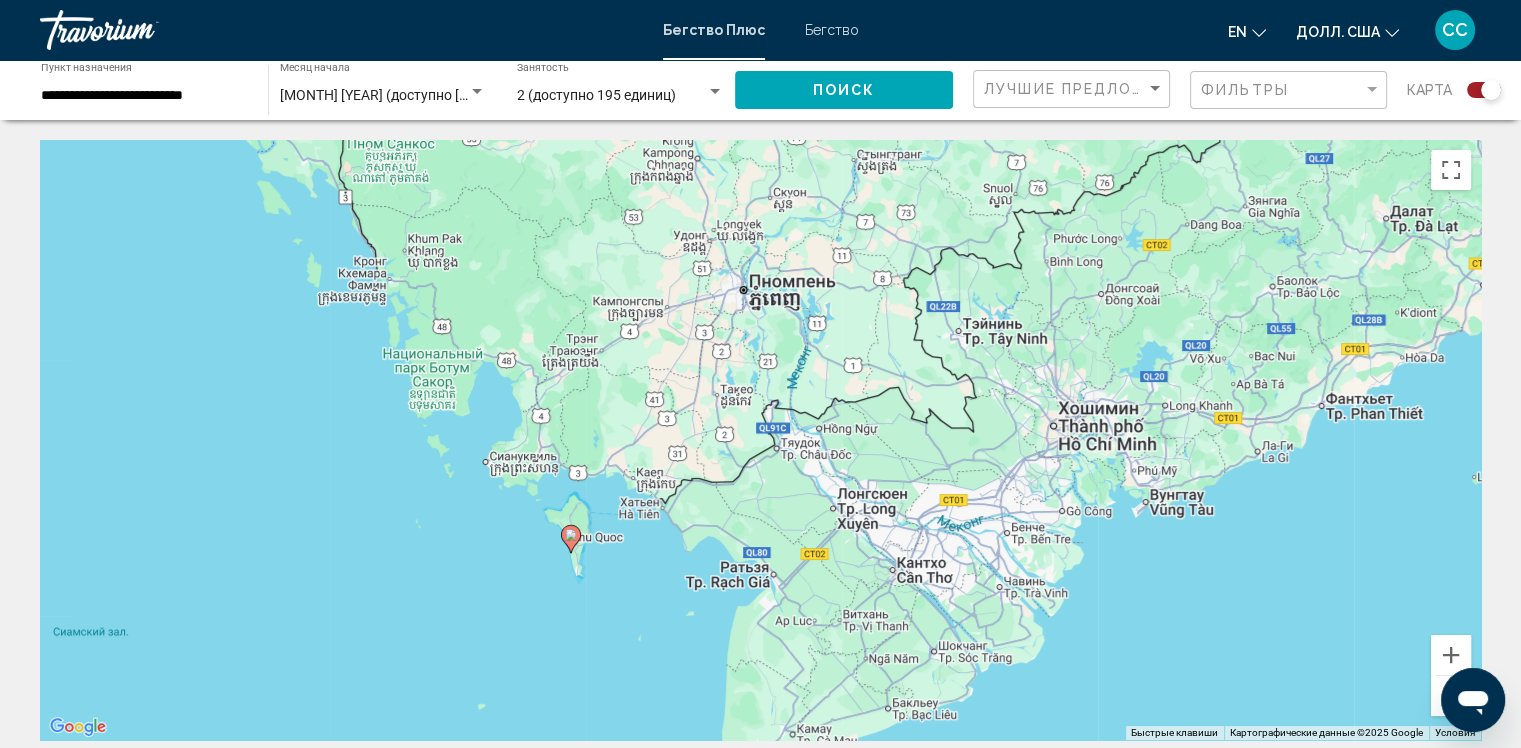drag, startPoint x: 496, startPoint y: 428, endPoint x: 497, endPoint y: 578, distance: 150.00333 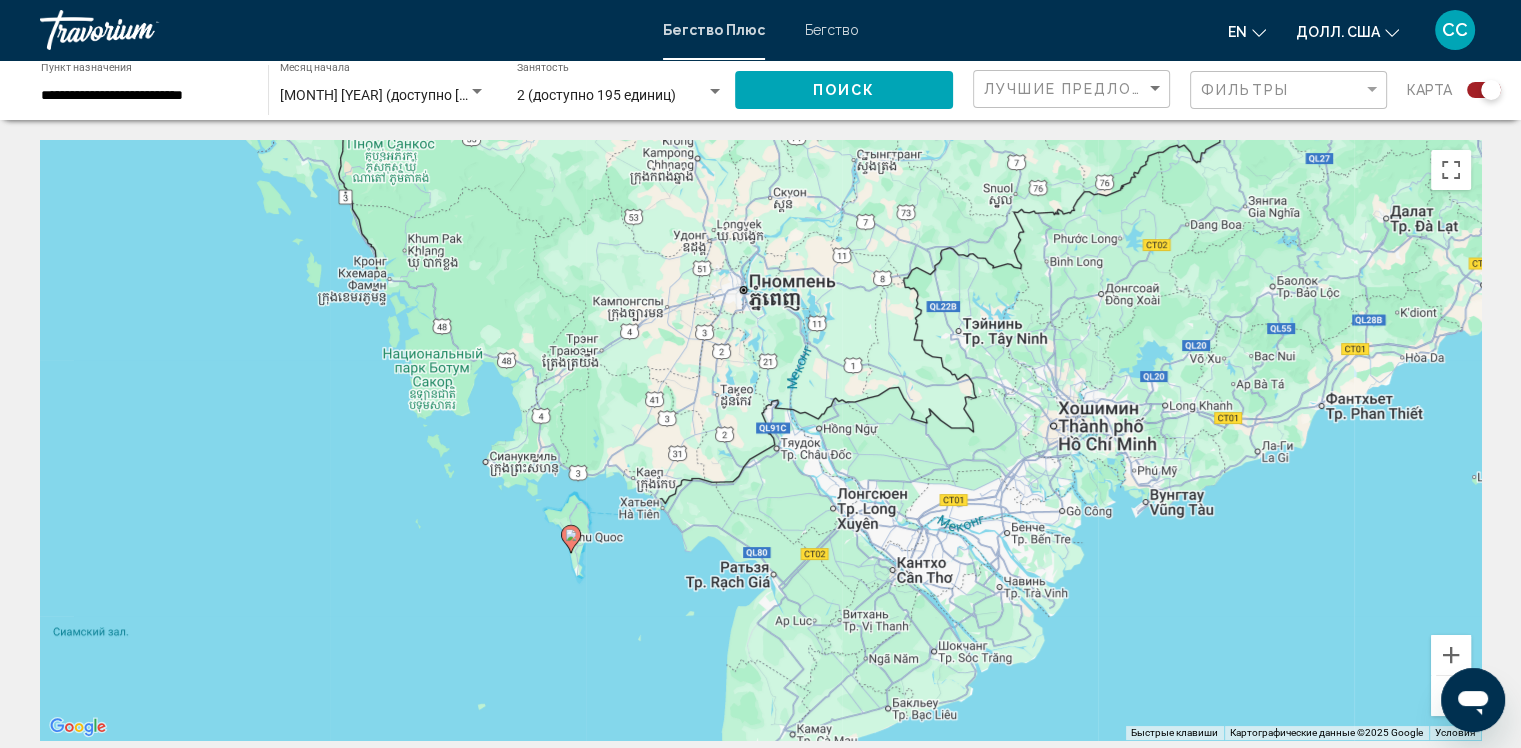 click on "Чтобы активировать перетаскивание с помощью клавиатуры, нажмите Alt + Enter.  После этого перемещайте маркер с помощью клавиш со стрелками.  Чтобы завершить перетаскивание, нажмите клавишу Enter.  Чтобы отменить действие, нажмите клавишу Esc." at bounding box center (760, 440) 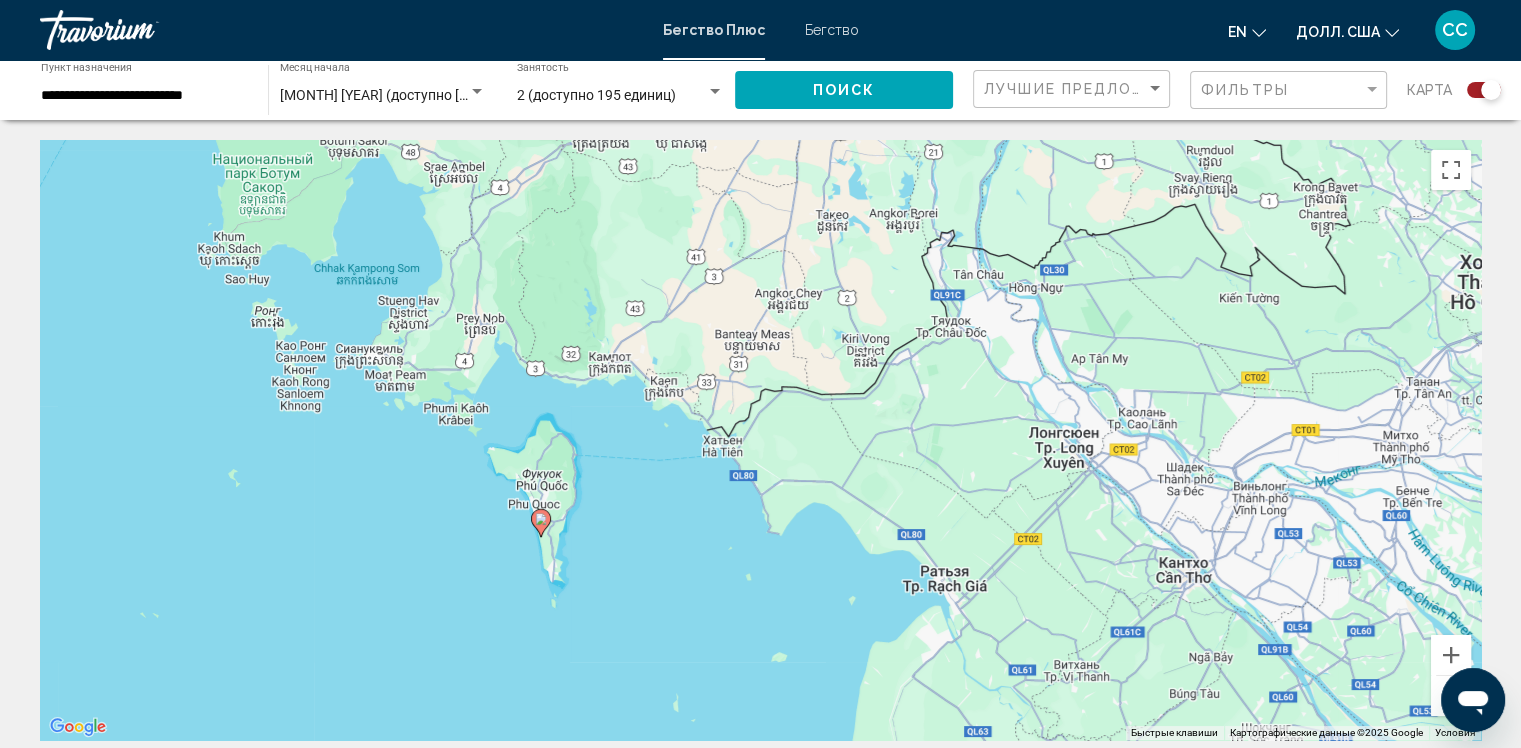 click on "Чтобы активировать перетаскивание с помощью клавиатуры, нажмите Alt + Enter.  После этого перемещайте маркер с помощью клавиш со стрелками.  Чтобы завершить перетаскивание, нажмите клавишу Enter.  Чтобы отменить действие, нажмите клавишу Esc." at bounding box center [760, 440] 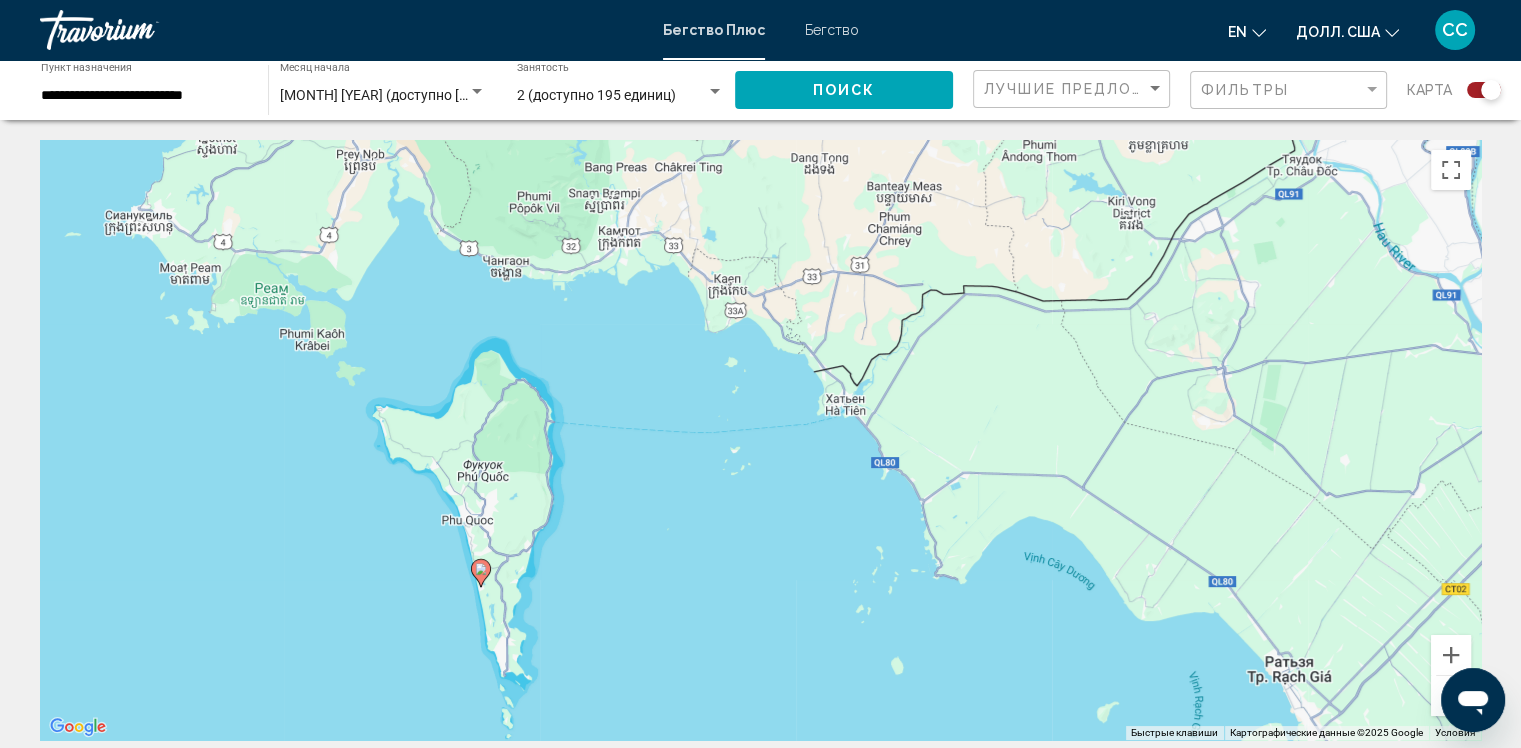 click on "Чтобы активировать перетаскивание с помощью клавиатуры, нажмите Alt + Enter.  После этого перемещайте маркер с помощью клавиш со стрелками.  Чтобы завершить перетаскивание, нажмите клавишу Enter.  Чтобы отменить действие, нажмите клавишу Esc." at bounding box center (760, 440) 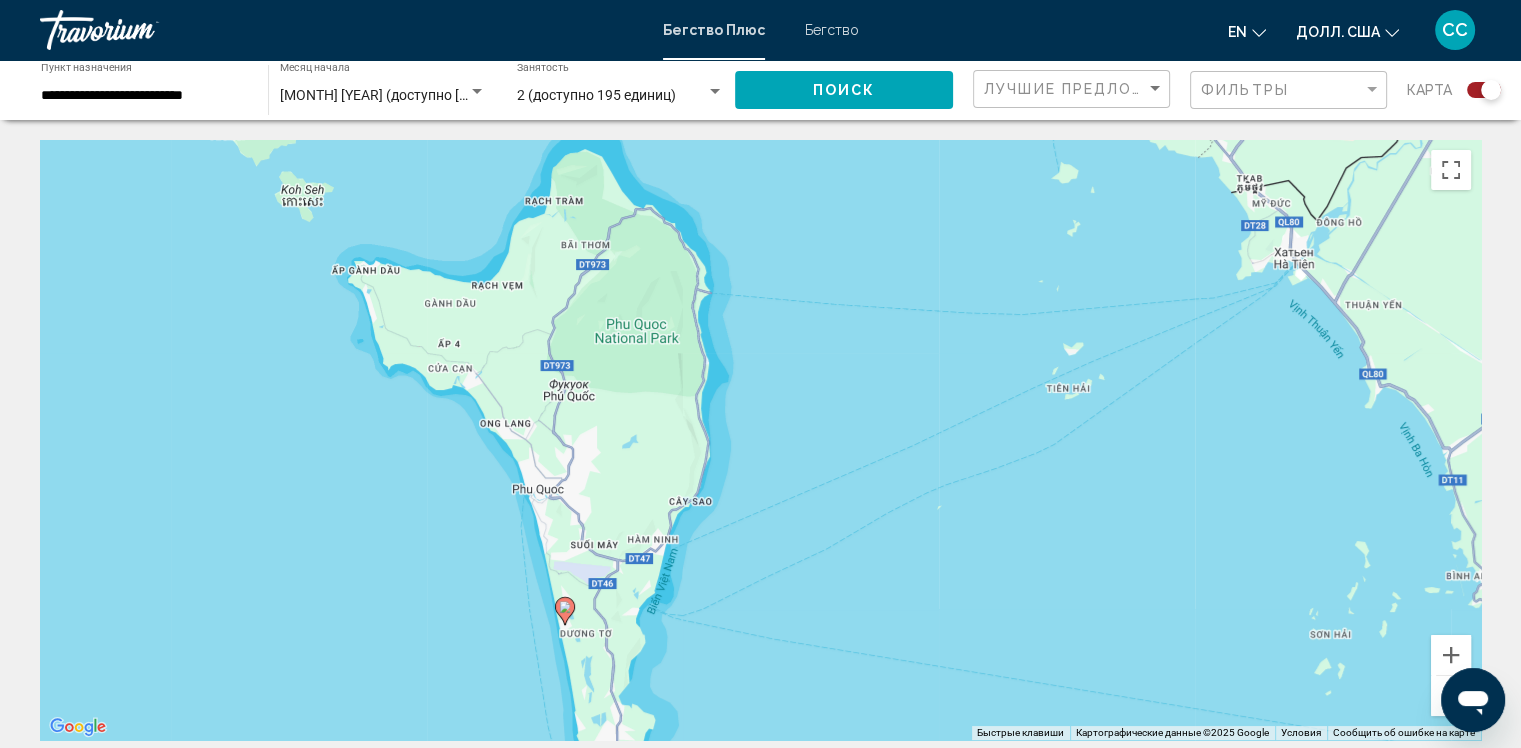 click on "Чтобы активировать перетаскивание с помощью клавиатуры, нажмите Alt + Enter.  После этого перемещайте маркер с помощью клавиш со стрелками.  Чтобы завершить перетаскивание, нажмите клавишу Enter.  Чтобы отменить действие, нажмите клавишу Esc." at bounding box center (760, 440) 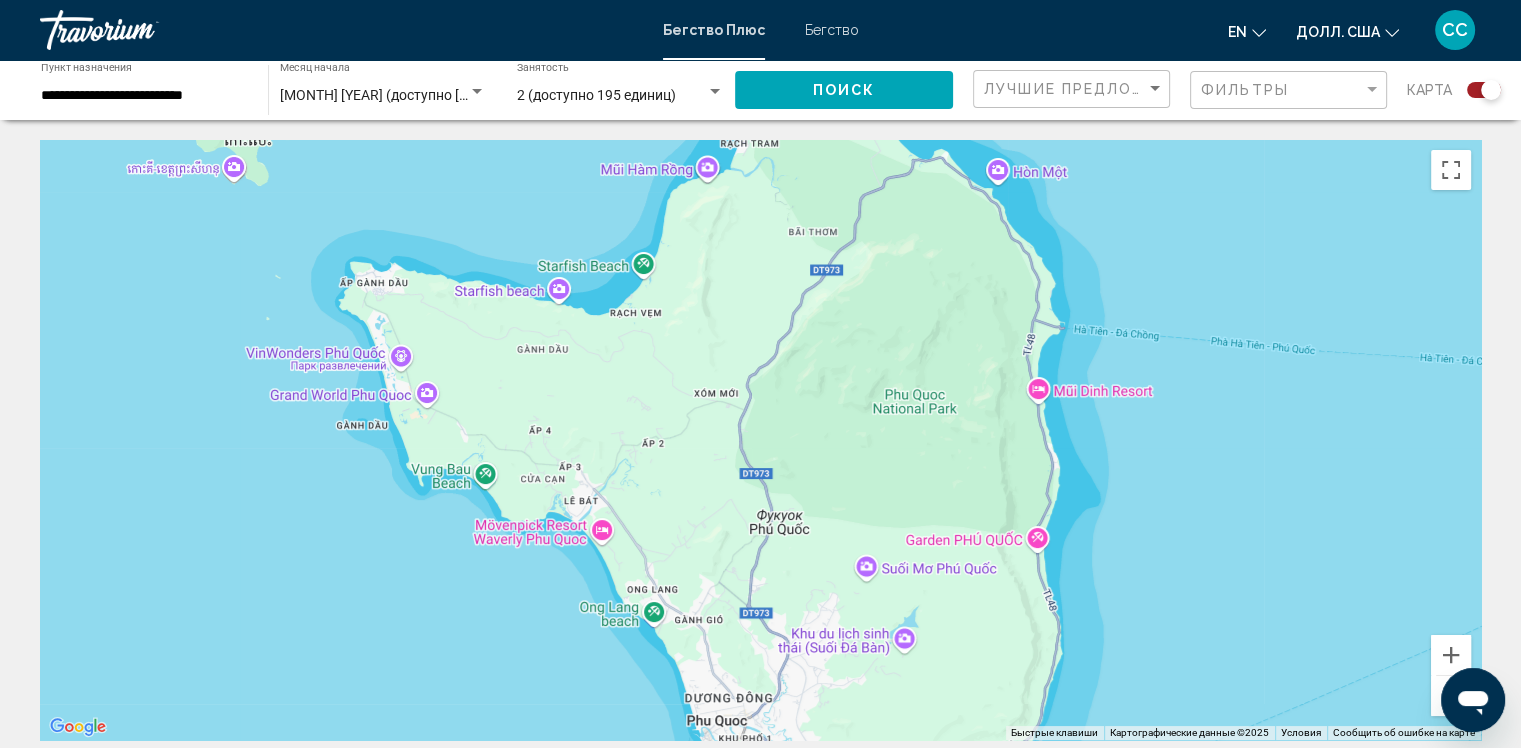 drag, startPoint x: 384, startPoint y: 448, endPoint x: 477, endPoint y: 769, distance: 334.20053 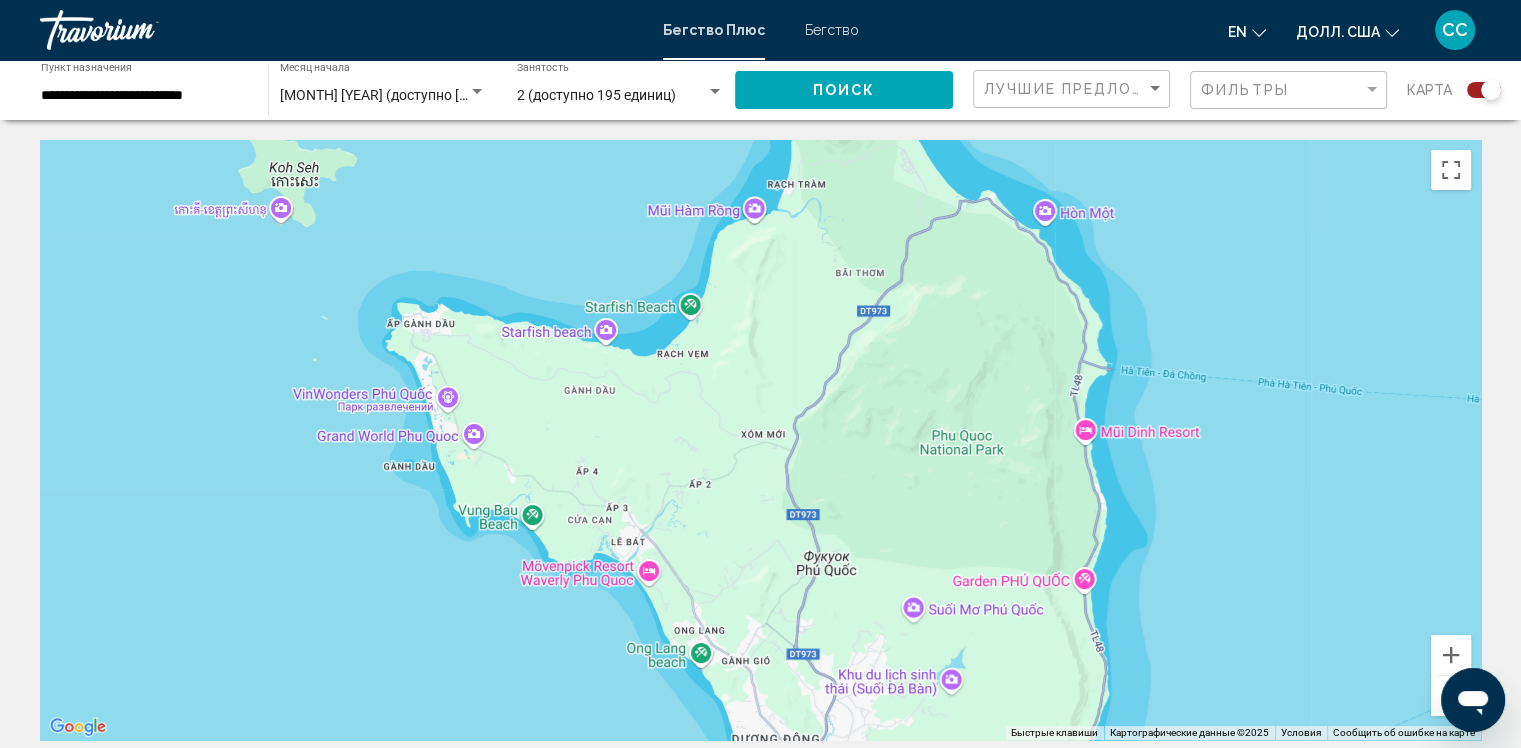 drag, startPoint x: 364, startPoint y: 549, endPoint x: 425, endPoint y: 581, distance: 68.88396 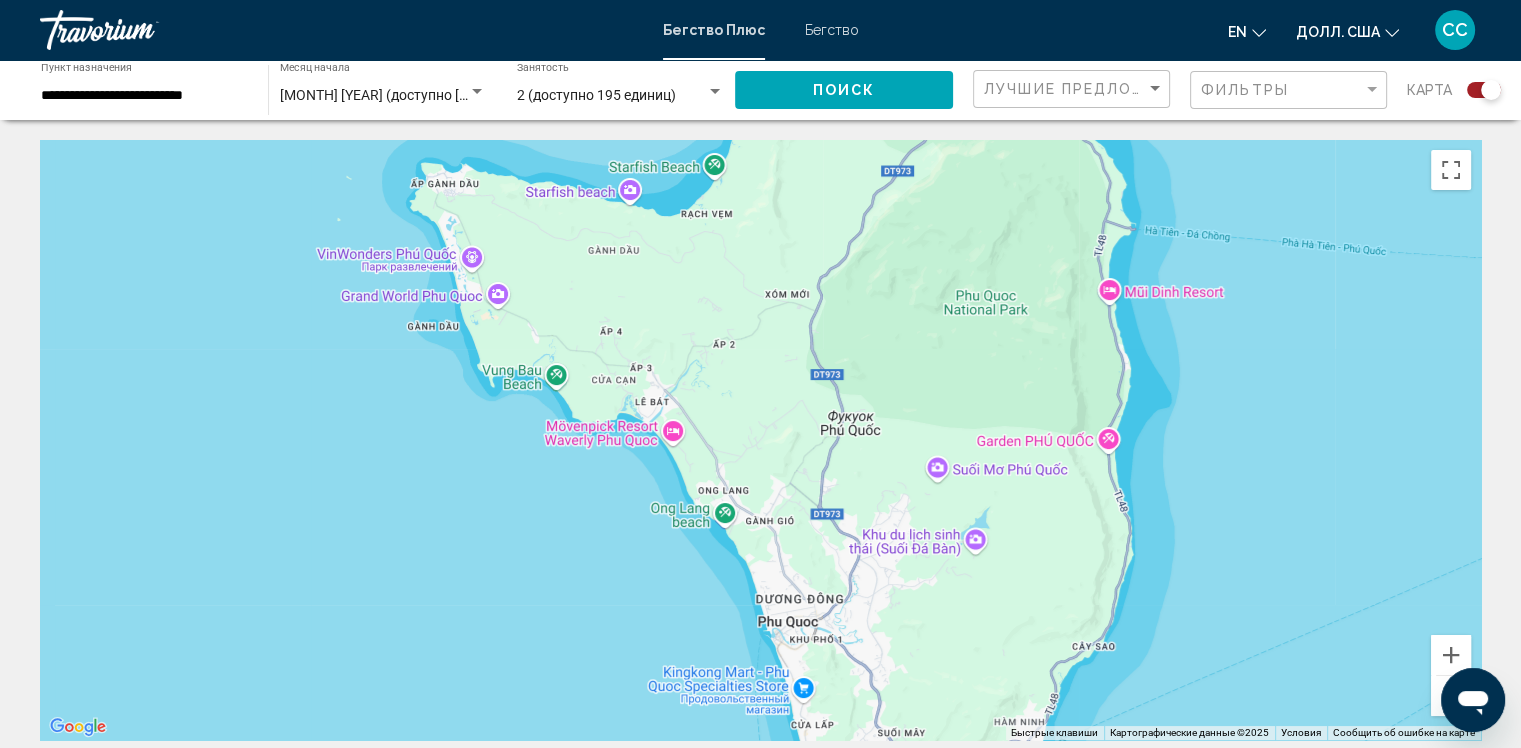 drag, startPoint x: 479, startPoint y: 640, endPoint x: 495, endPoint y: 508, distance: 132.96616 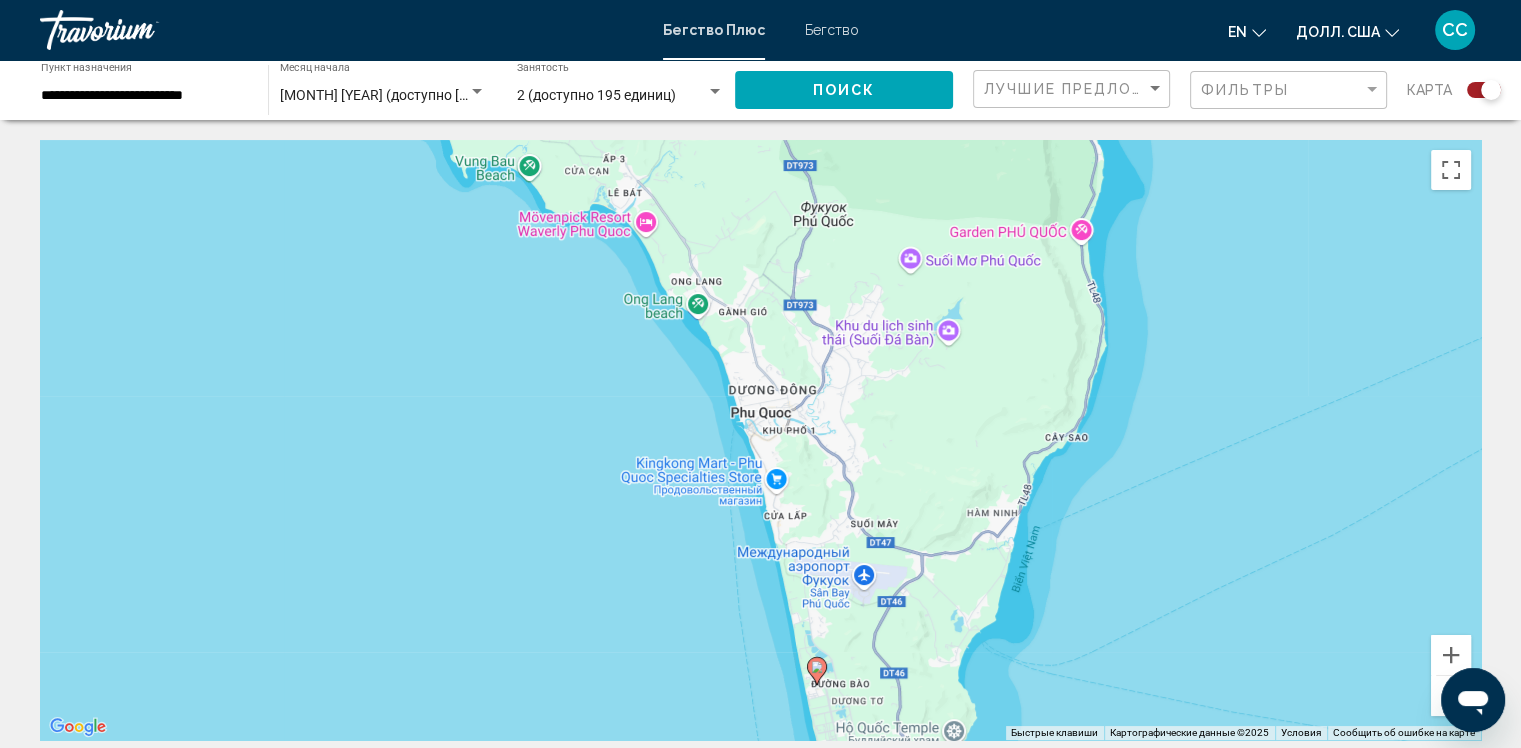 drag, startPoint x: 589, startPoint y: 648, endPoint x: 564, endPoint y: 438, distance: 211.48286 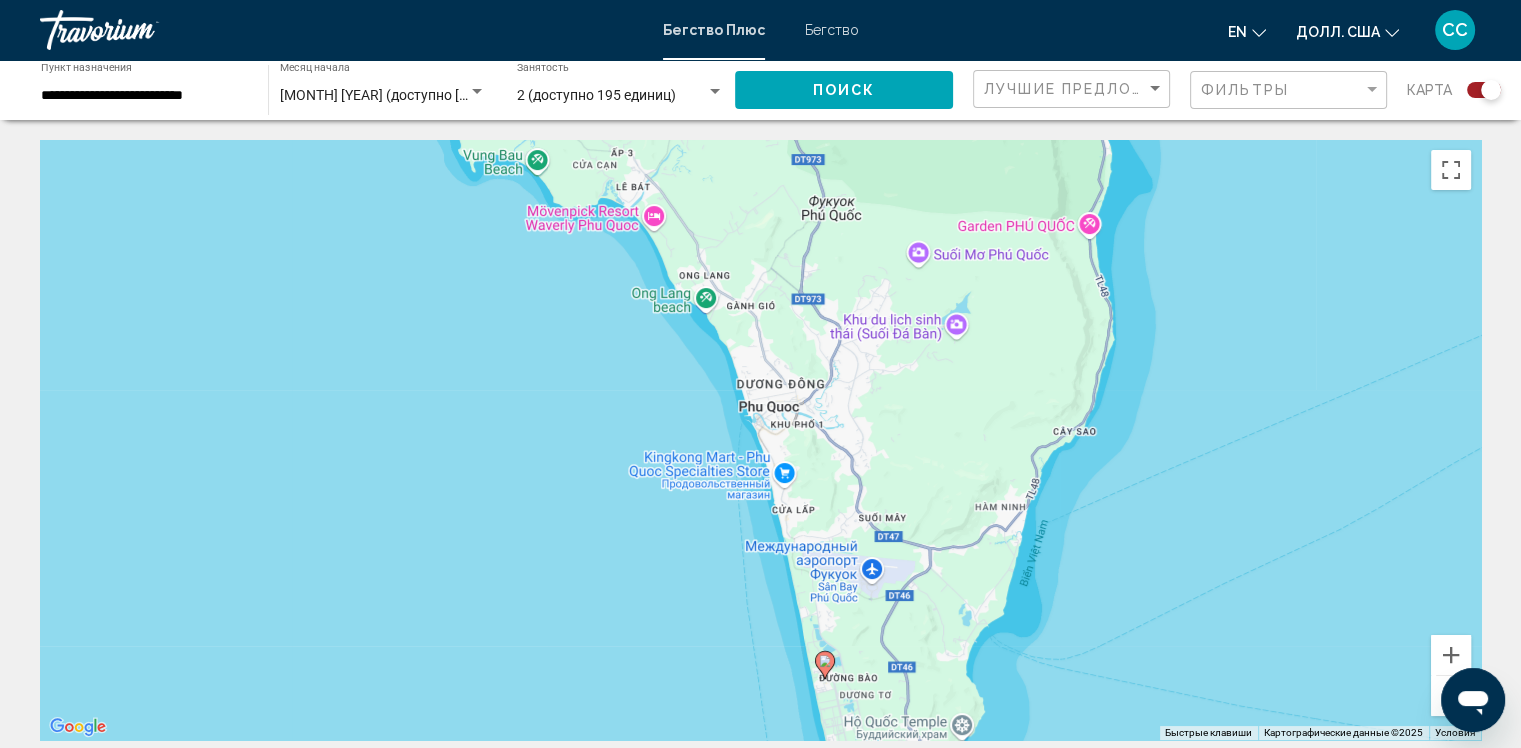 click on "Чтобы активировать перетаскивание с помощью клавиатуры, нажмите Alt + Enter.  После этого перемещайте маркер с помощью клавиш со стрелками.  Чтобы завершить перетаскивание, нажмите клавишу Enter.  Чтобы отменить действие, нажмите клавишу Esc." at bounding box center [760, 440] 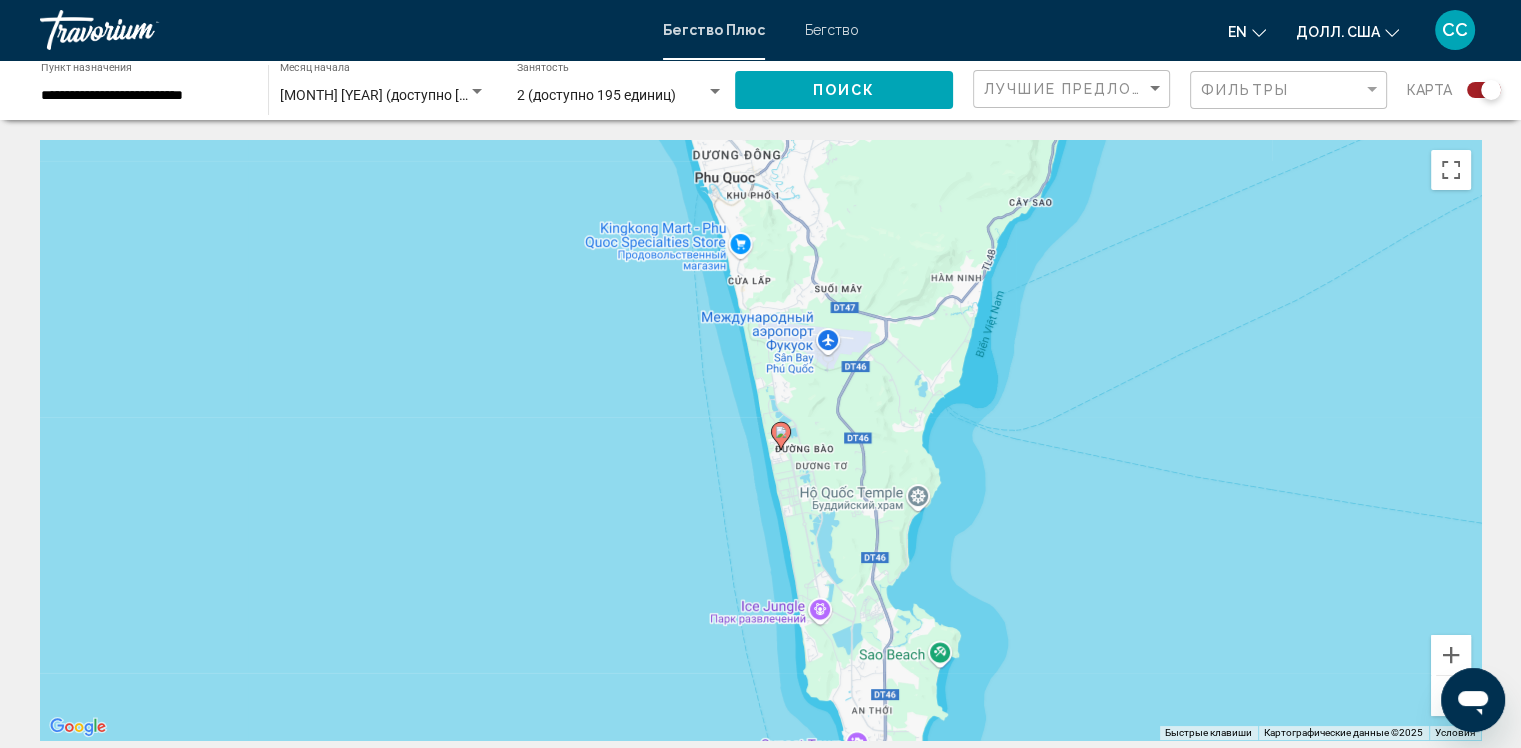 drag, startPoint x: 657, startPoint y: 560, endPoint x: 613, endPoint y: 326, distance: 238.10081 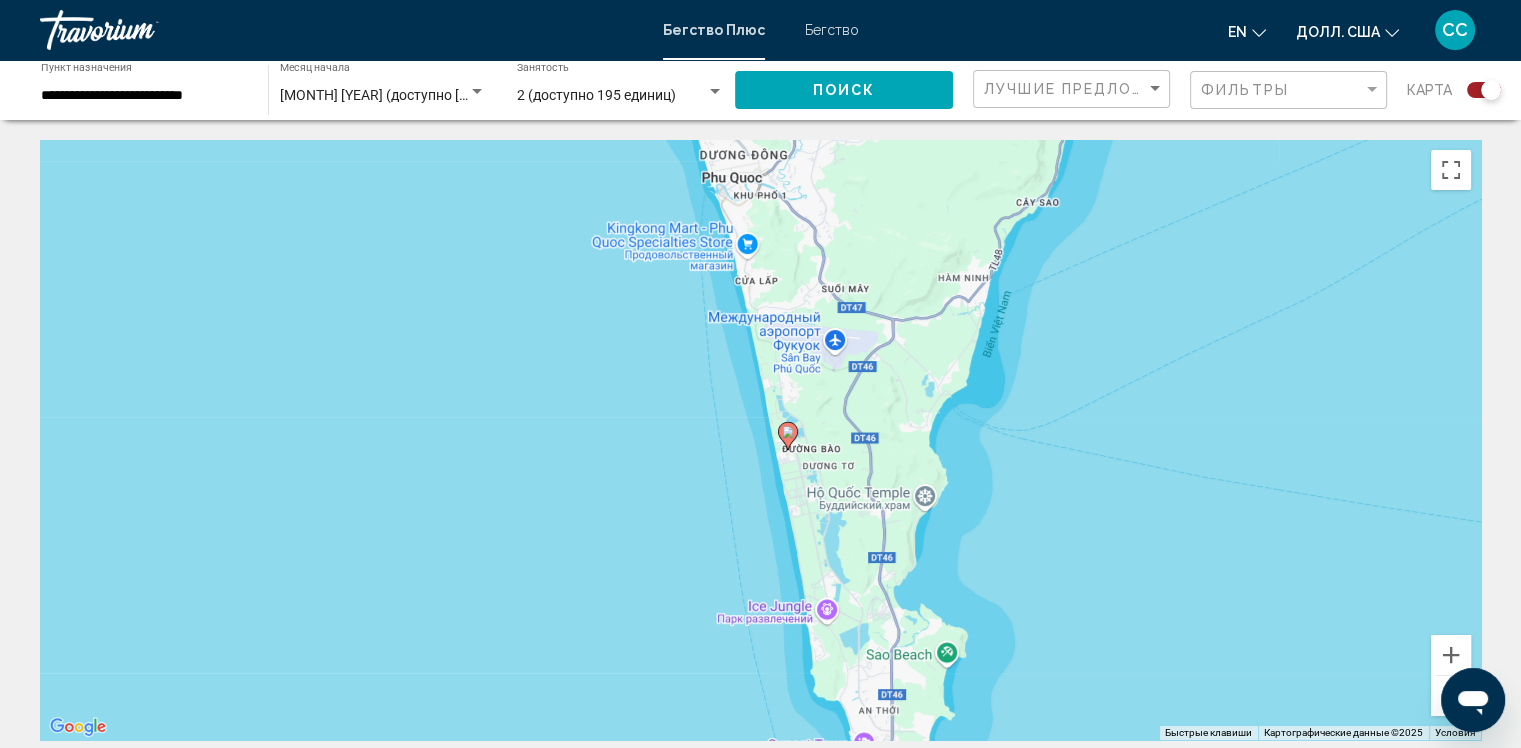 drag, startPoint x: 724, startPoint y: 550, endPoint x: 749, endPoint y: 556, distance: 25.70992 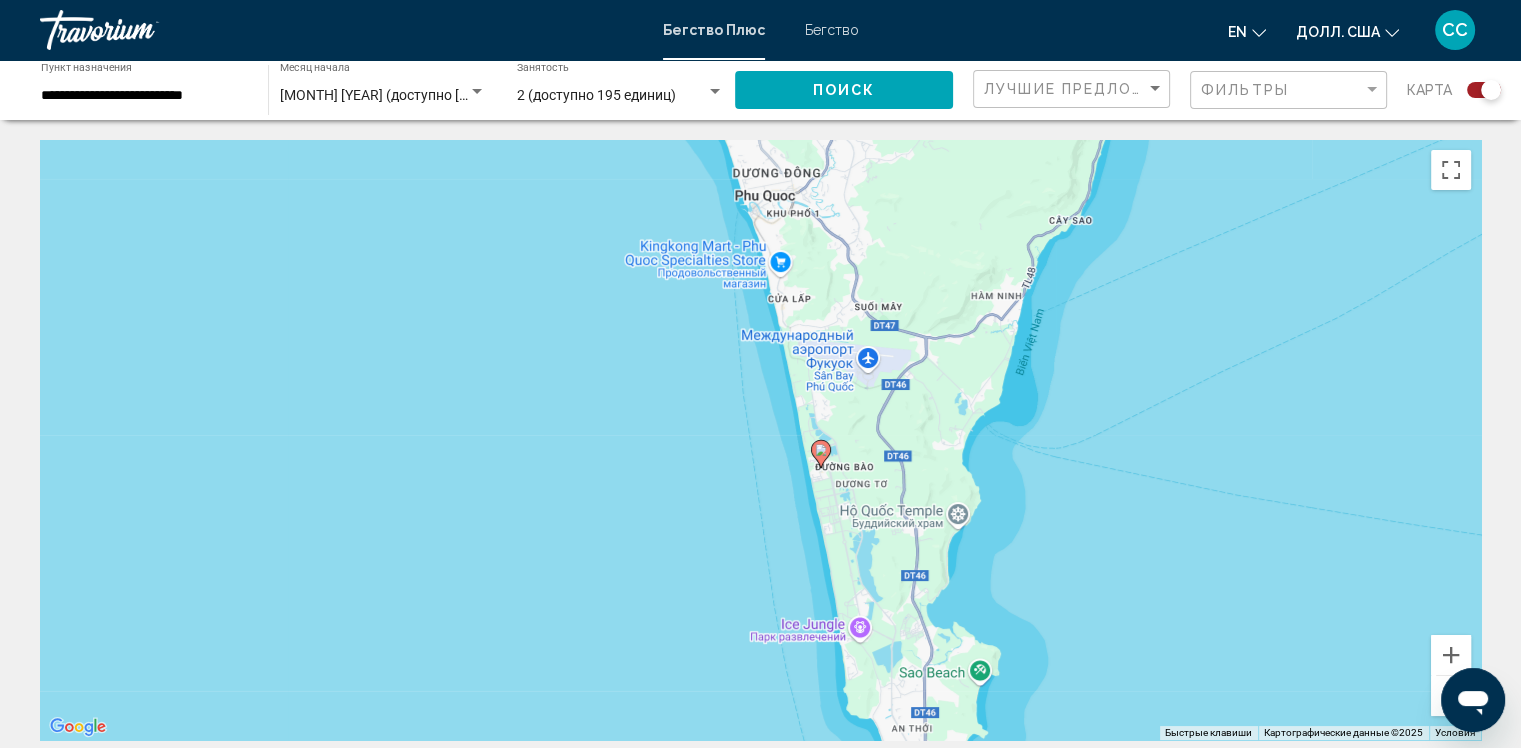 click on "Чтобы активировать перетаскивание с помощью клавиатуры, нажмите Alt + Enter.  После этого перемещайте маркер с помощью клавиш со стрелками.  Чтобы завершить перетаскивание, нажмите клавишу Enter.  Чтобы отменить действие, нажмите клавишу Esc." at bounding box center (760, 440) 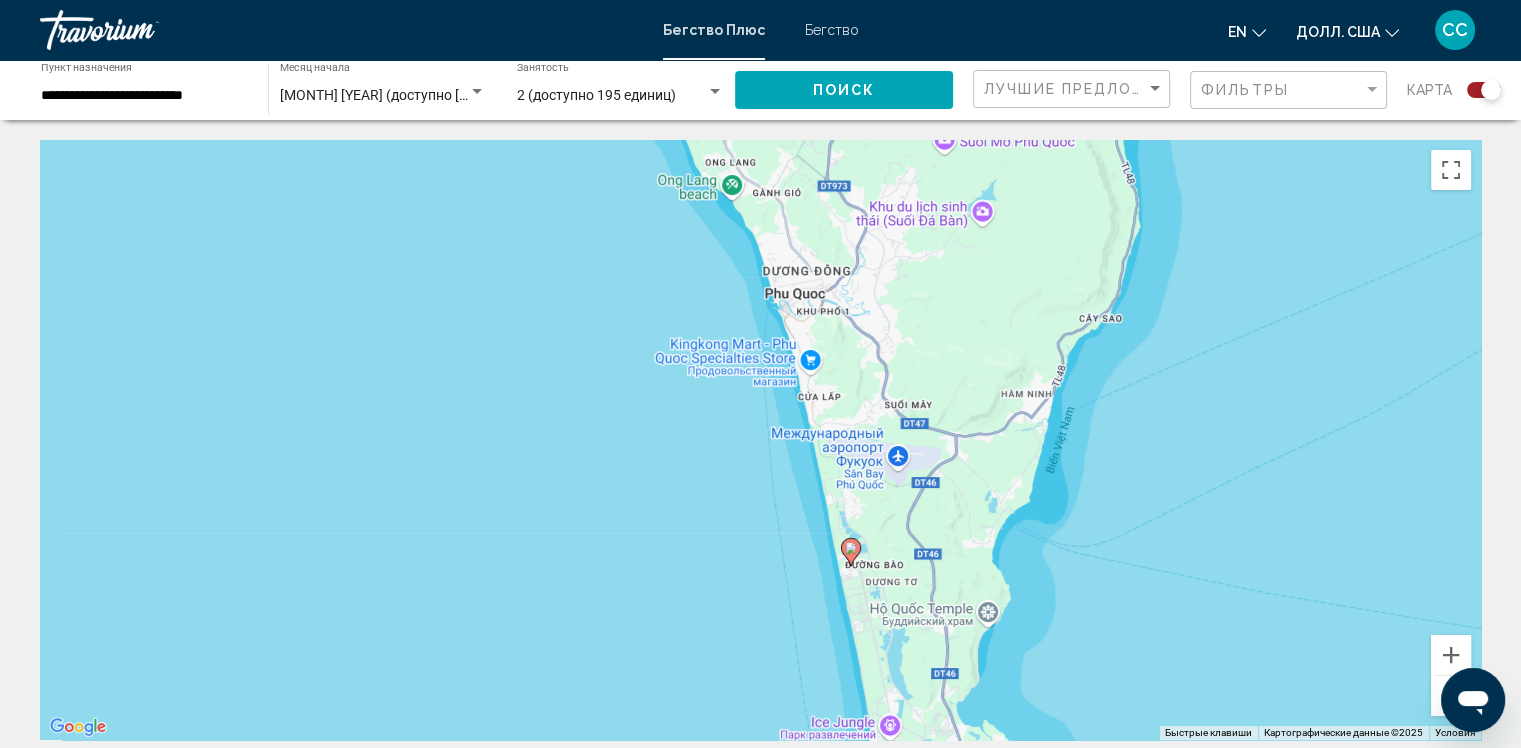 drag, startPoint x: 708, startPoint y: 363, endPoint x: 740, endPoint y: 469, distance: 110.724884 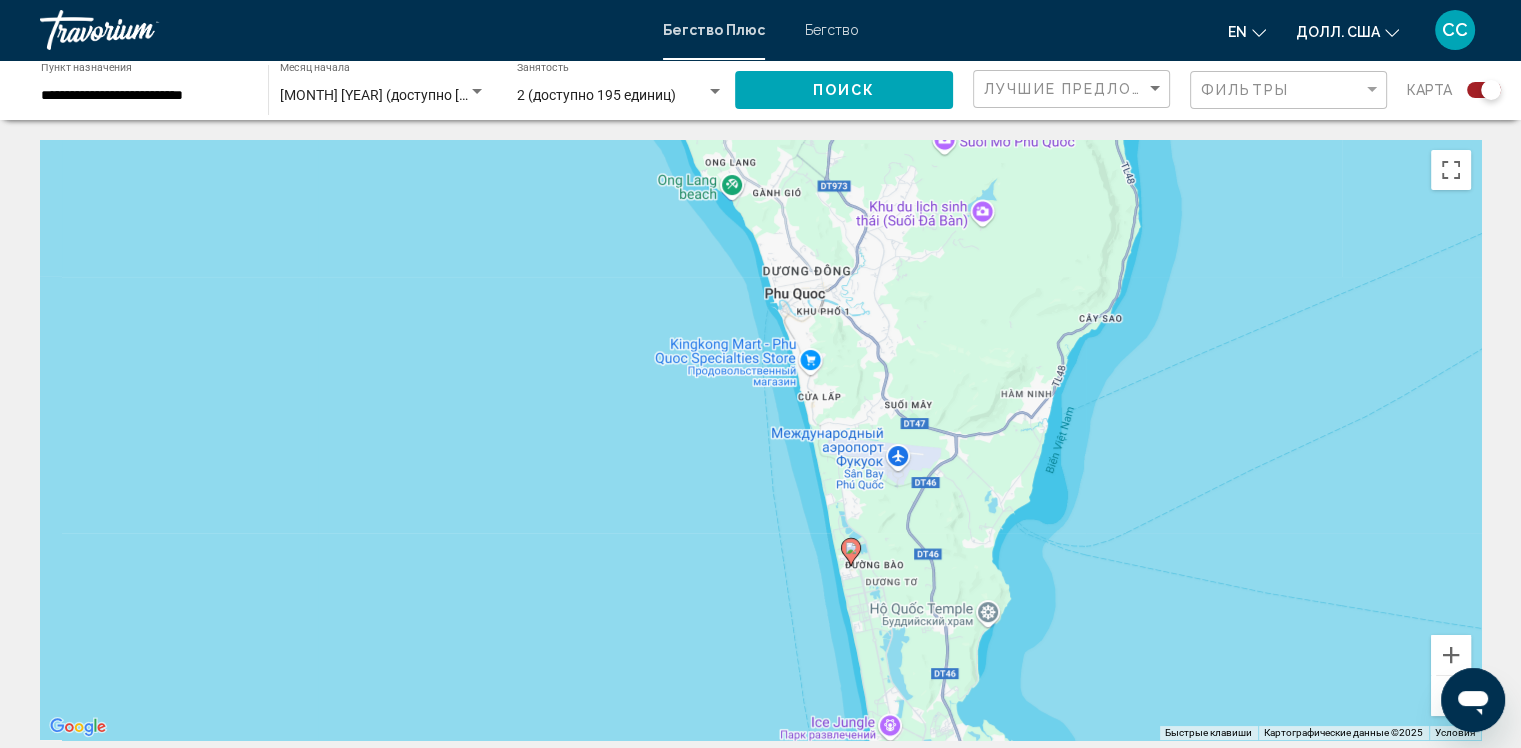 click on "Чтобы активировать перетаскивание с помощью клавиатуры, нажмите Alt + Enter.  После этого перемещайте маркер с помощью клавиш со стрелками.  Чтобы завершить перетаскивание, нажмите клавишу Enter.  Чтобы отменить действие, нажмите клавишу Esc." at bounding box center (760, 440) 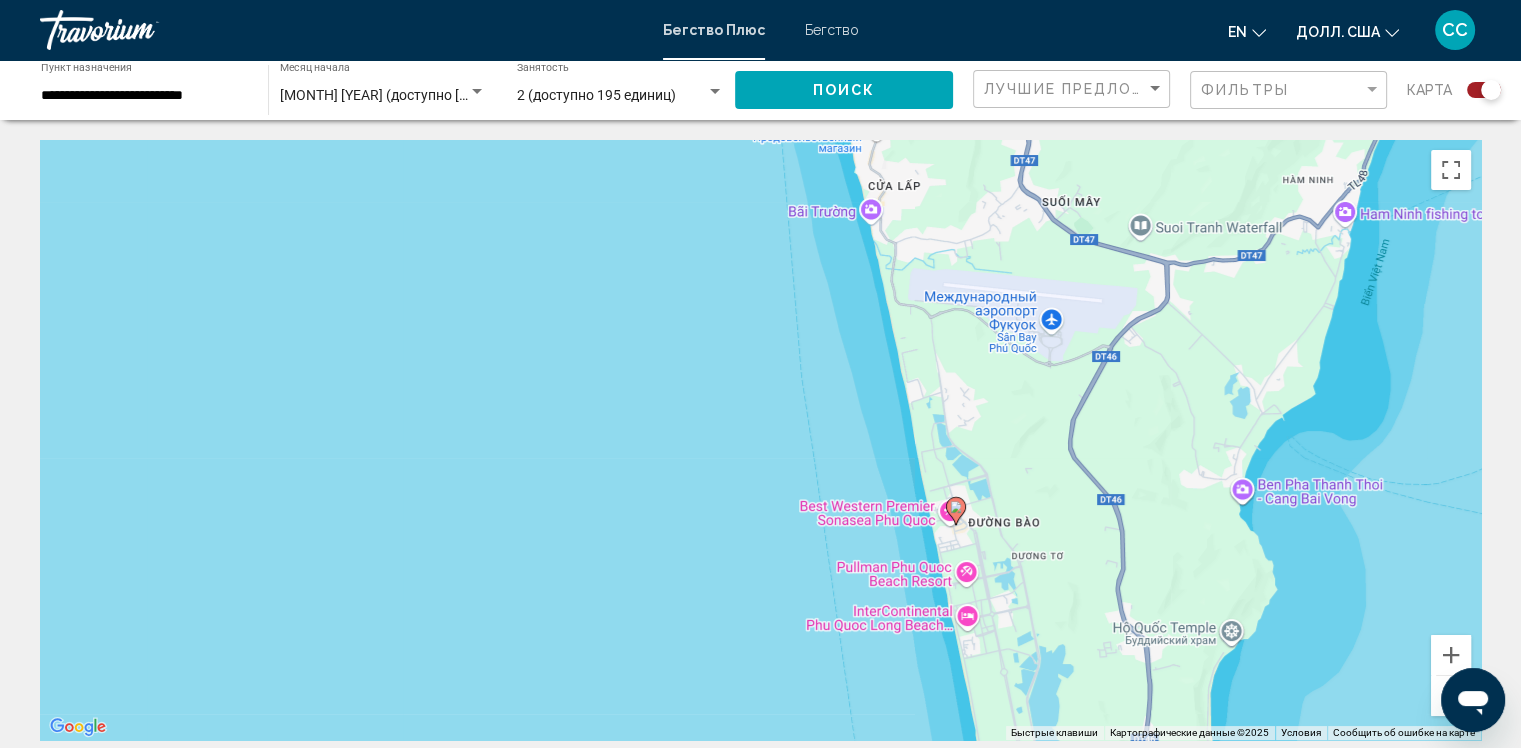 drag, startPoint x: 801, startPoint y: 546, endPoint x: 800, endPoint y: 406, distance: 140.00357 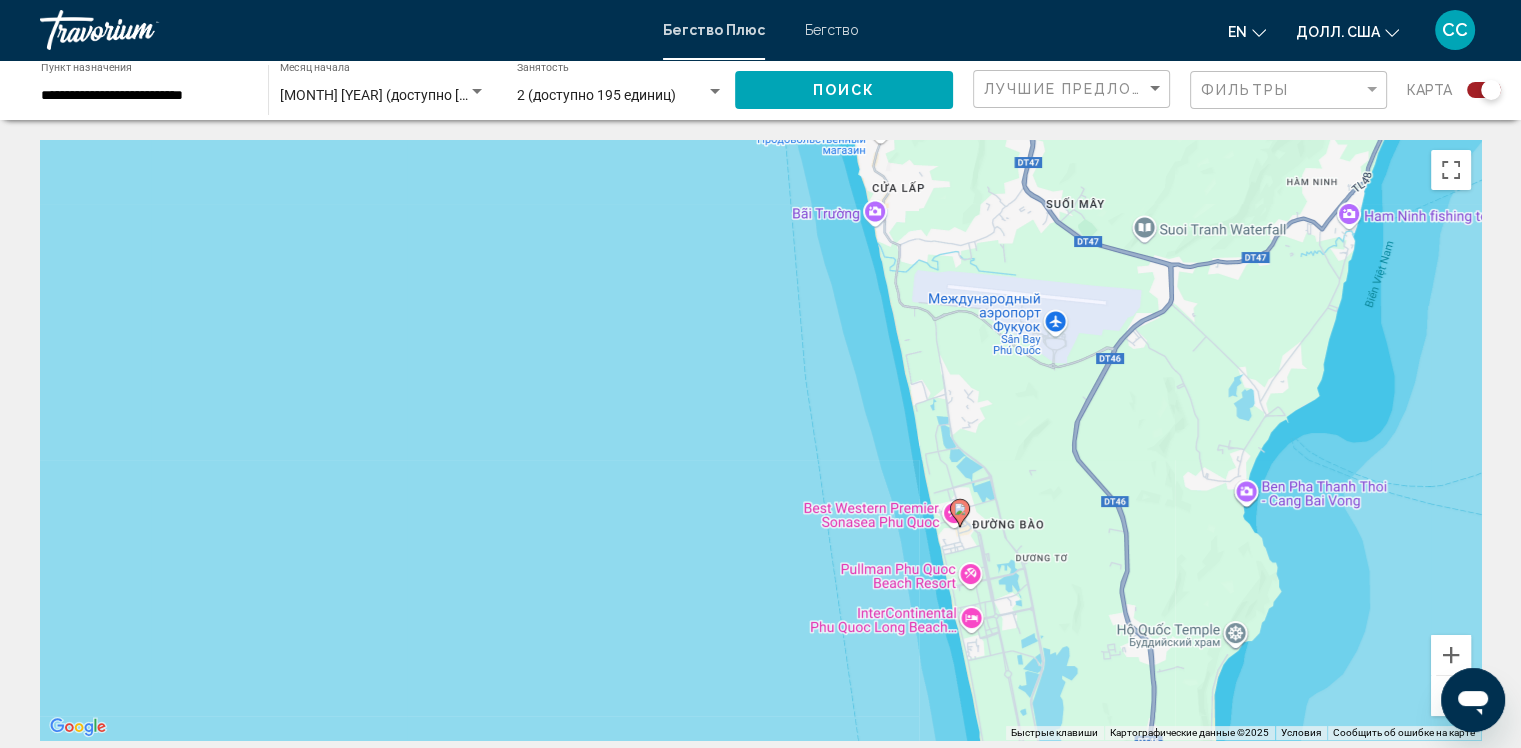 click at bounding box center [1451, 696] 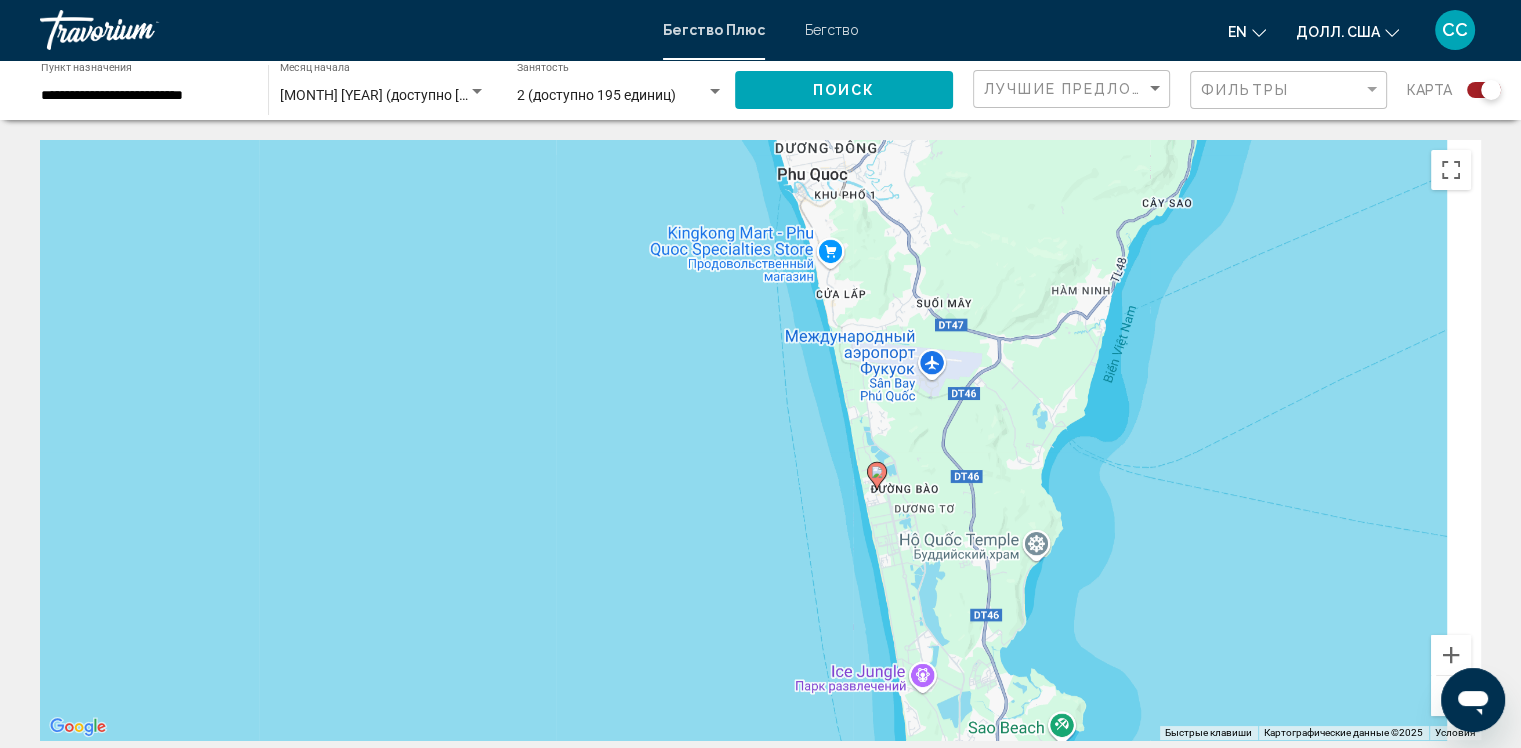 click at bounding box center [1451, 696] 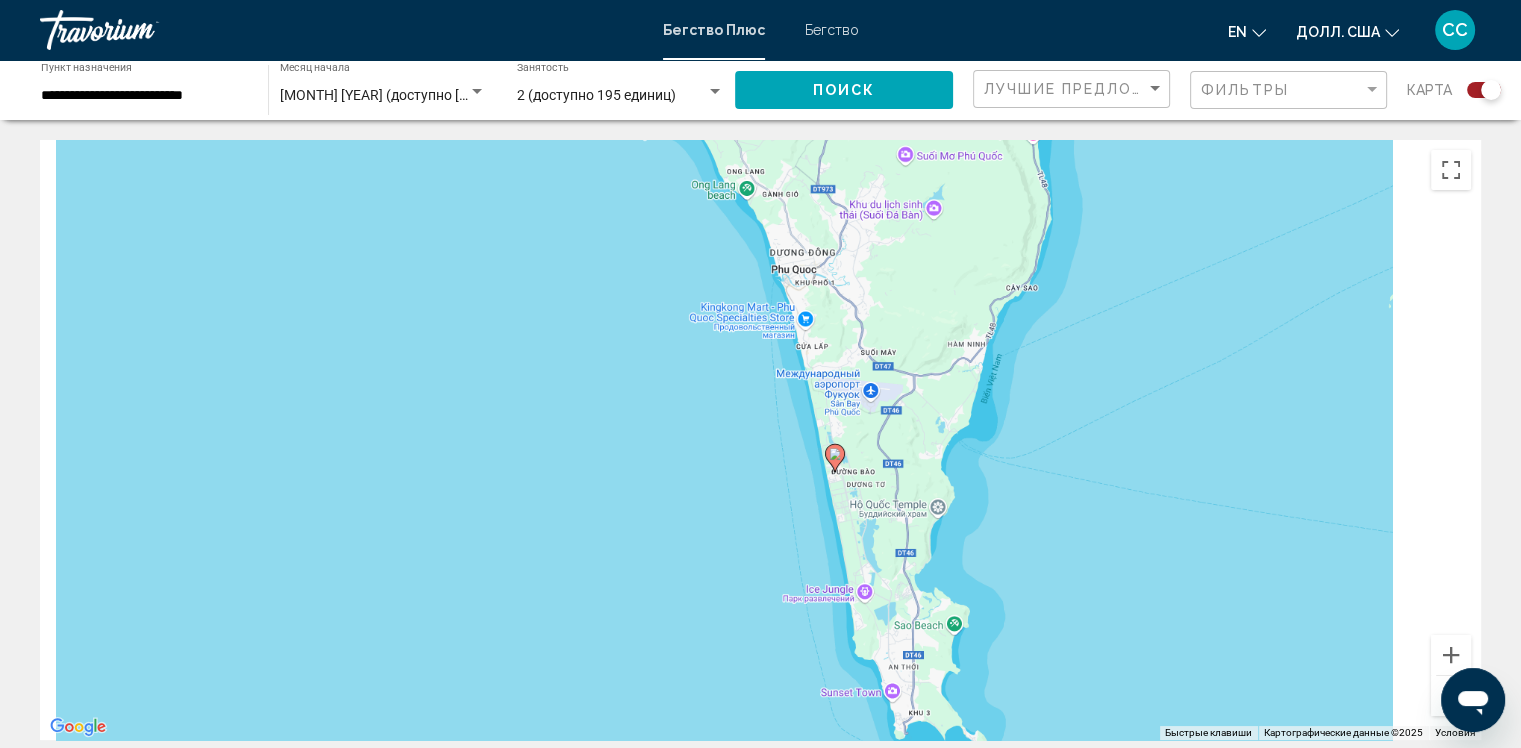 click at bounding box center (1451, 696) 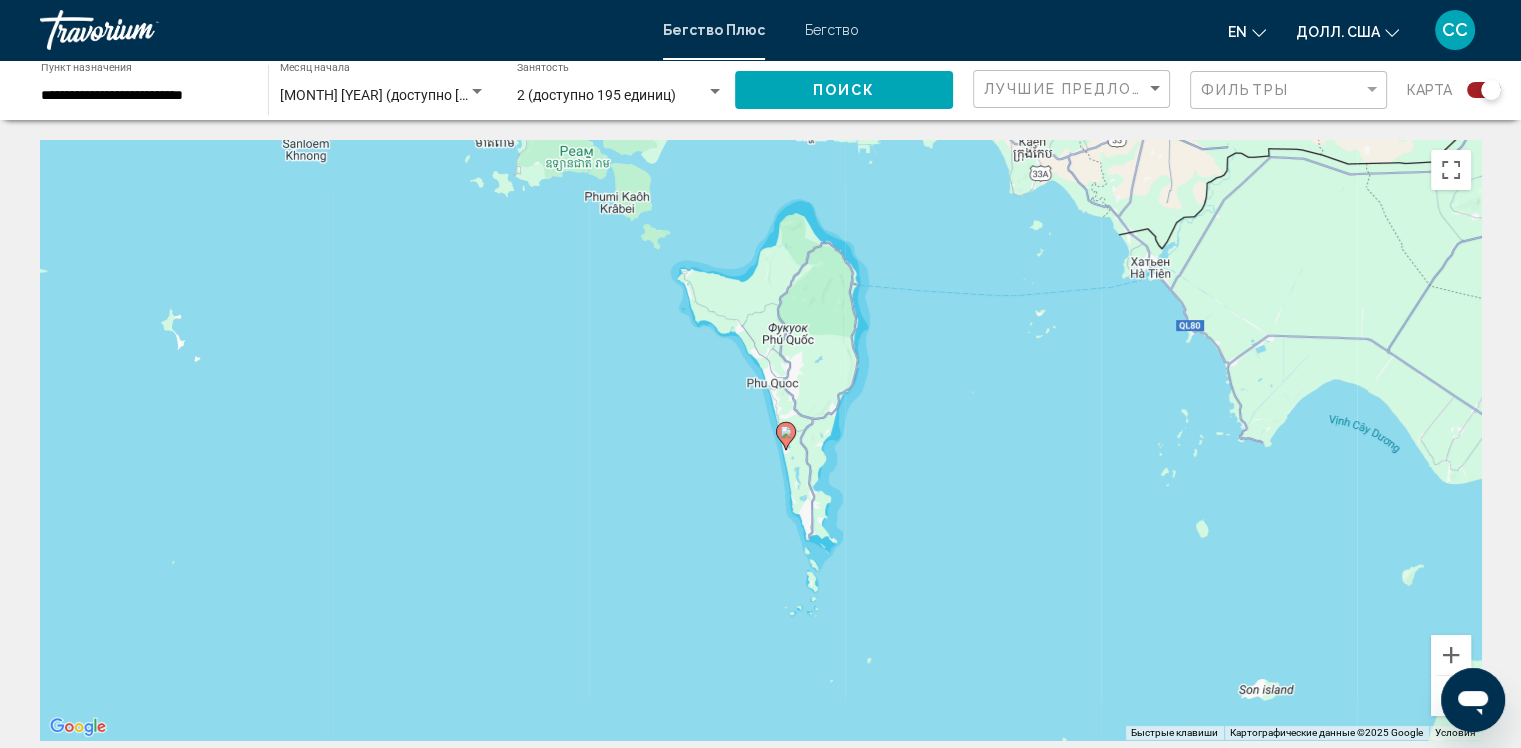 click at bounding box center [1451, 696] 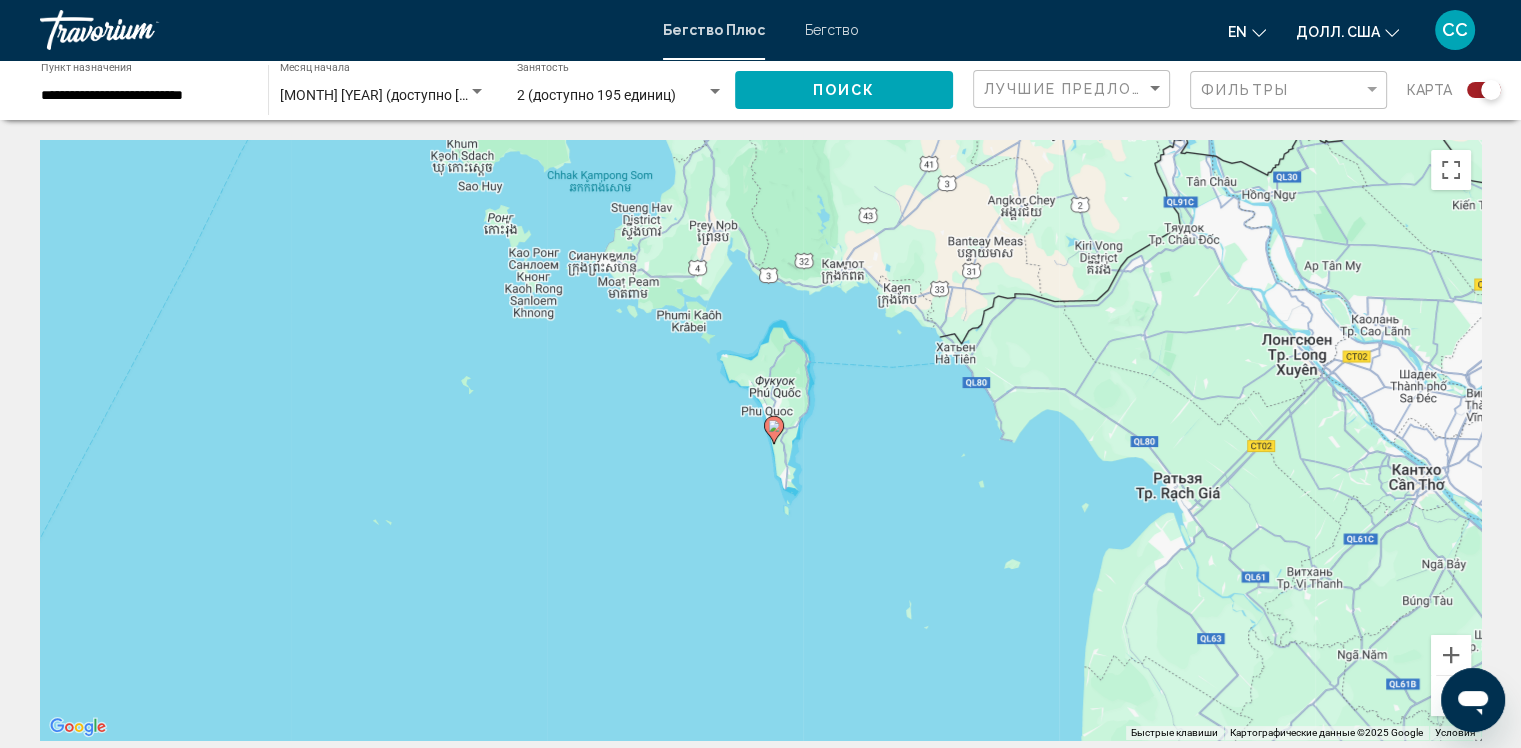 click at bounding box center [1451, 696] 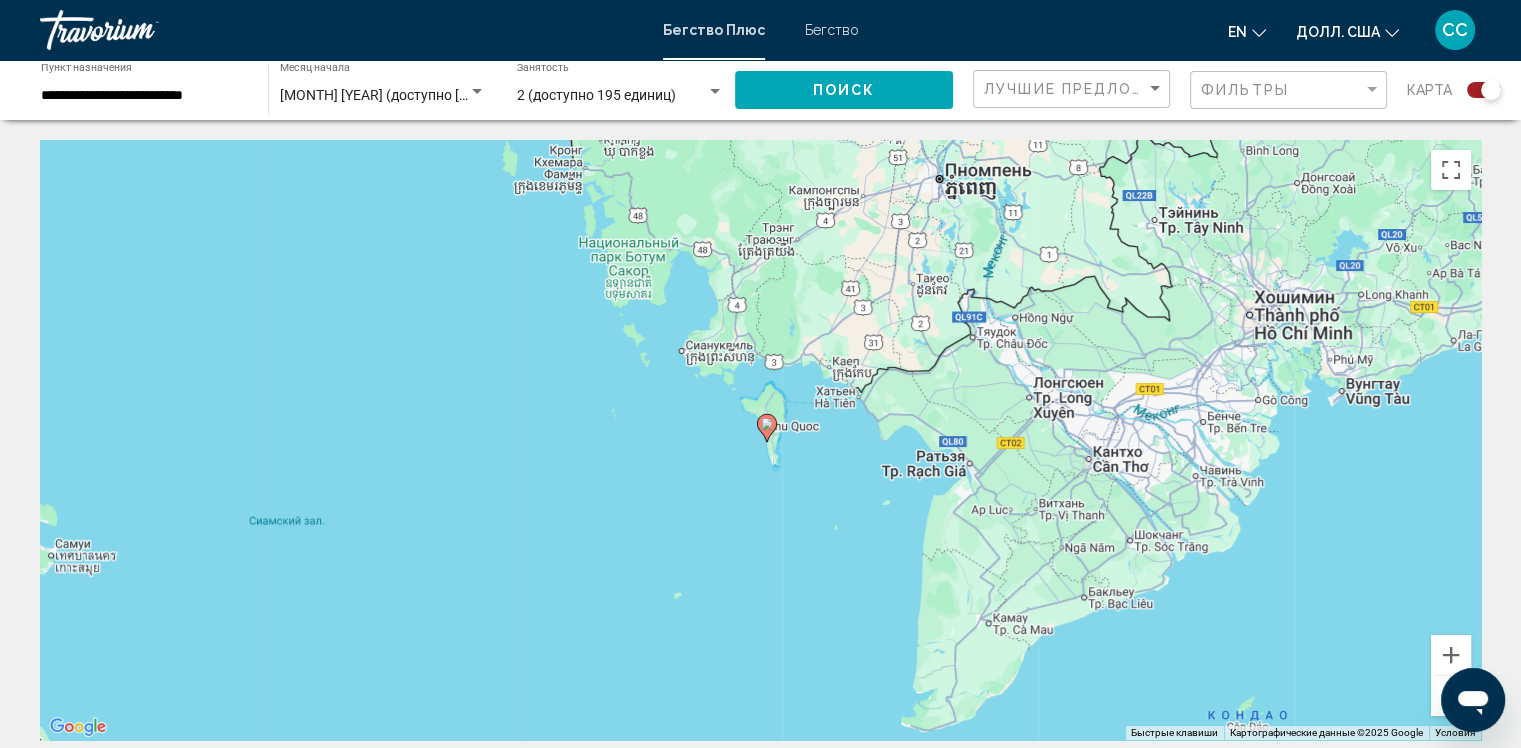 click at bounding box center (1451, 696) 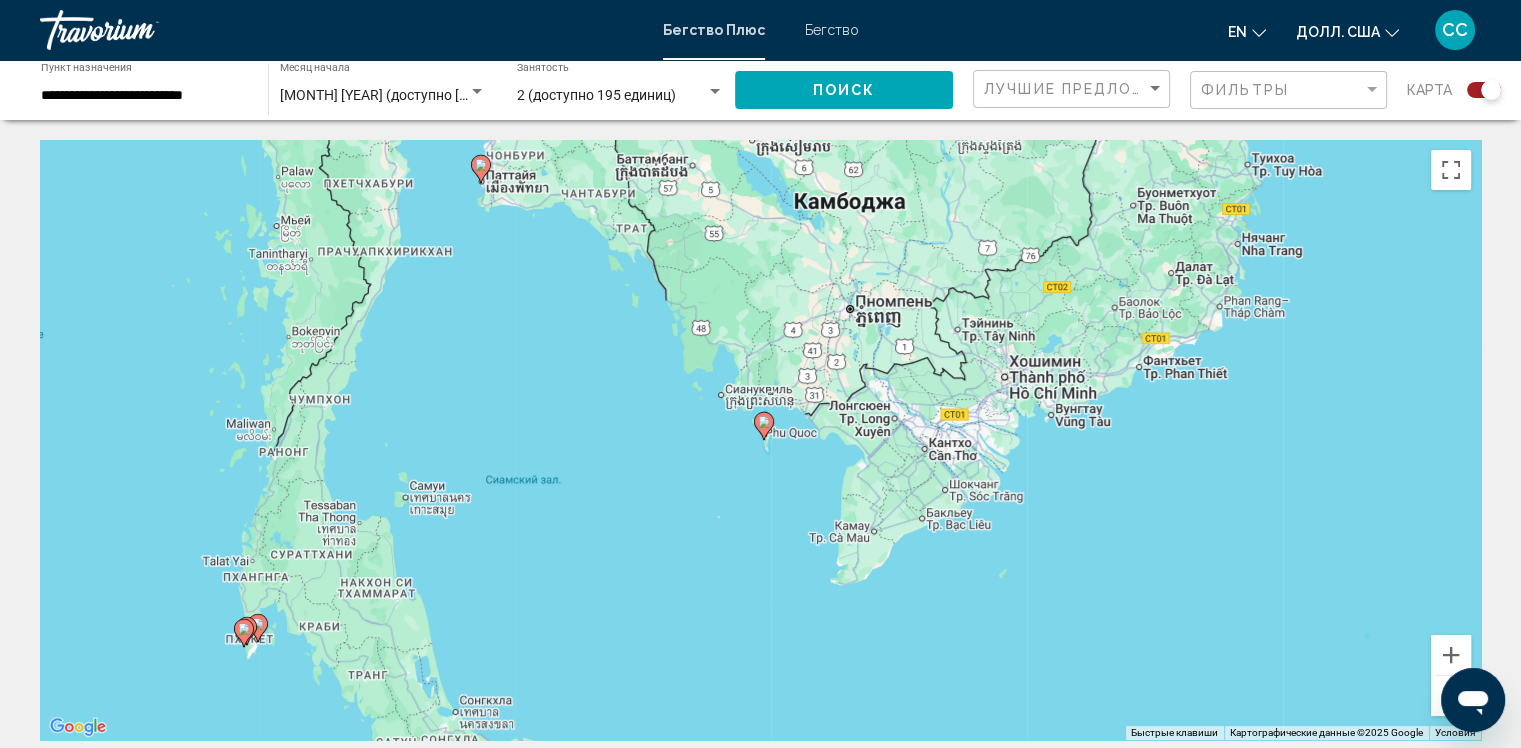 click at bounding box center [1451, 696] 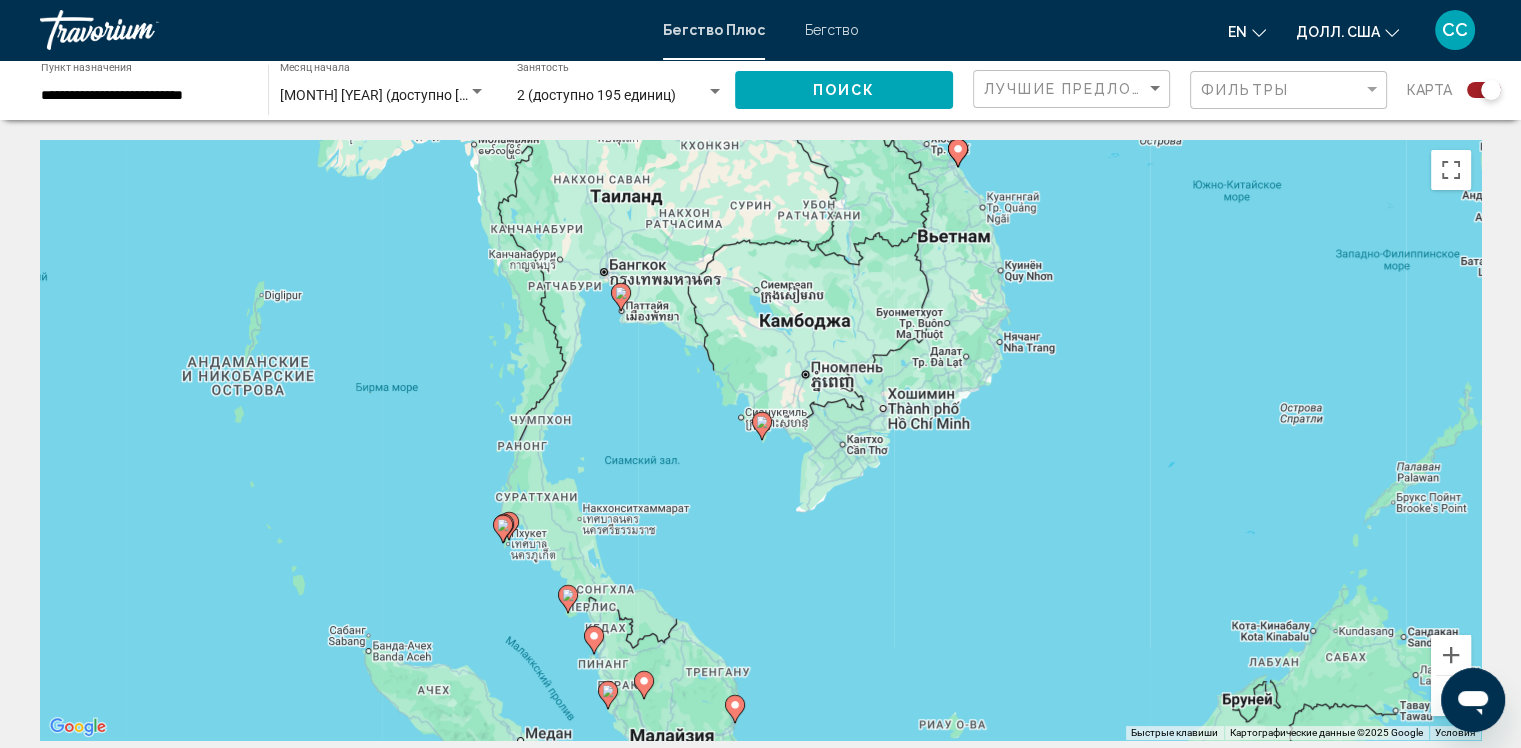 click at bounding box center [1451, 696] 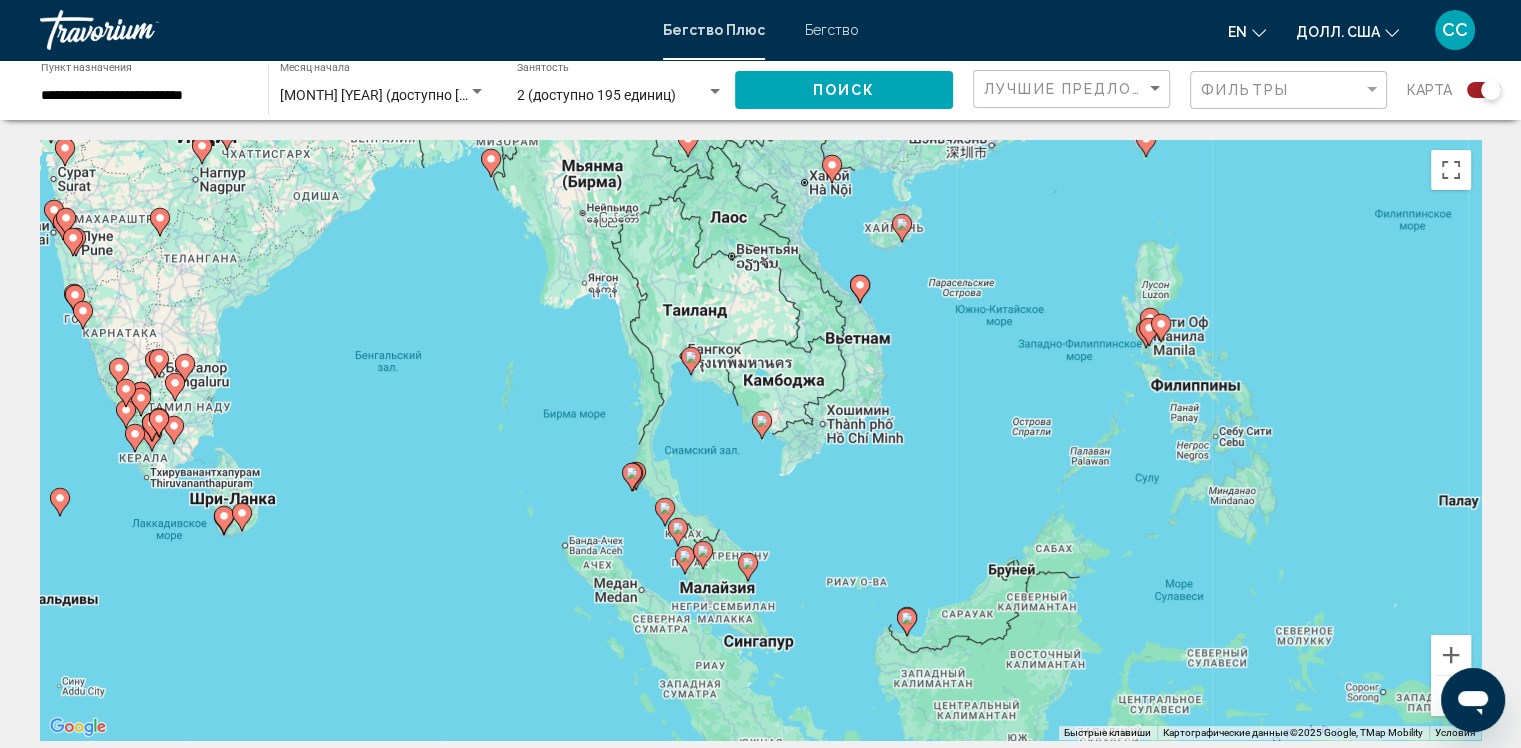 click at bounding box center [1451, 696] 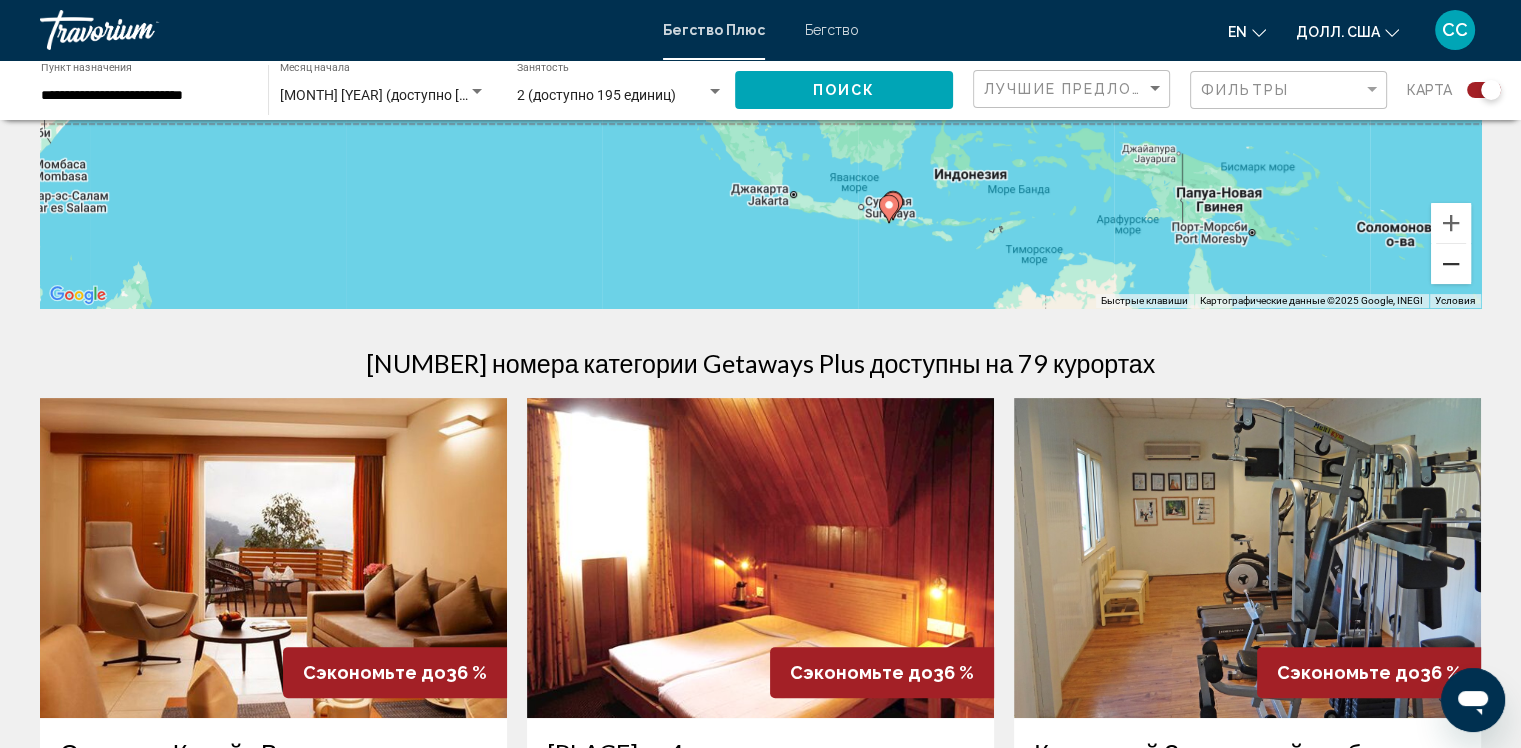 scroll, scrollTop: 440, scrollLeft: 0, axis: vertical 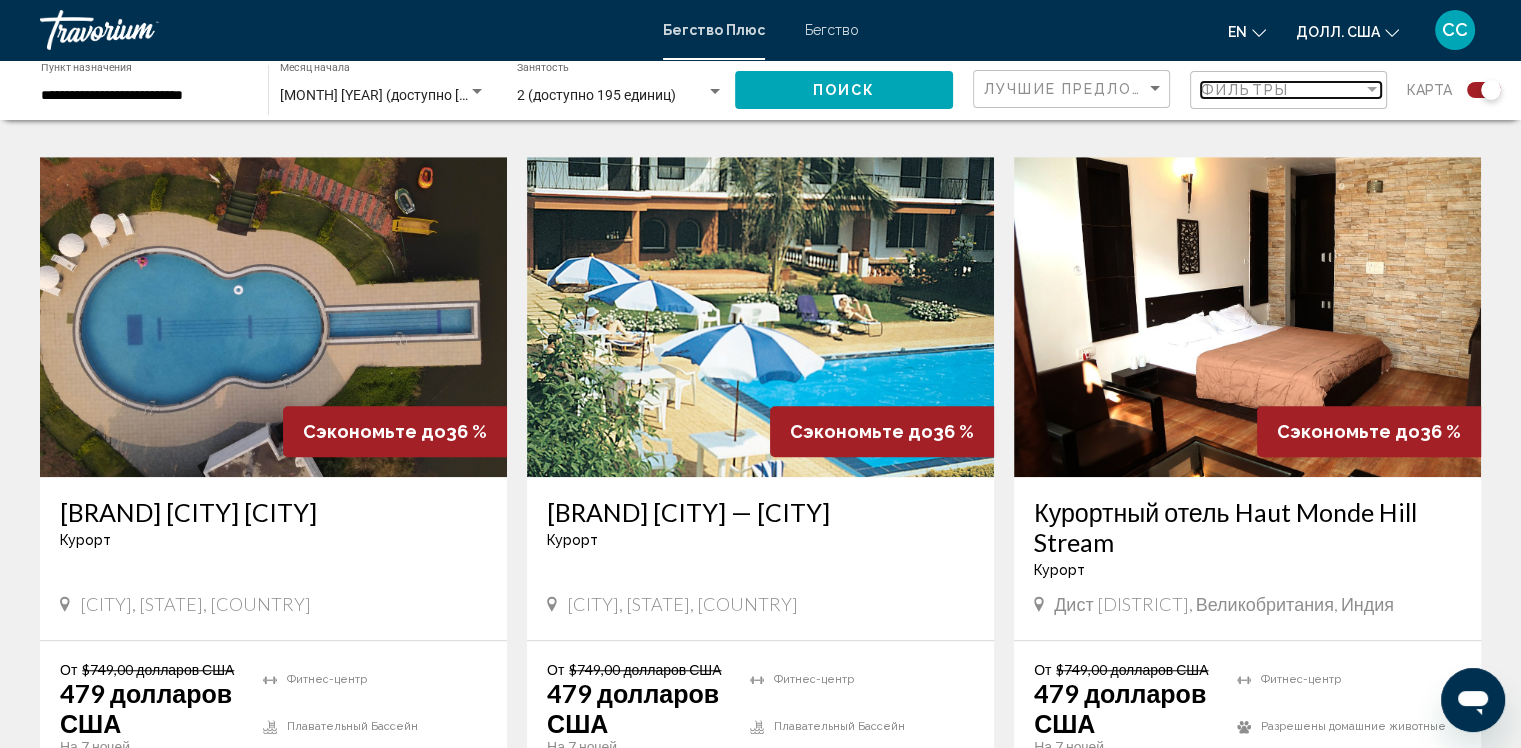 click at bounding box center [1372, 90] 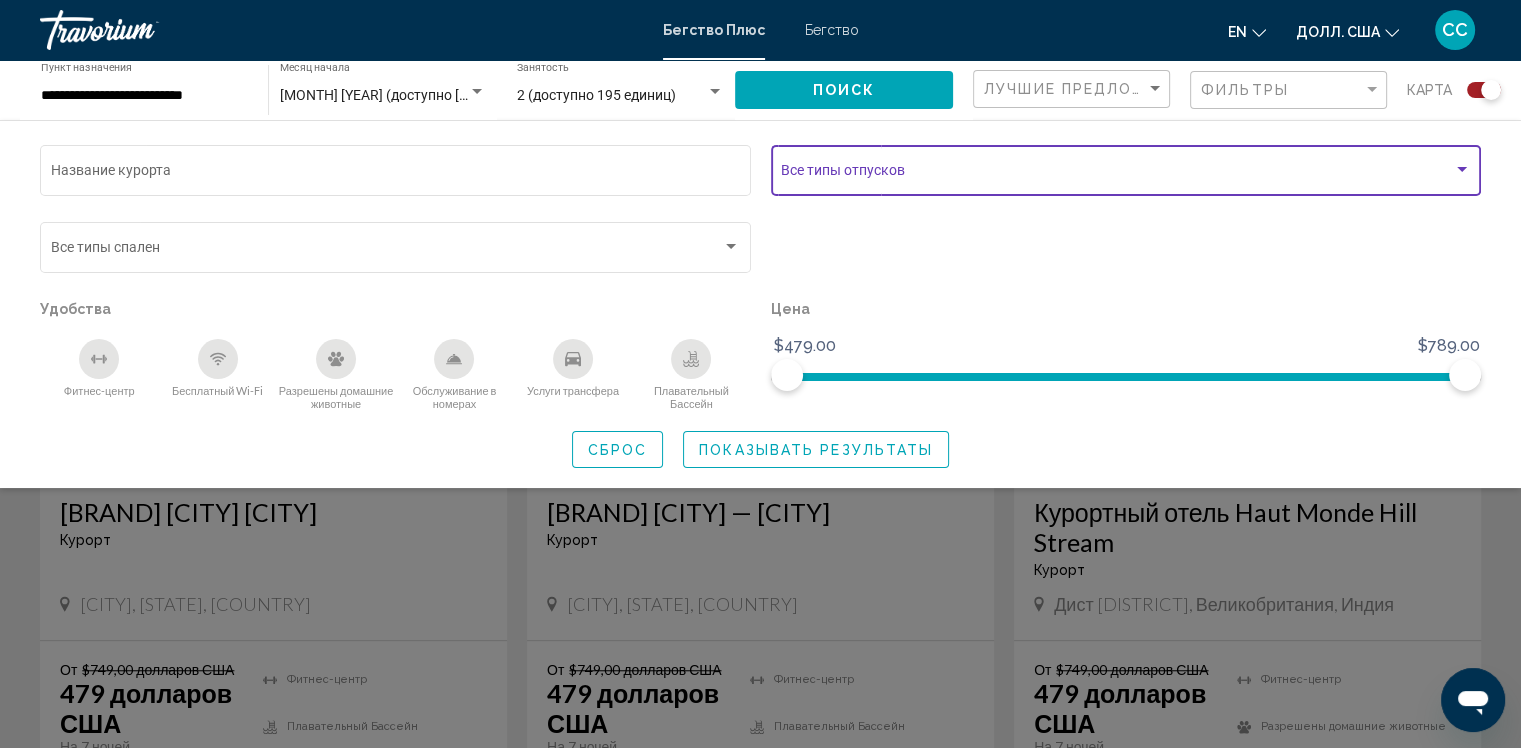 click at bounding box center (1462, 169) 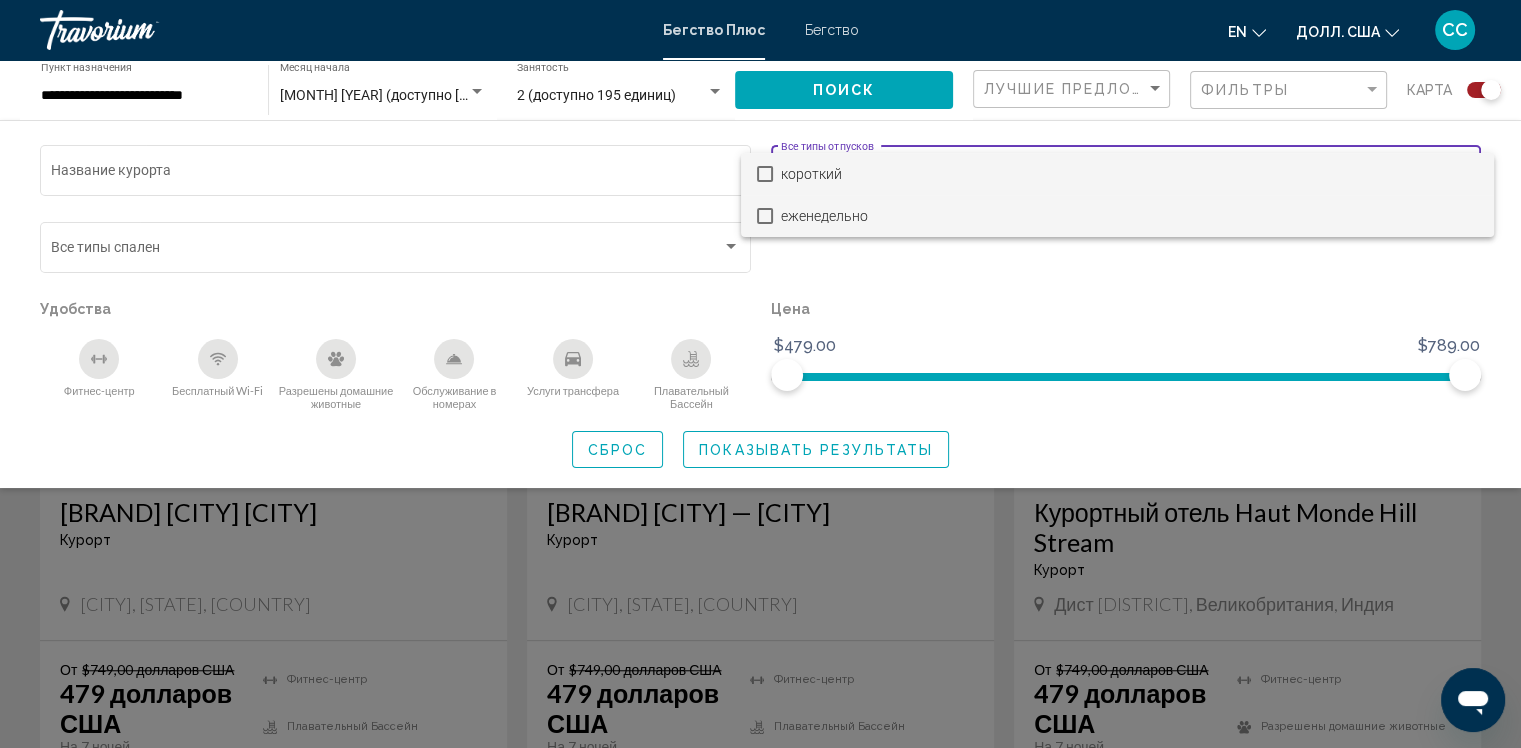click on "еженедельно" at bounding box center (1129, 216) 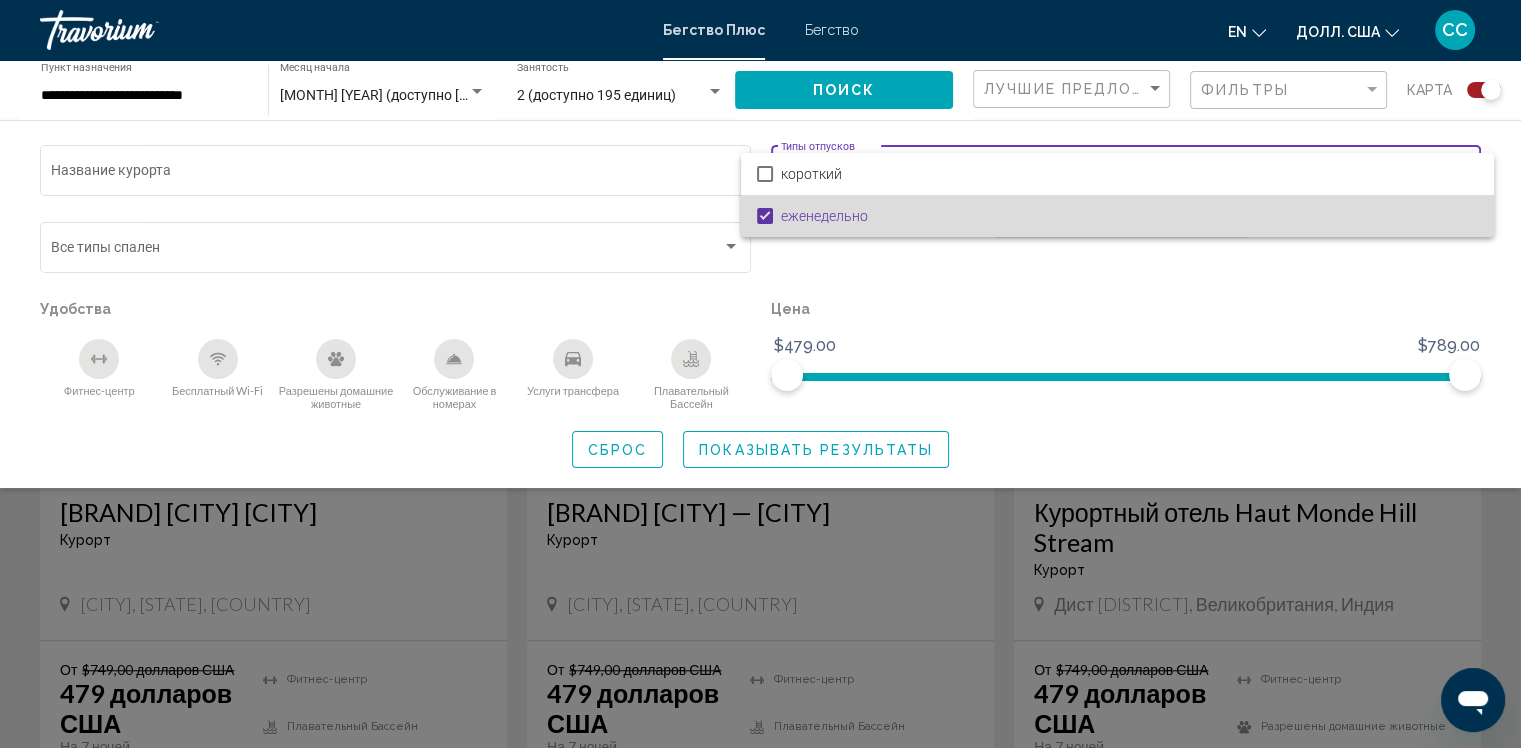 click on "еженедельно" at bounding box center [1129, 216] 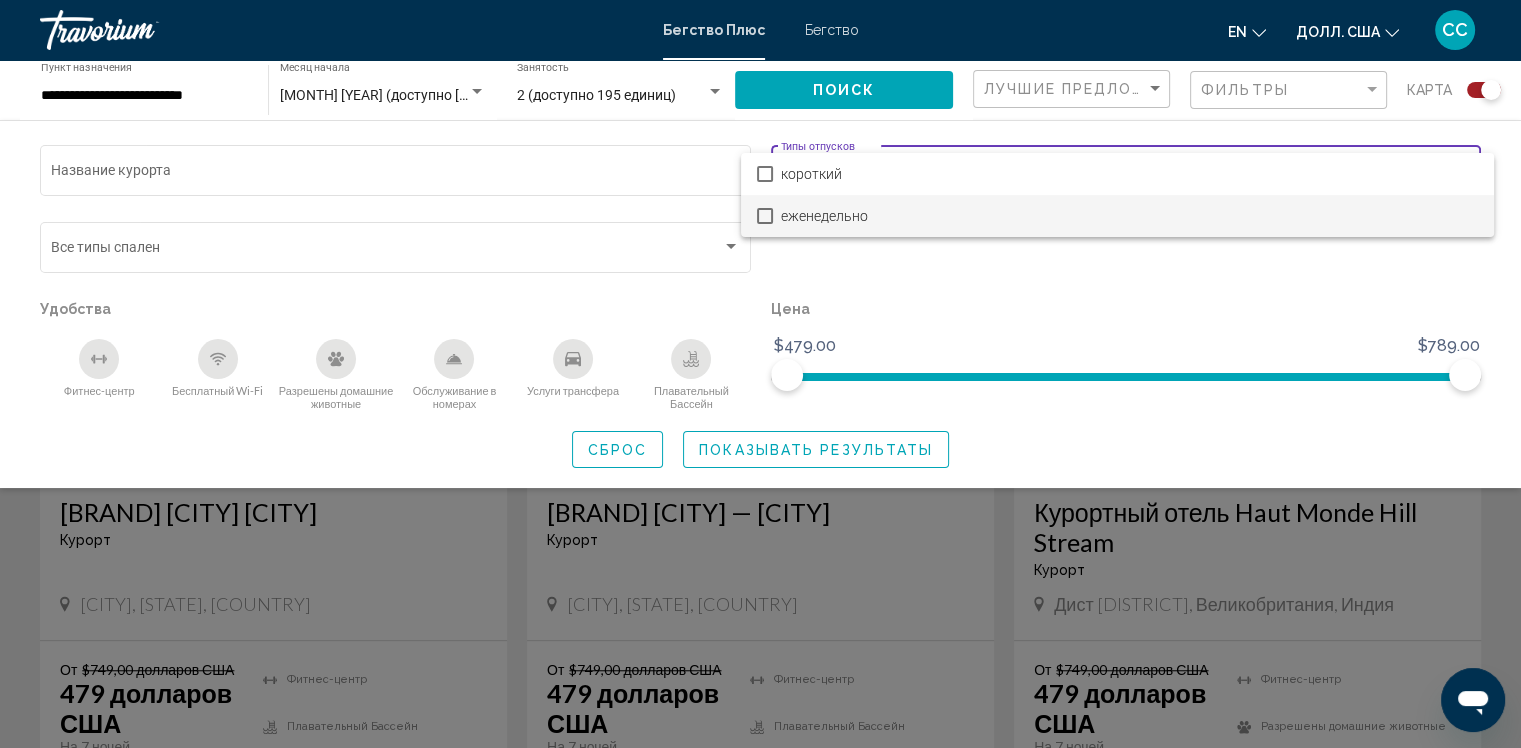 click at bounding box center [760, 374] 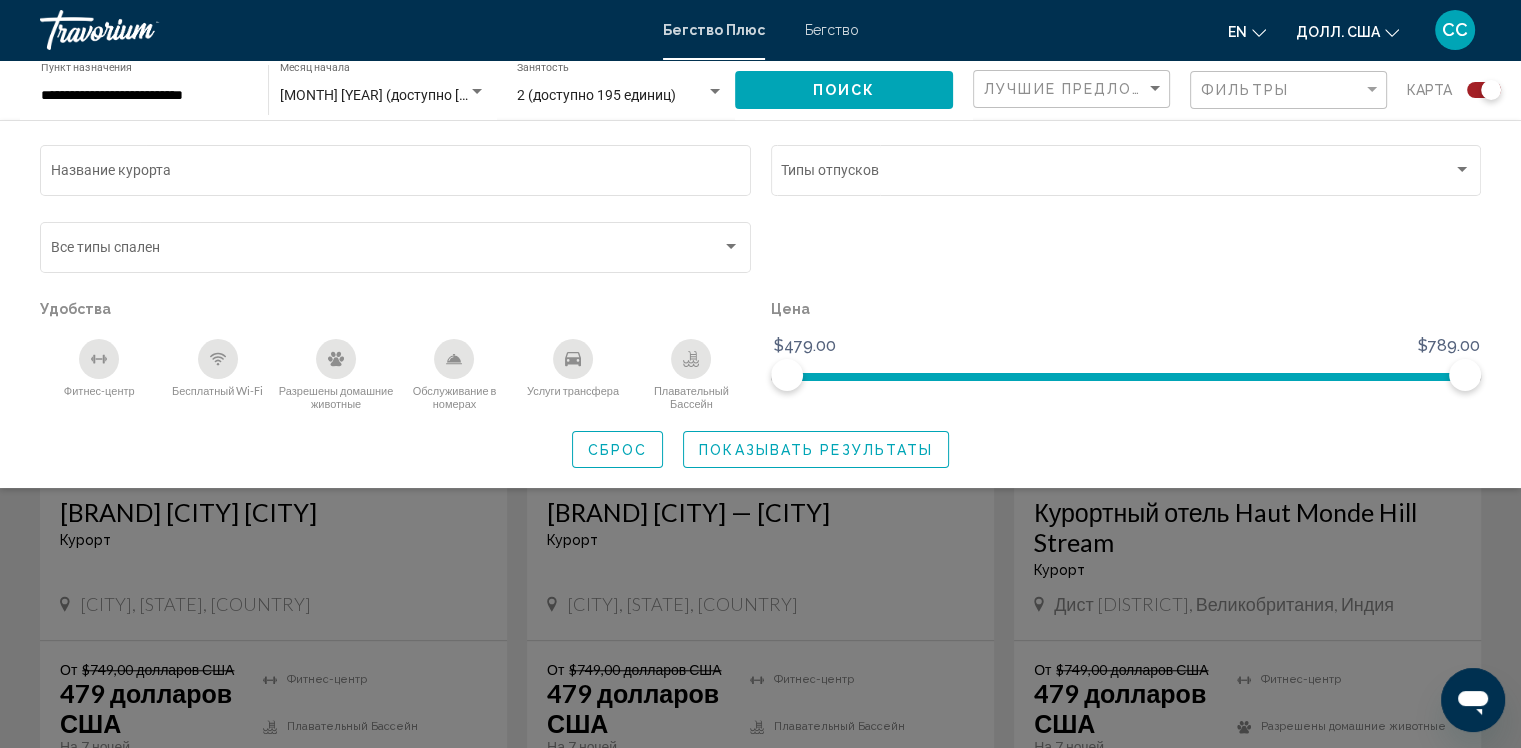 click 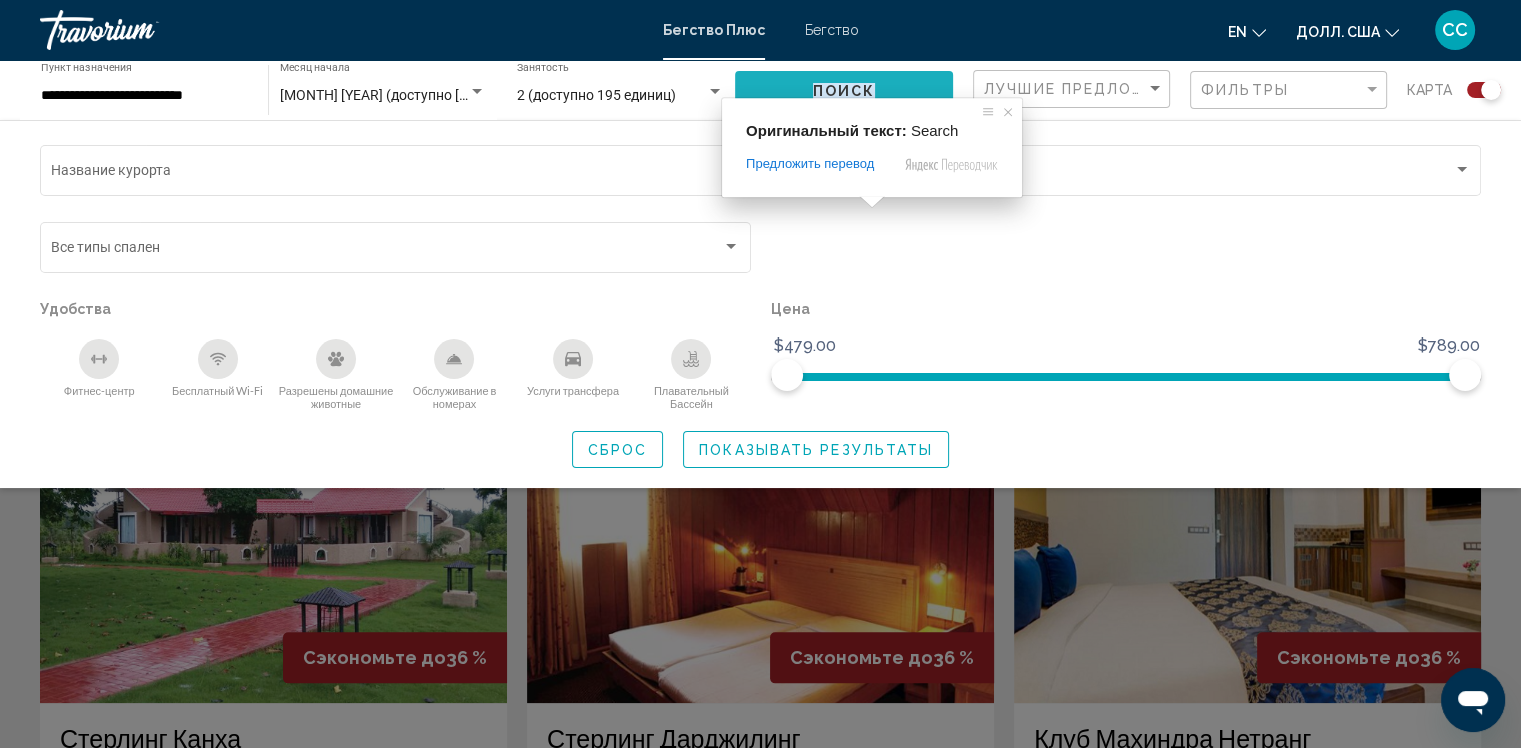 click on "Поиск" 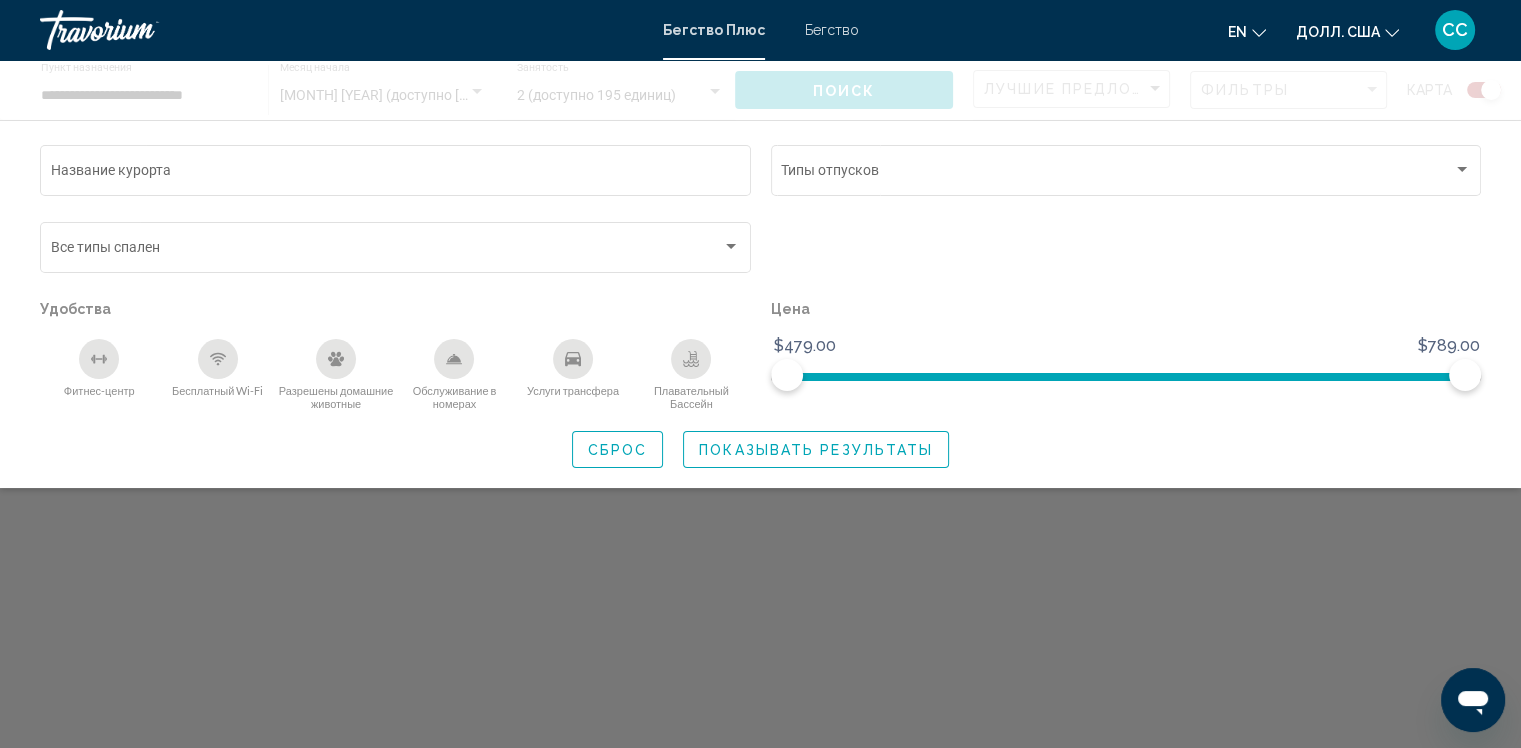 scroll, scrollTop: 0, scrollLeft: 0, axis: both 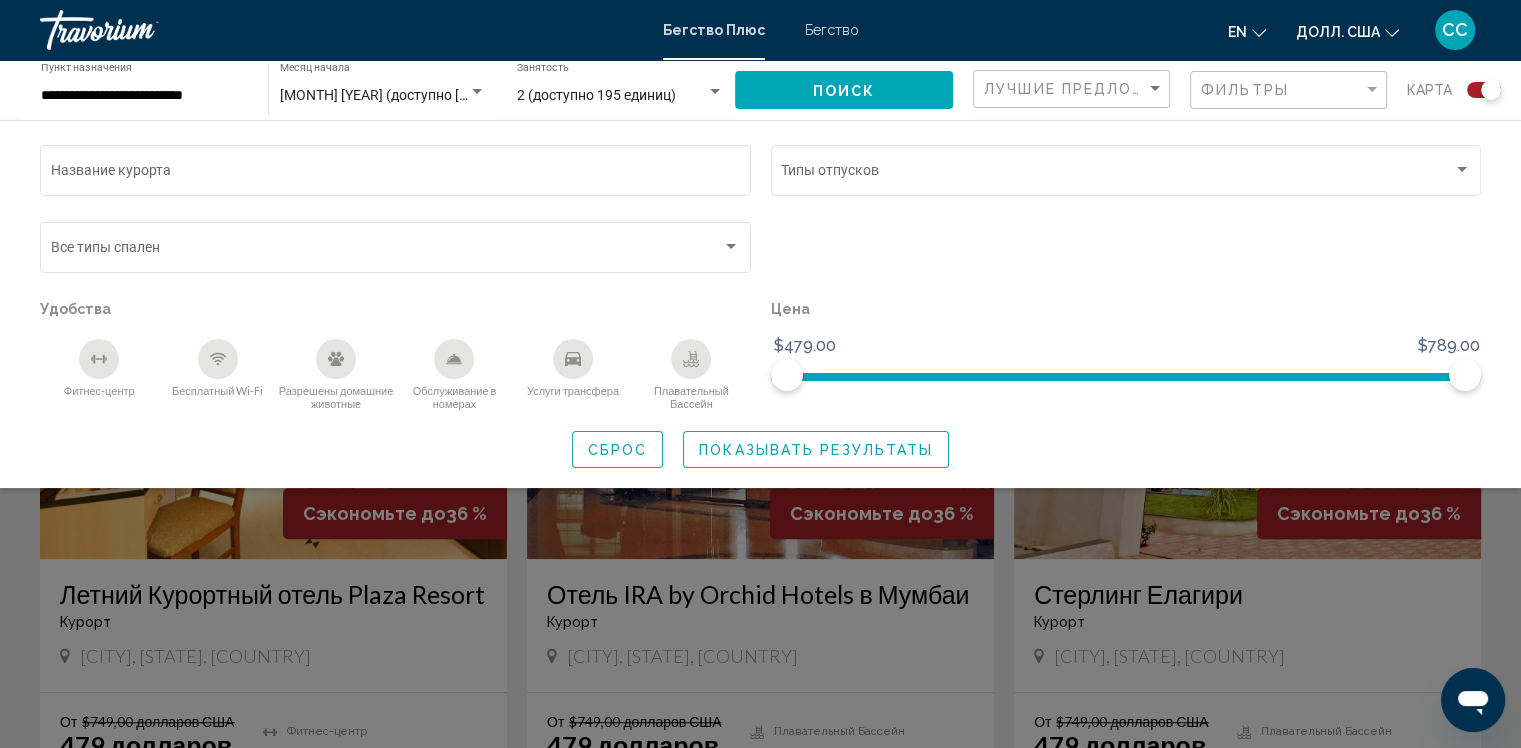 click on "Название курорта Типы отпусков Все типы отпусков Типы спален Все типы спален Удобства
Фитнес-центр
Бесплатный Wi-Fi
Разрешены домашние животные
Обслуживание в номерах
Услуги трансфера
Плавательный Бассейн Цена $479.00 $789.00 $479.00 $789.00 Сброс Показывать результаты" 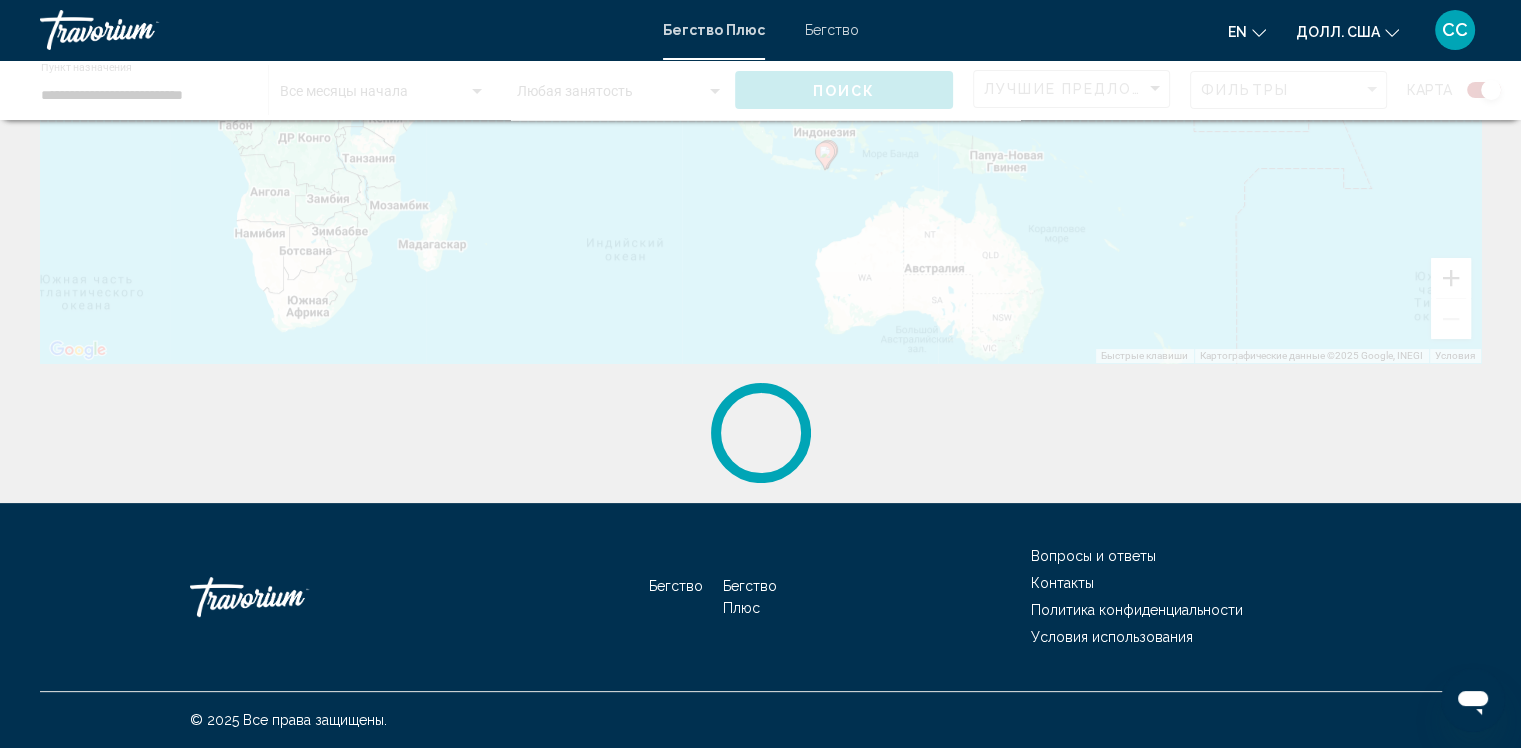 scroll, scrollTop: 0, scrollLeft: 0, axis: both 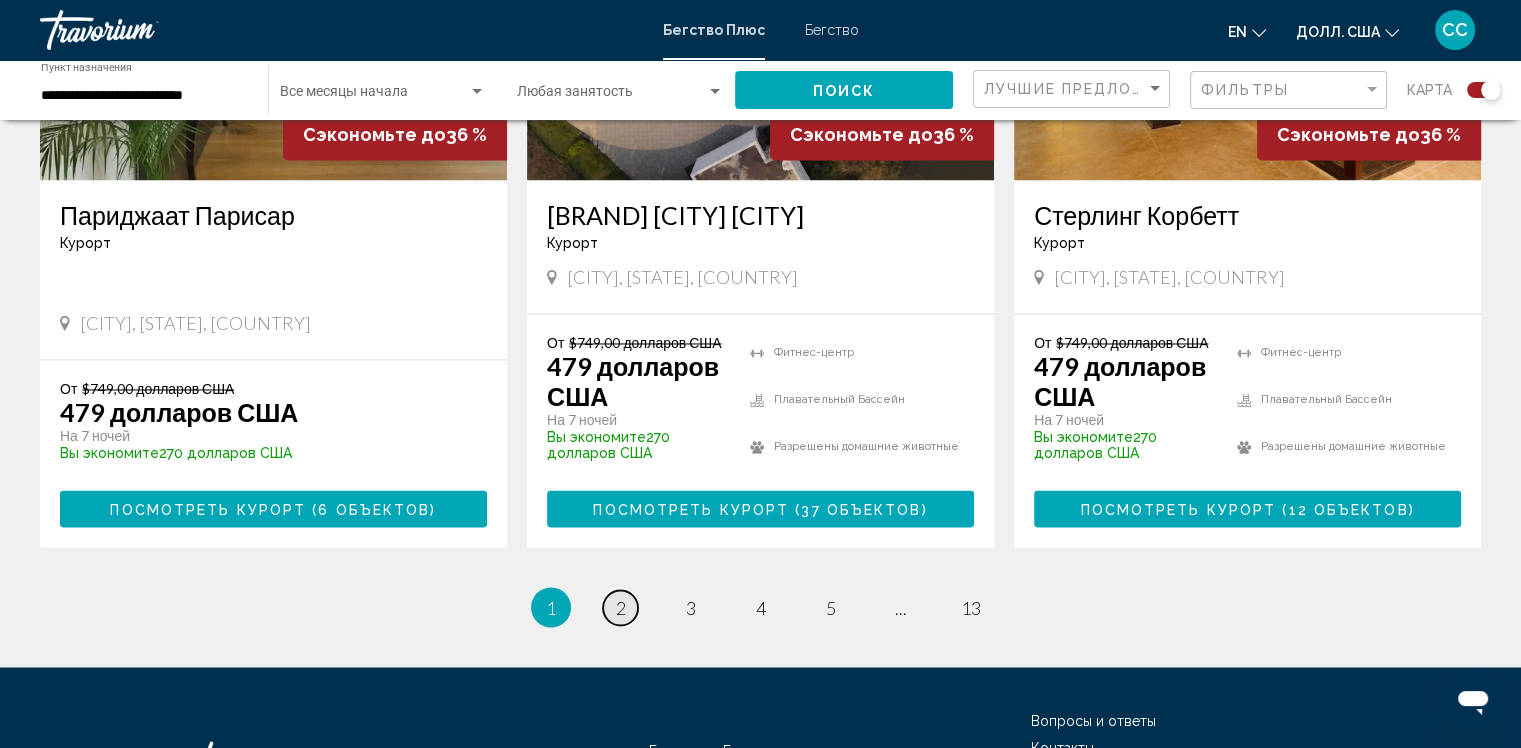 click on "страница  2" at bounding box center [620, 607] 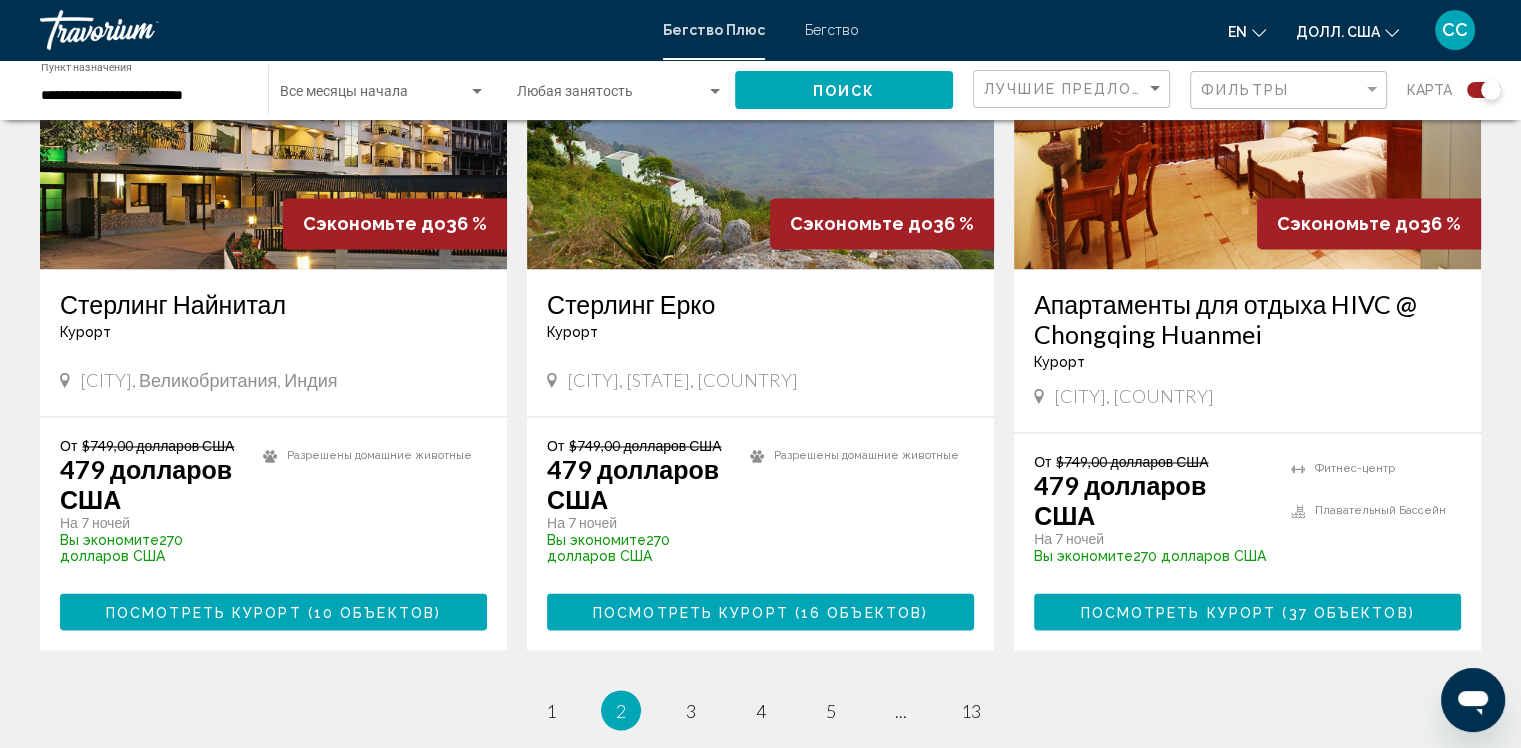 scroll, scrollTop: 3147, scrollLeft: 0, axis: vertical 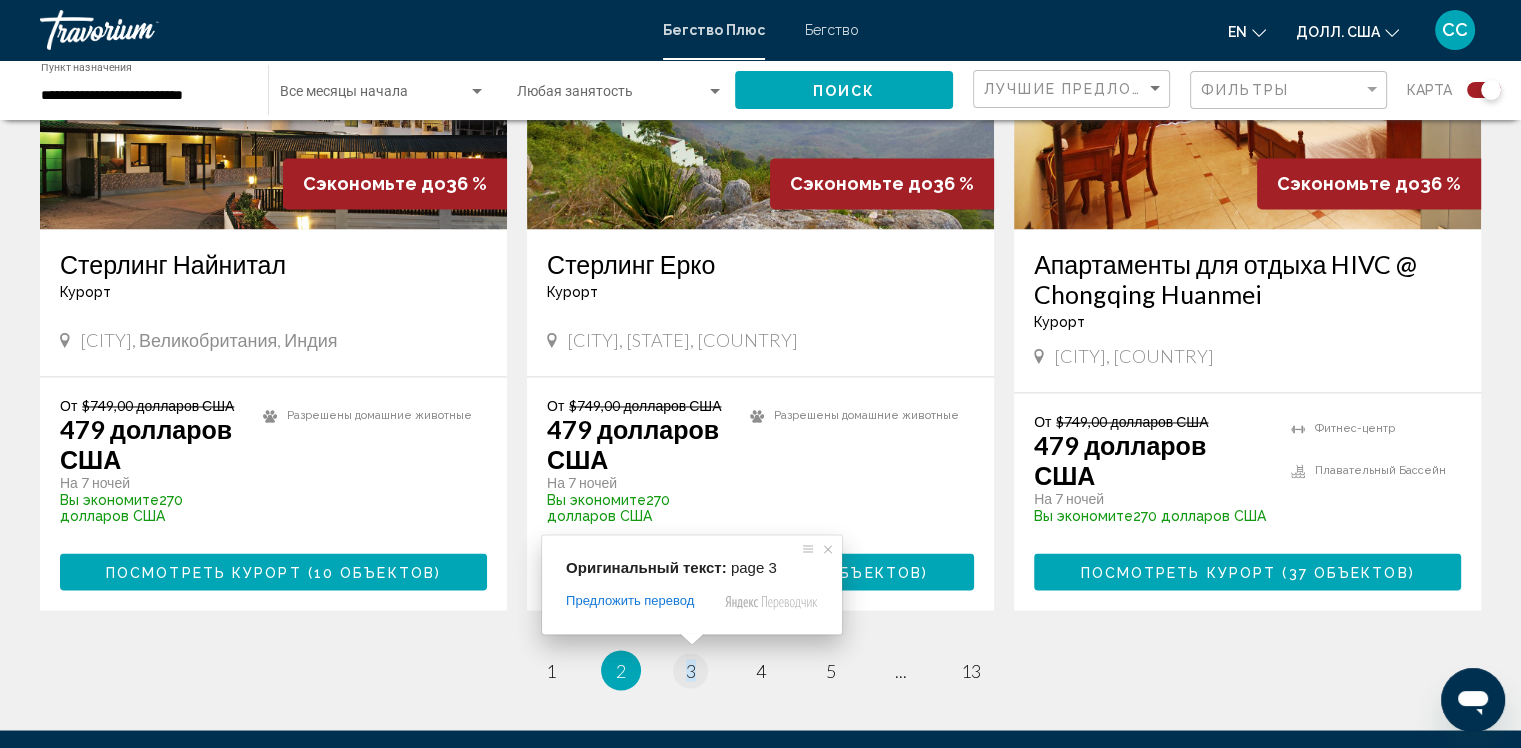 click at bounding box center (692, 639) 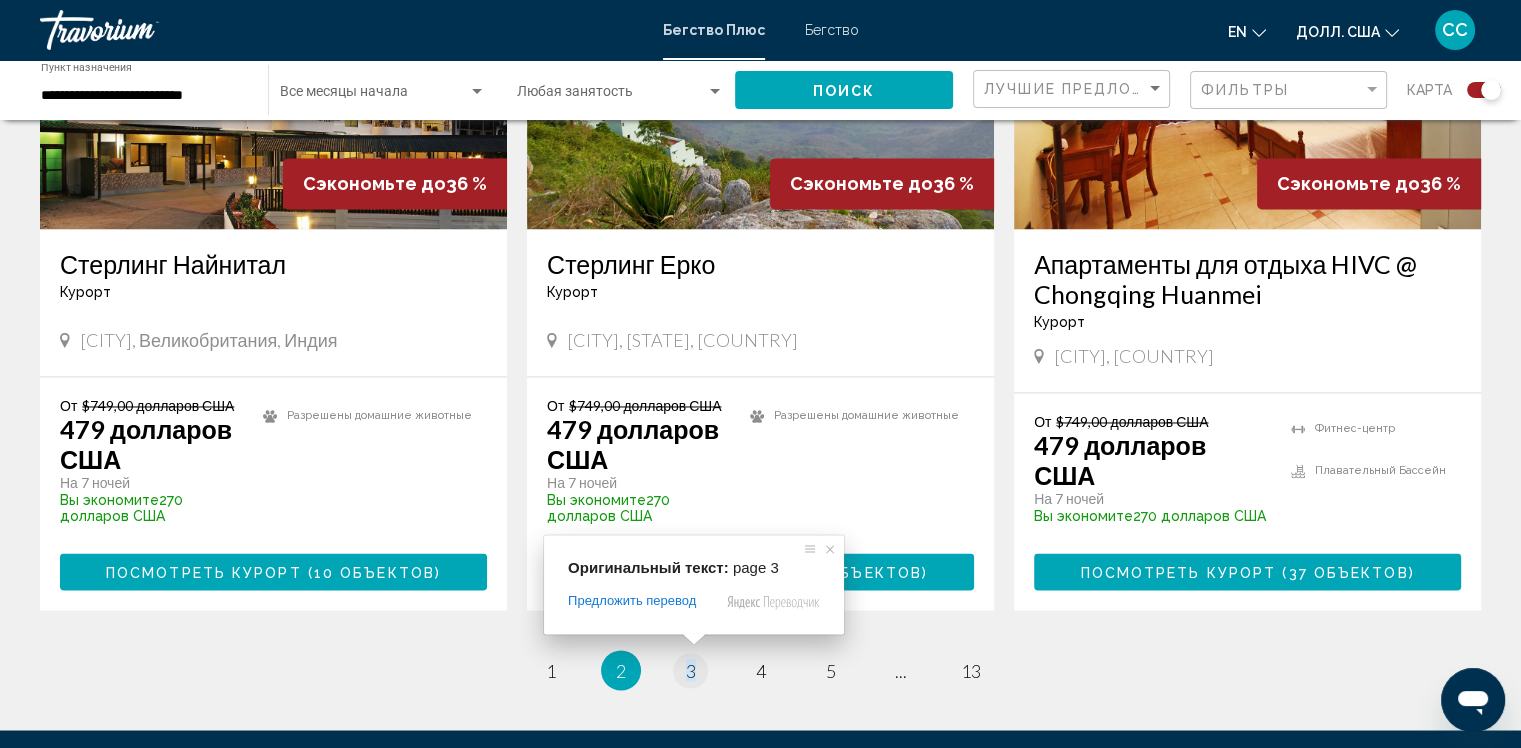 click at bounding box center [694, 639] 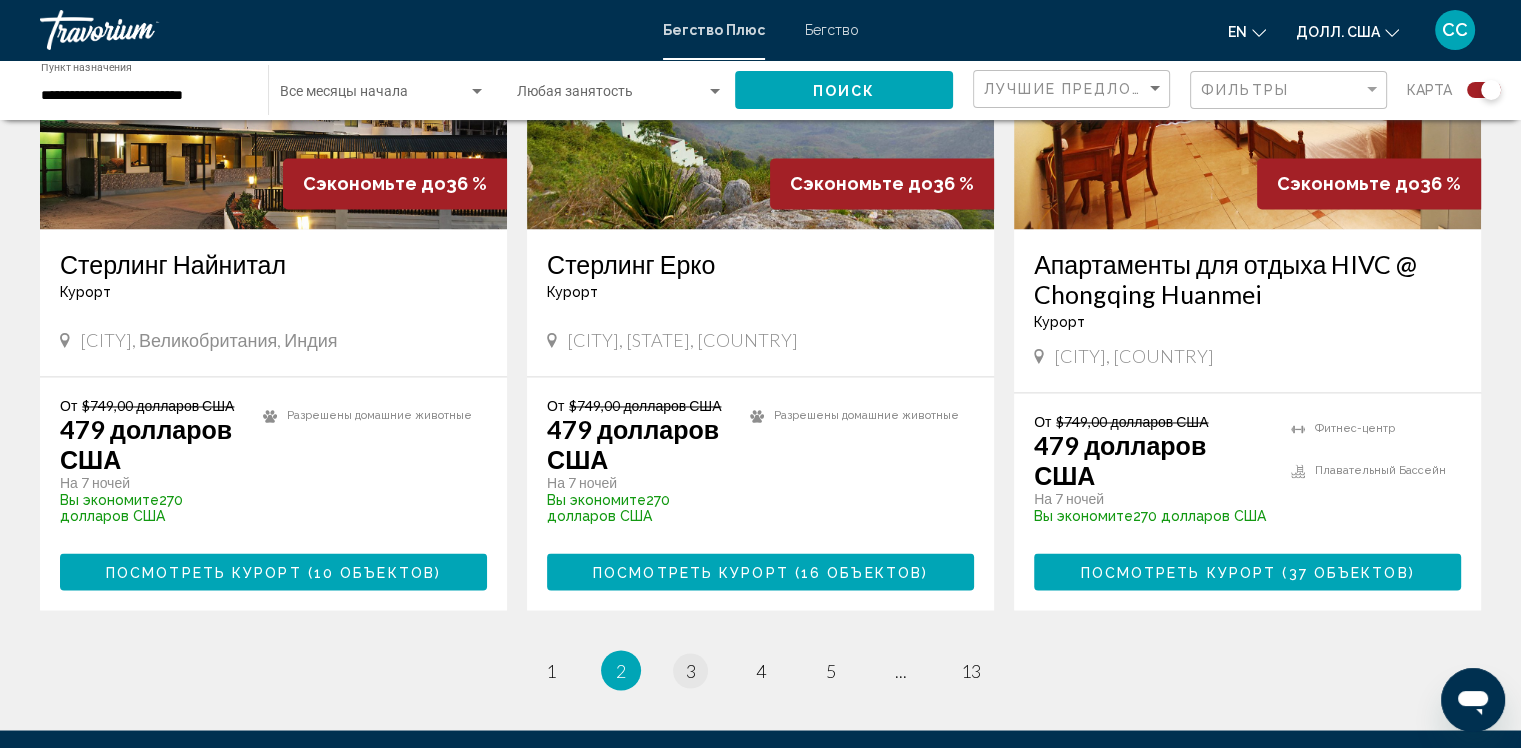 click on "страница  3" at bounding box center (691, 670) 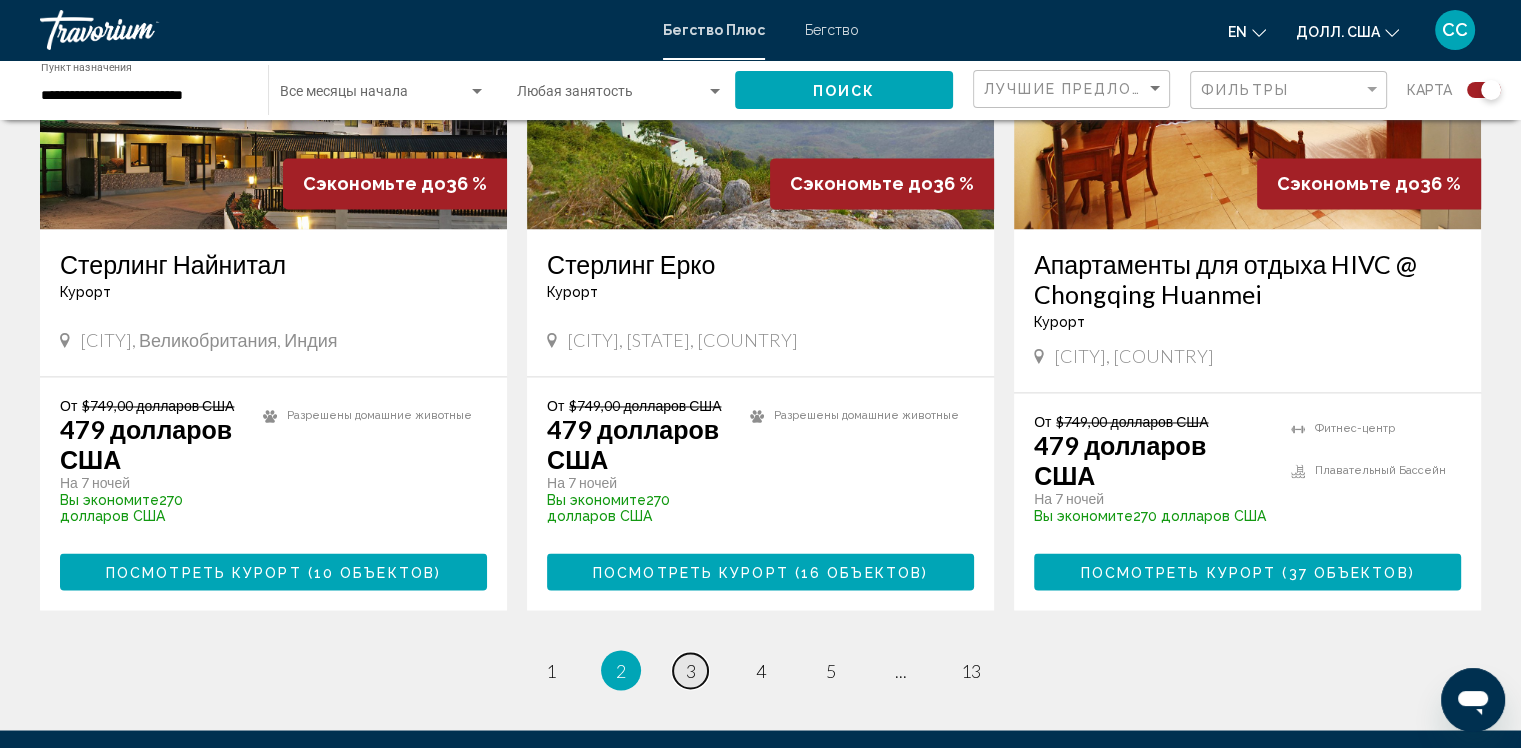 click on "страница  3" at bounding box center [690, 670] 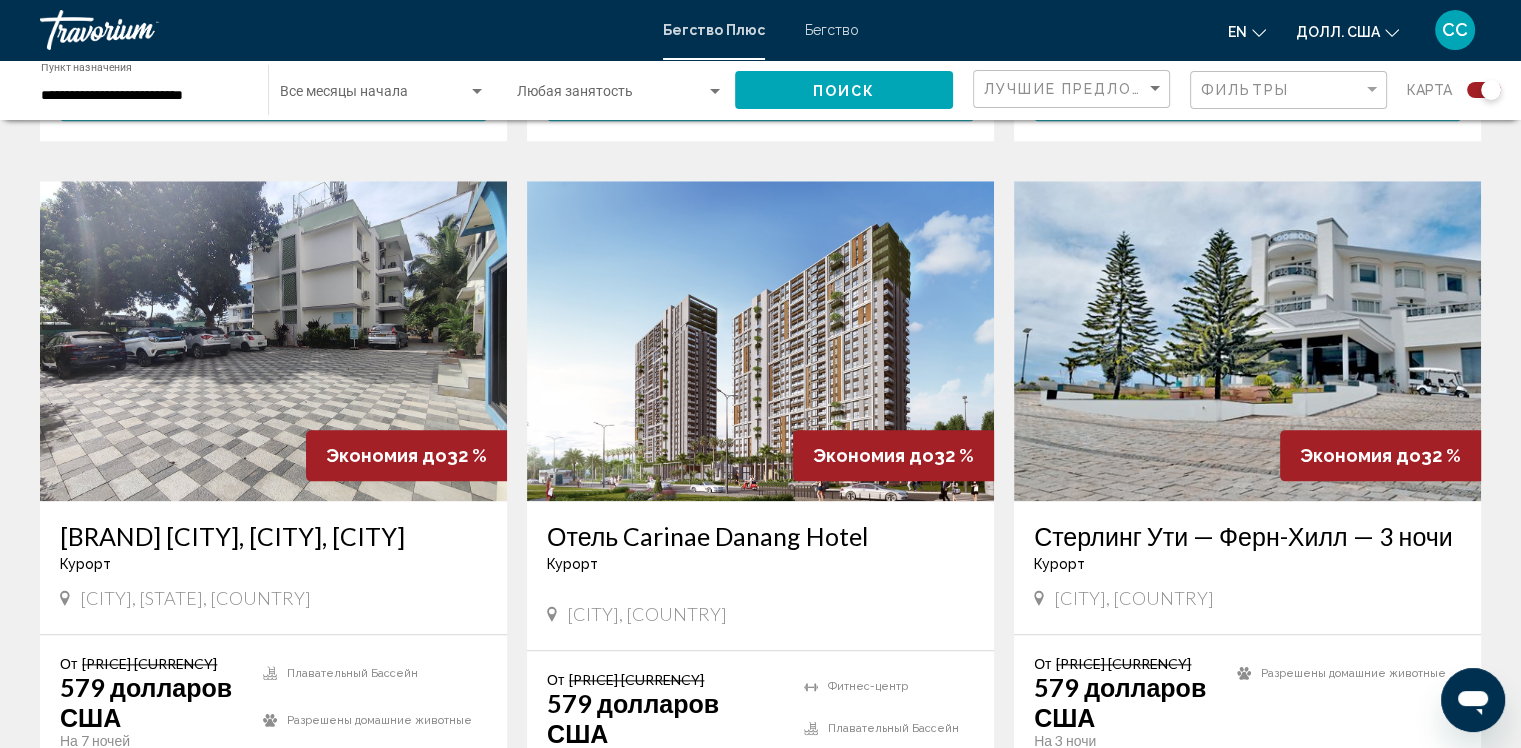 scroll, scrollTop: 2146, scrollLeft: 0, axis: vertical 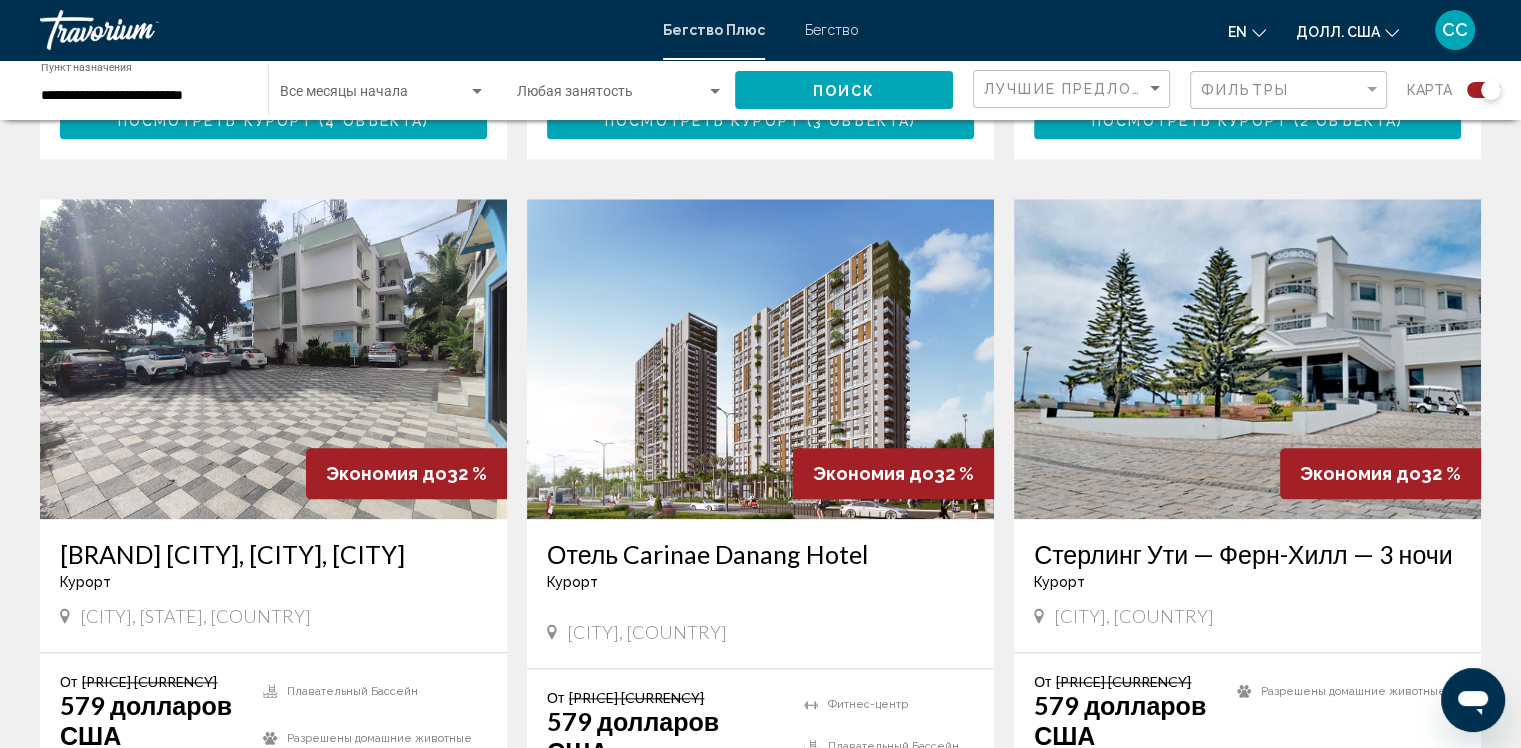 click at bounding box center [760, 359] 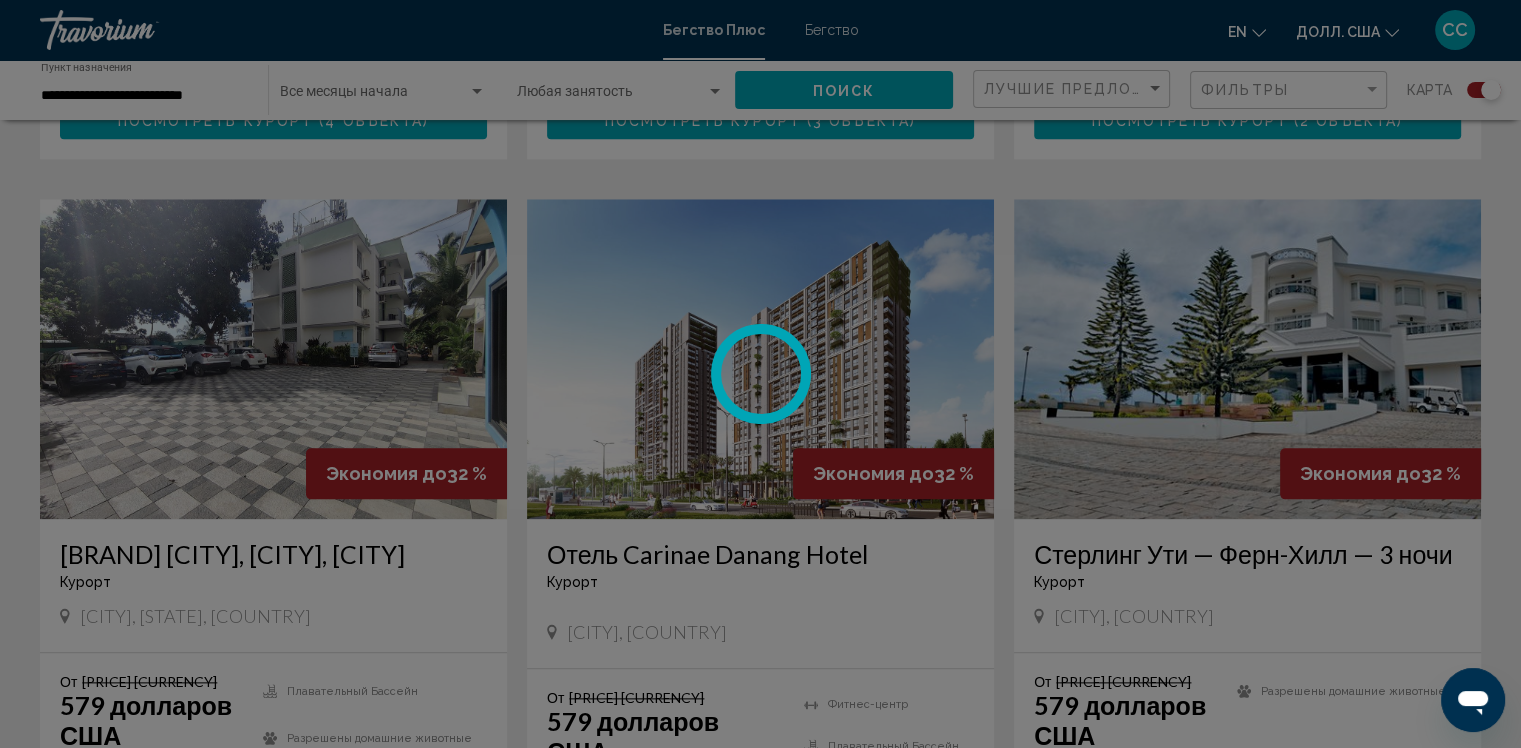 scroll, scrollTop: 0, scrollLeft: 0, axis: both 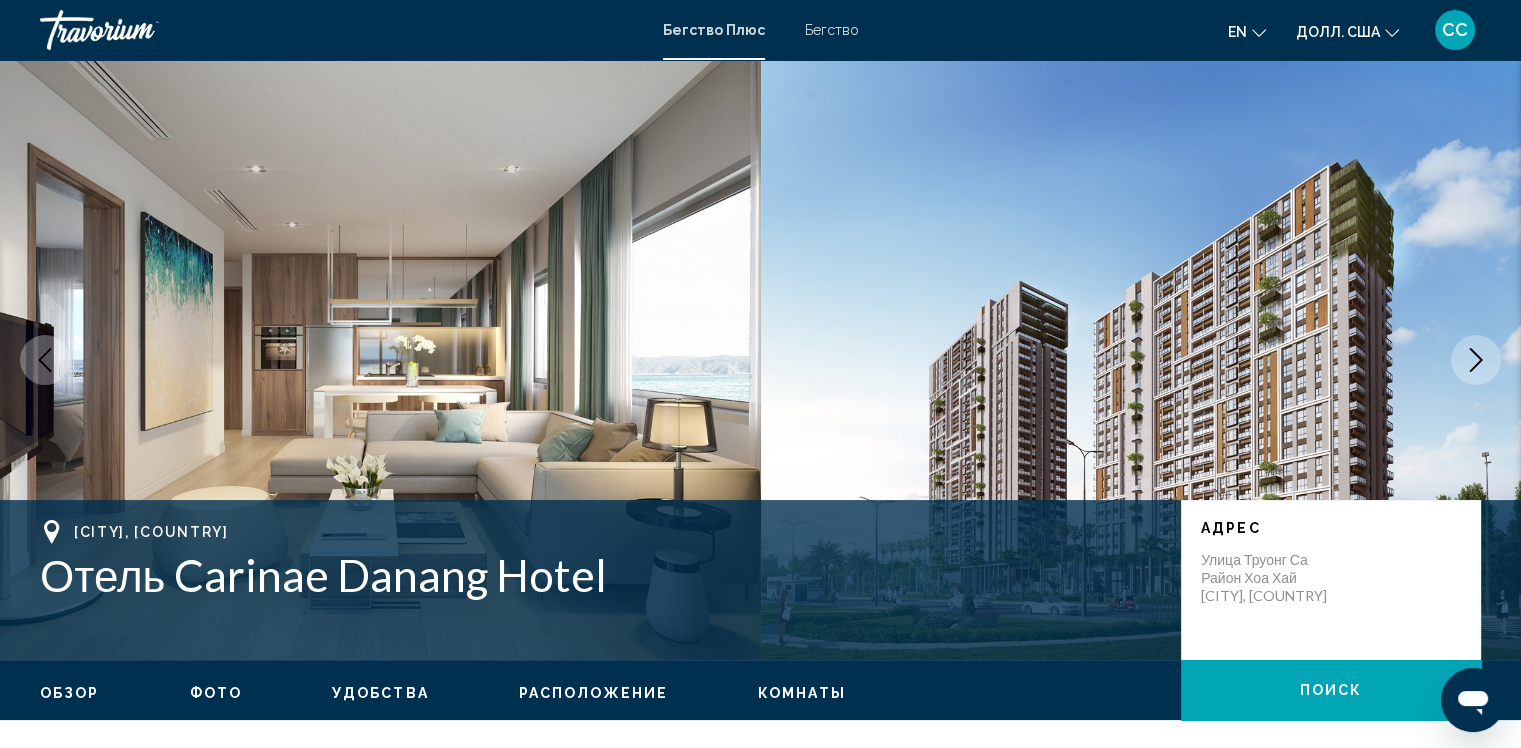 click 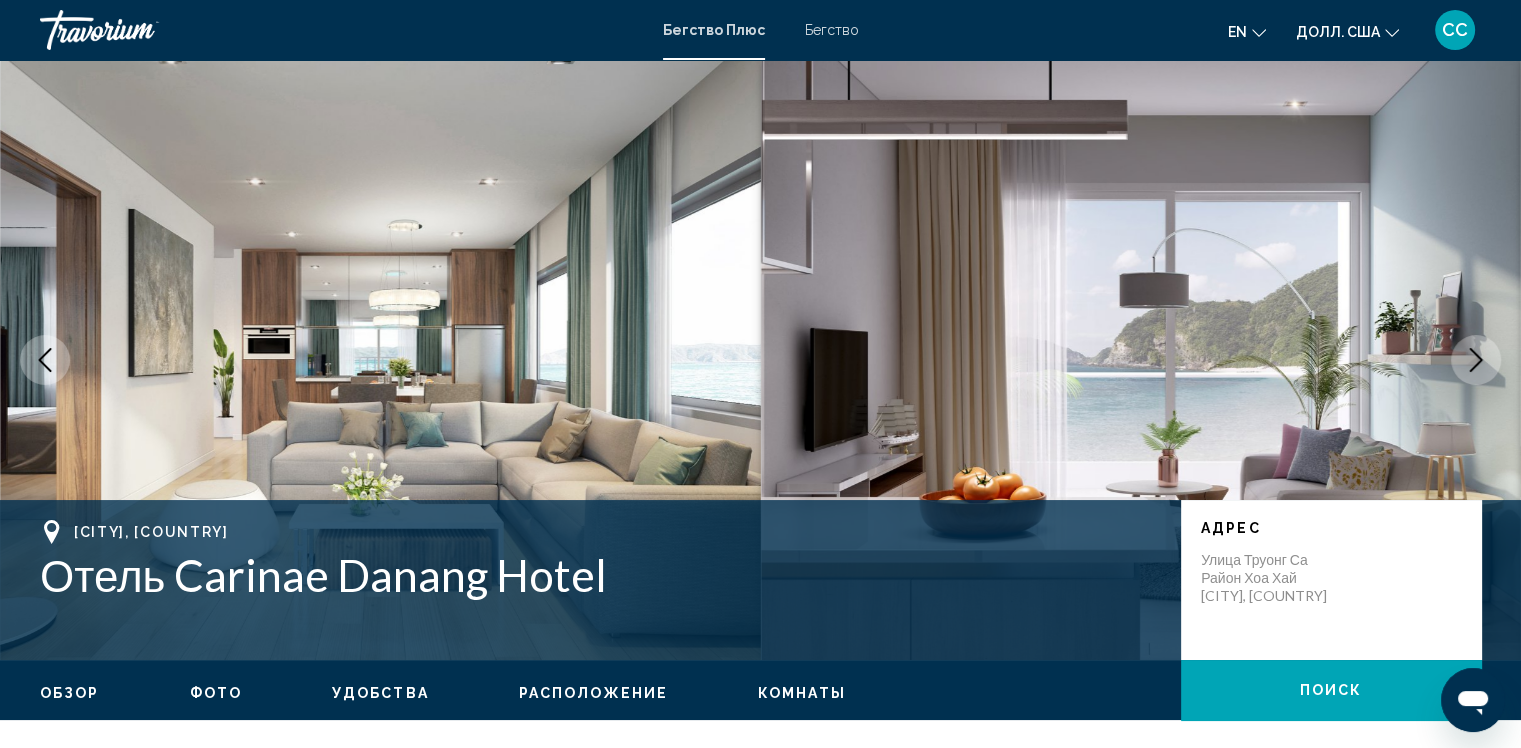 click 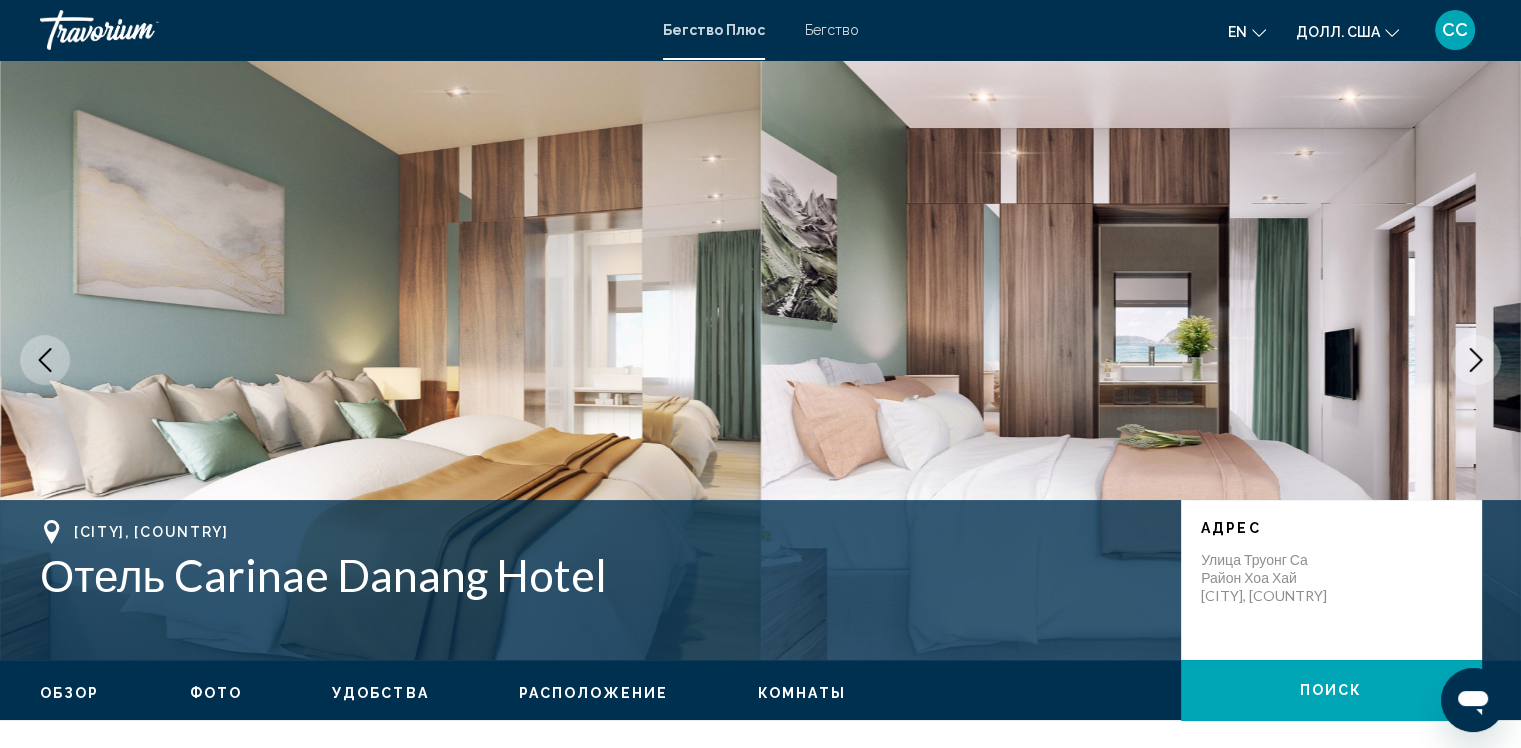 click 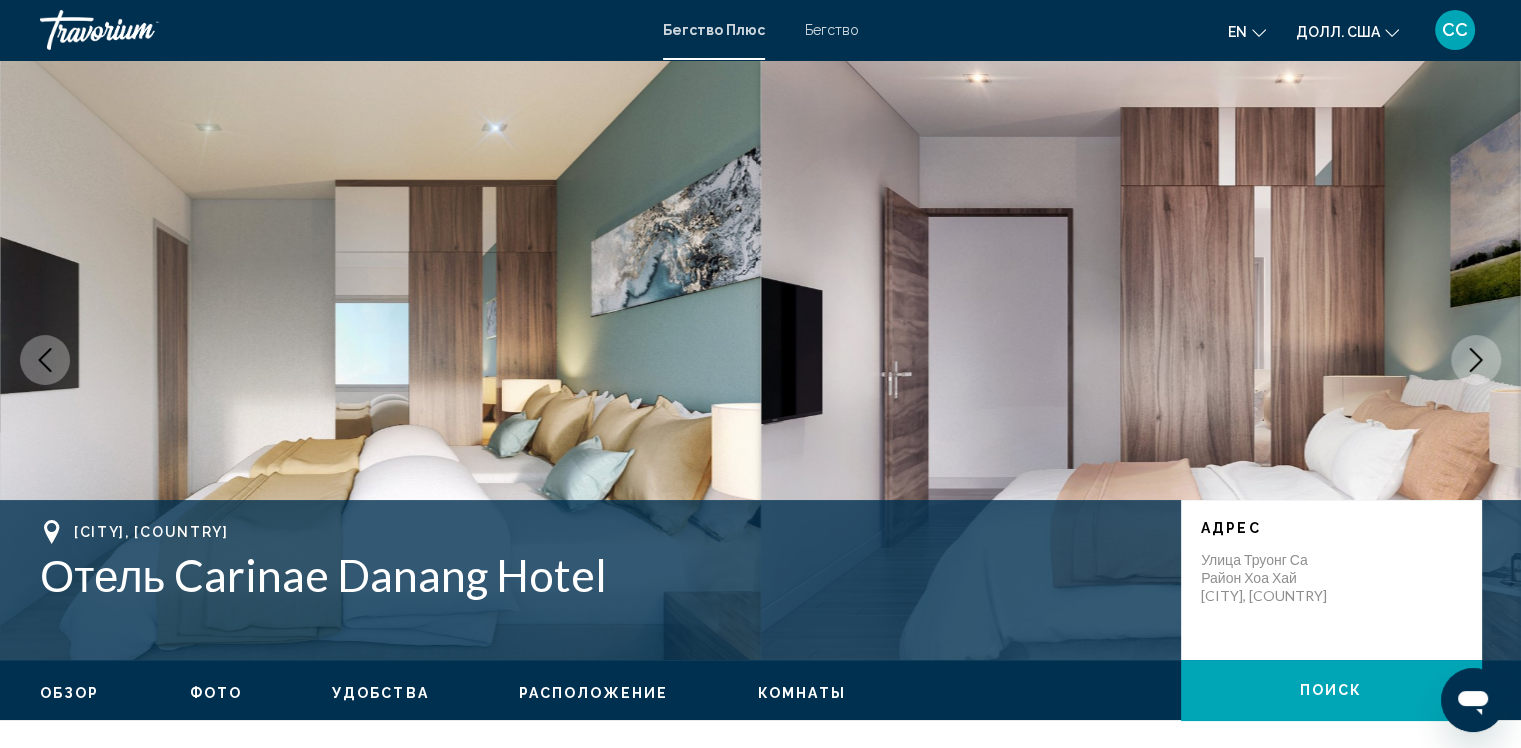 click 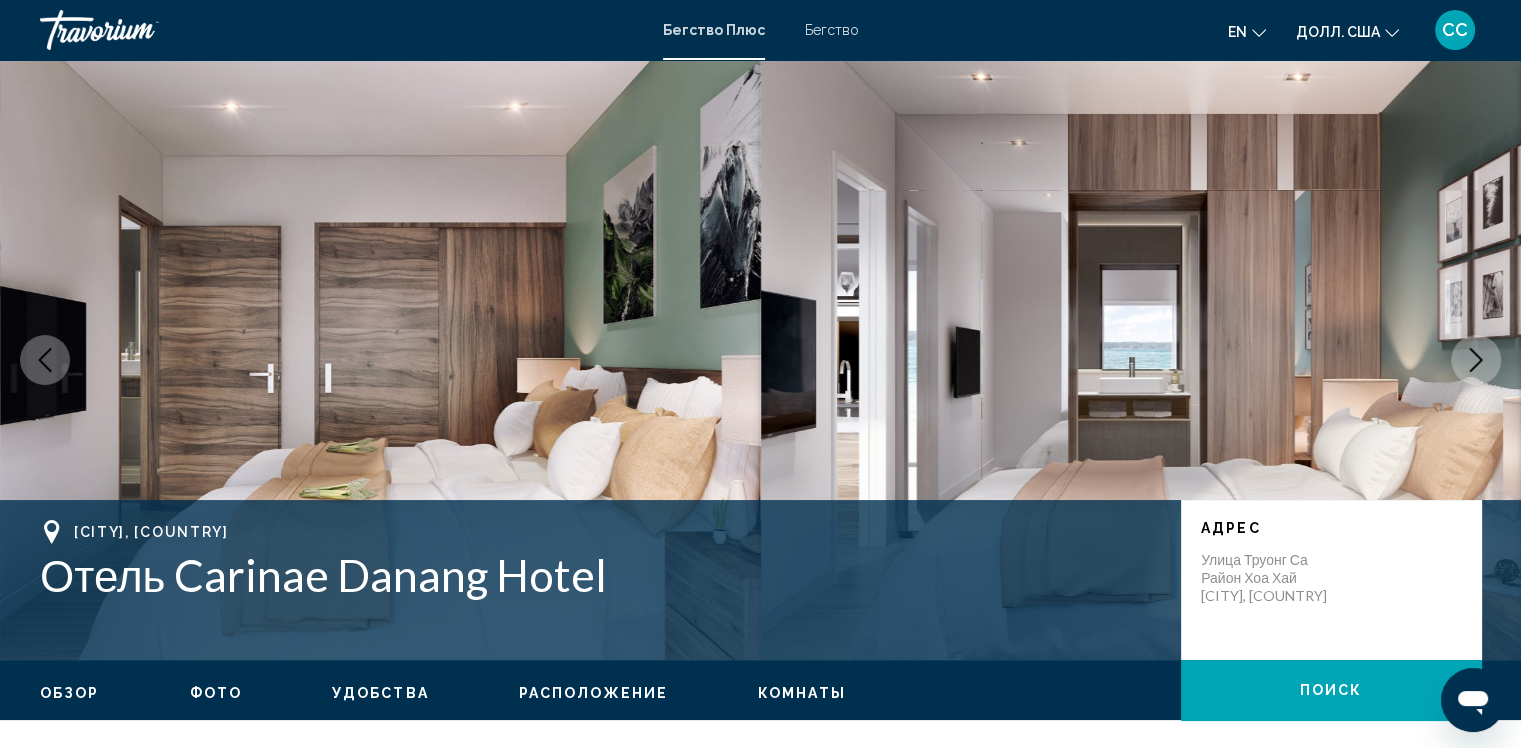 click 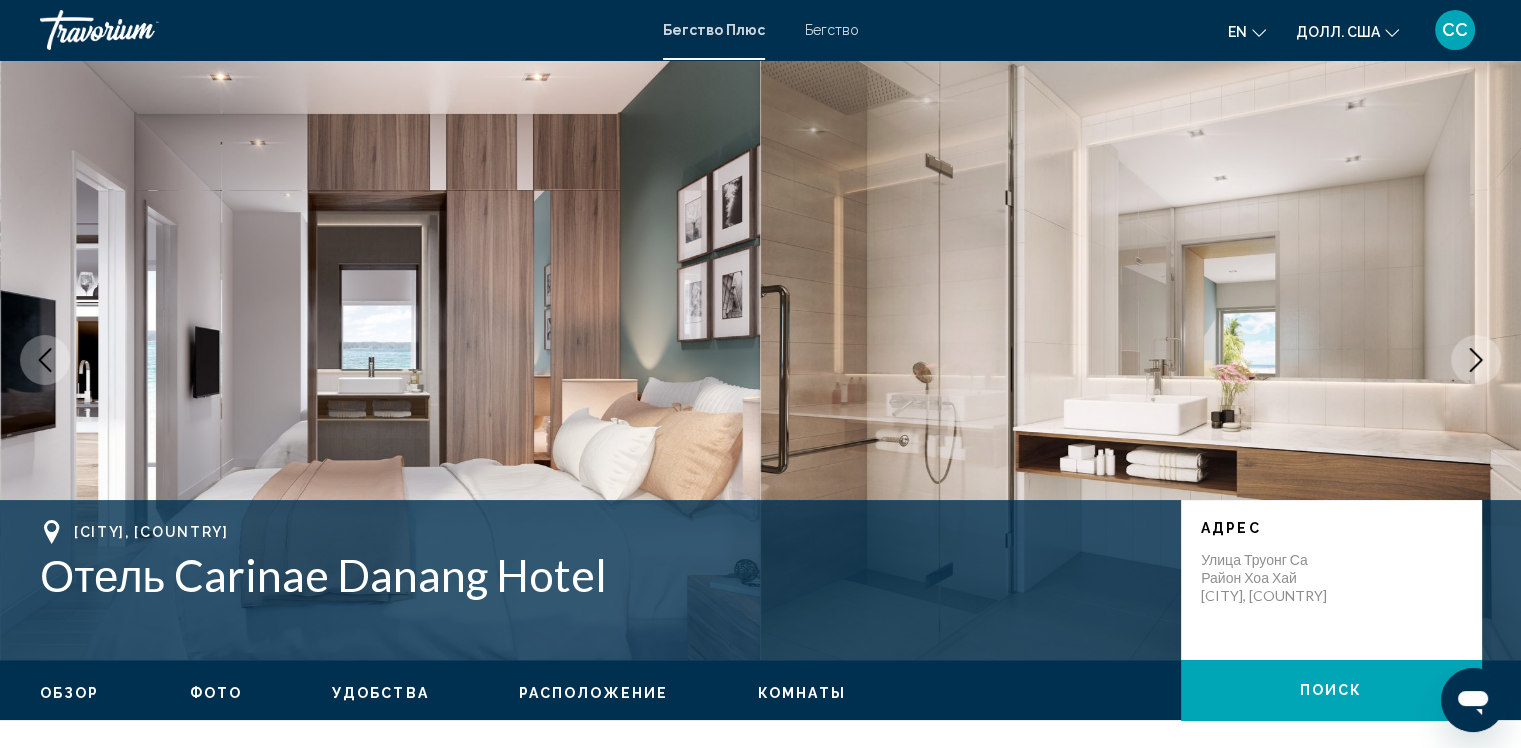 click 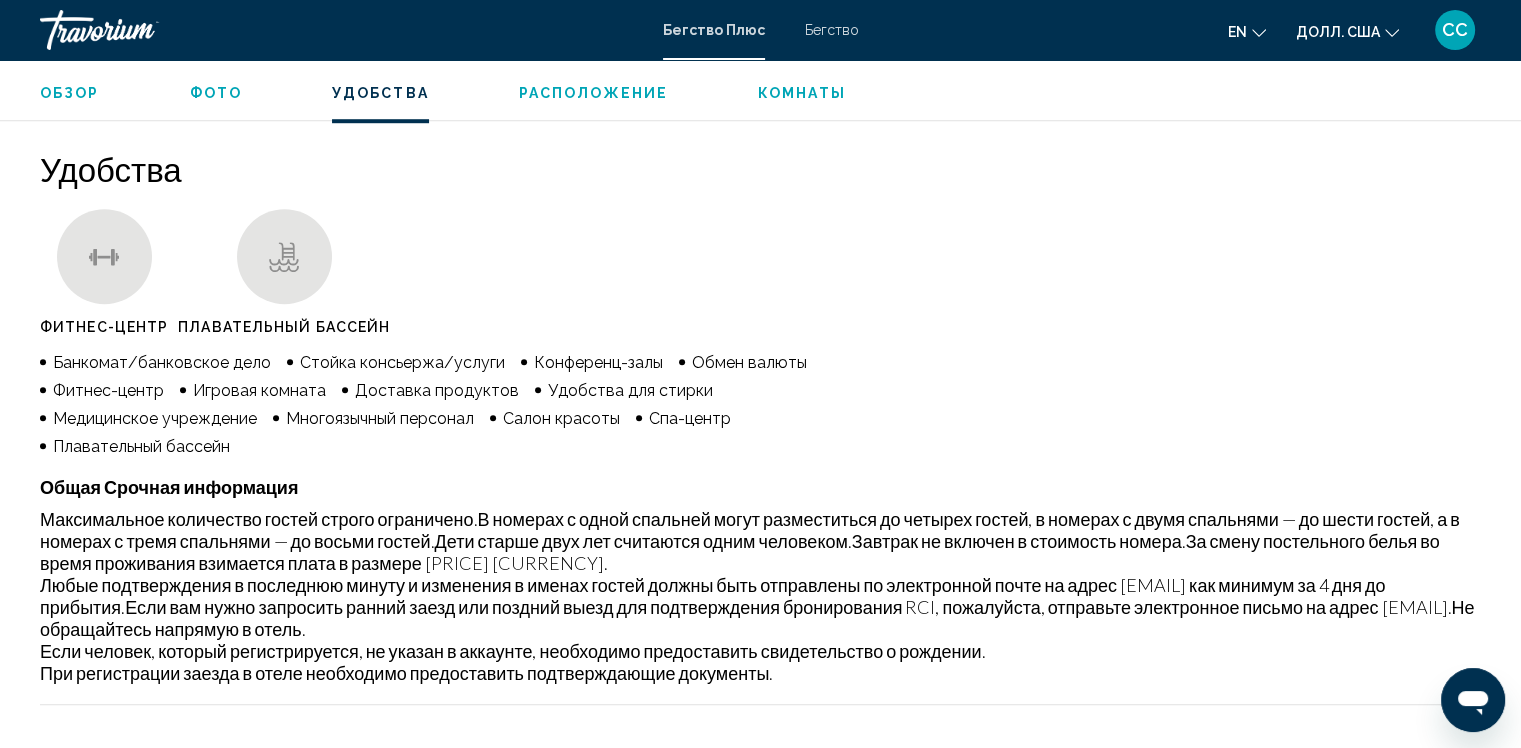 scroll, scrollTop: 1519, scrollLeft: 0, axis: vertical 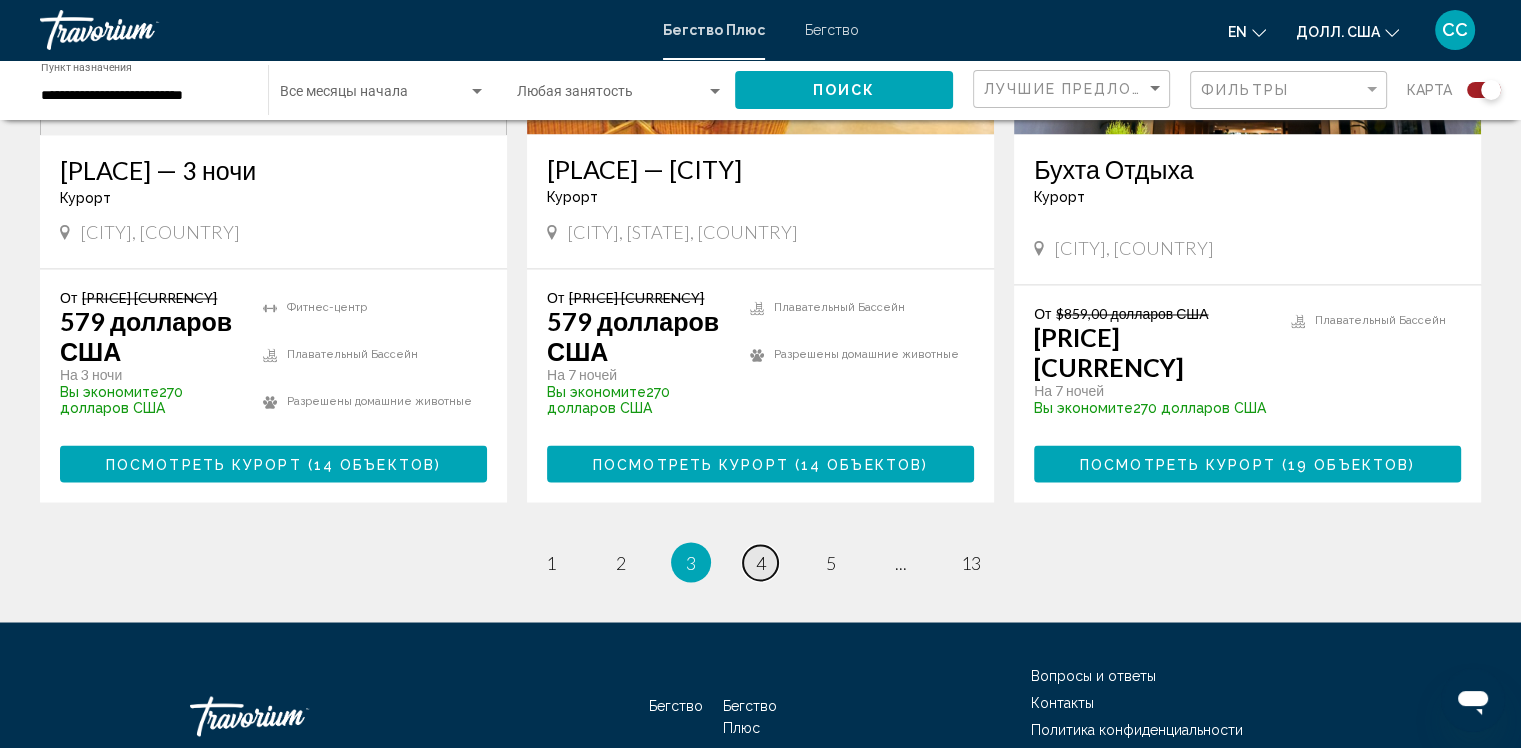 click on "страница  4" at bounding box center [760, 562] 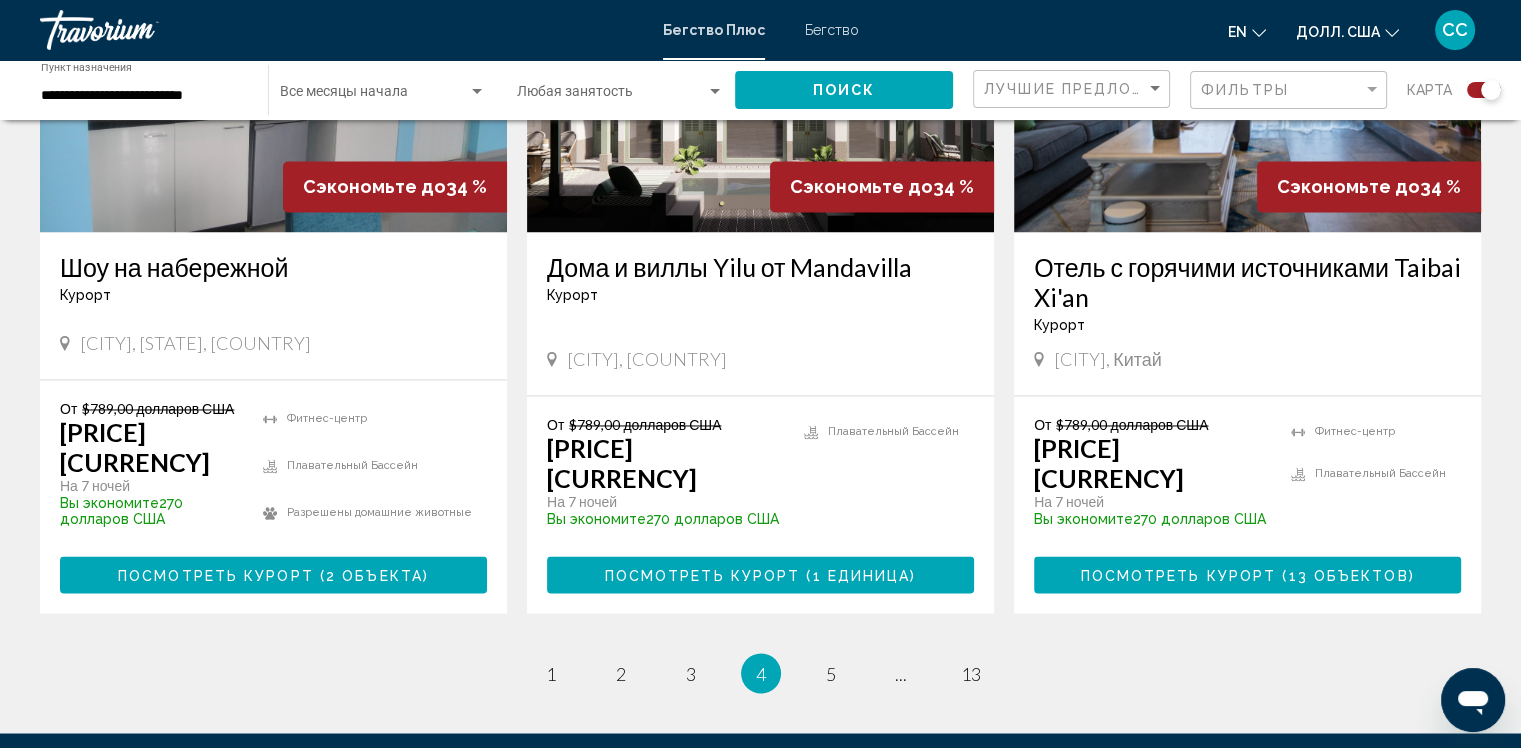 scroll, scrollTop: 3147, scrollLeft: 0, axis: vertical 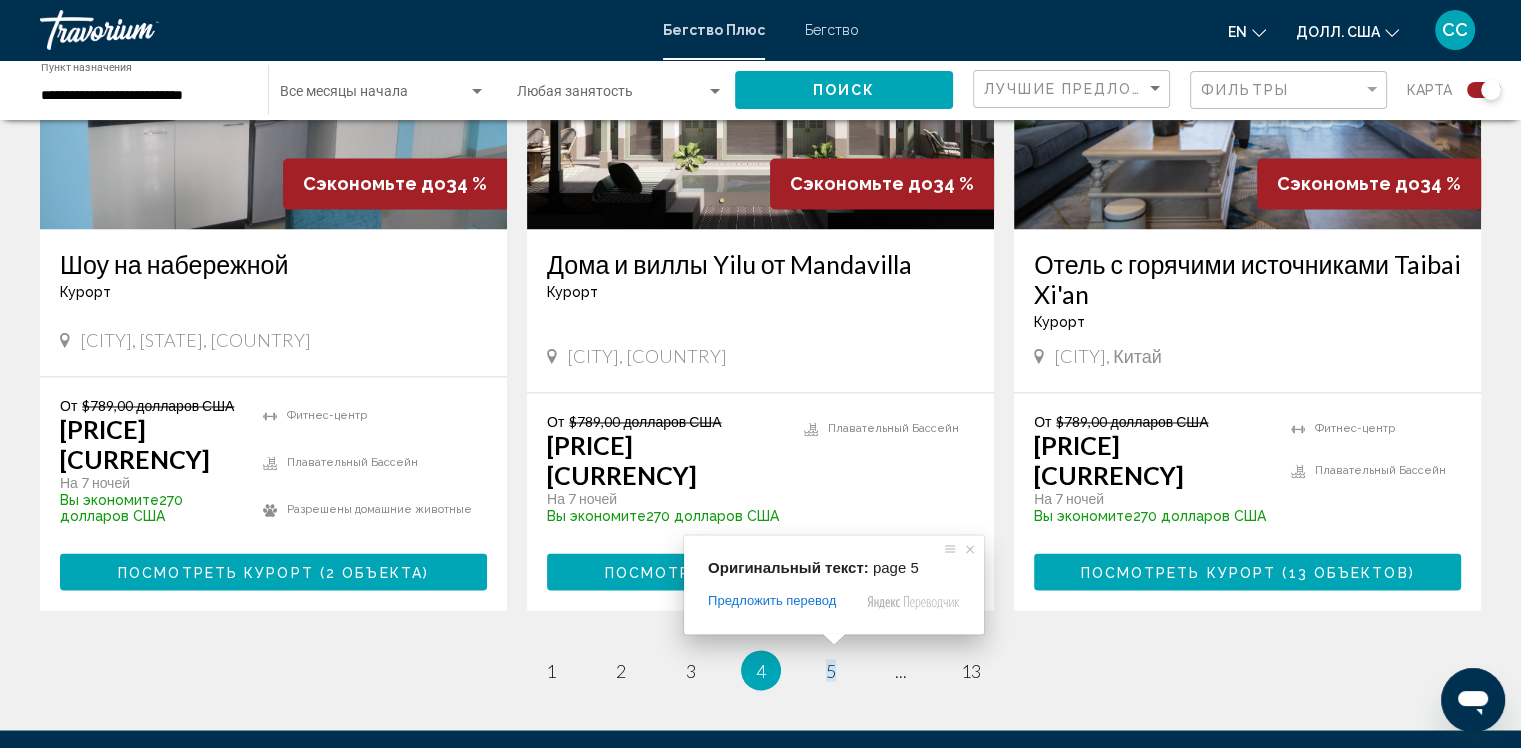 click at bounding box center [834, 639] 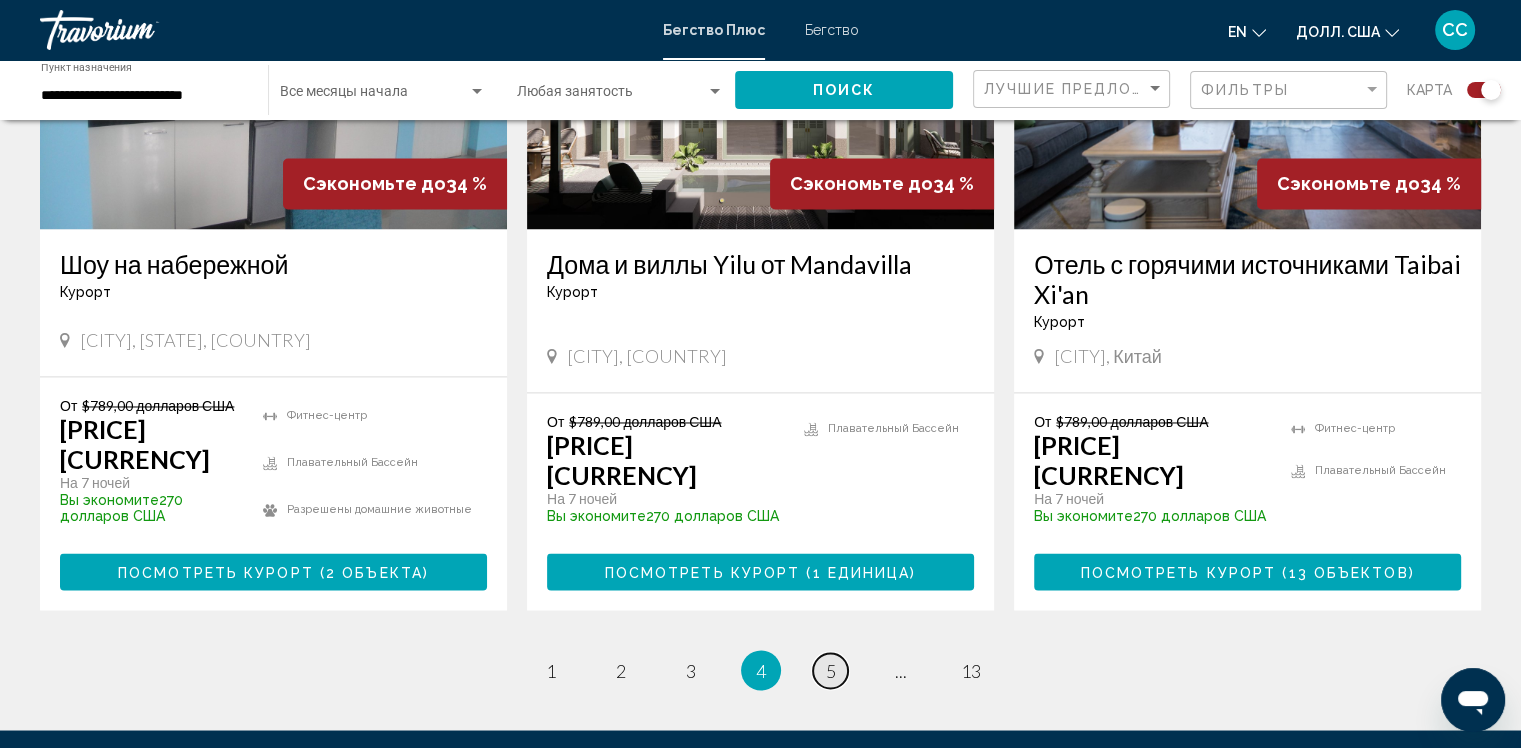 click on "страница  5" at bounding box center (830, 670) 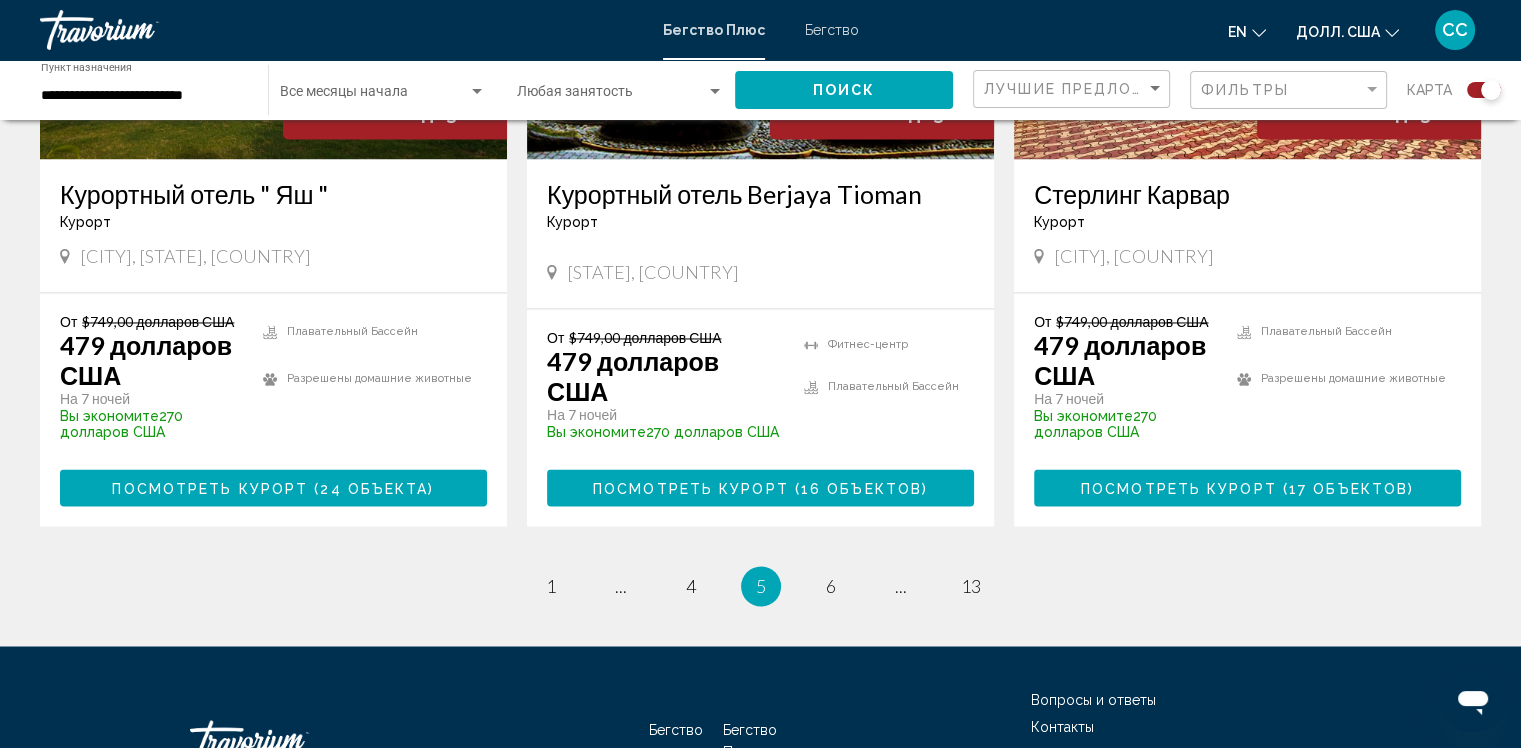 scroll, scrollTop: 3186, scrollLeft: 0, axis: vertical 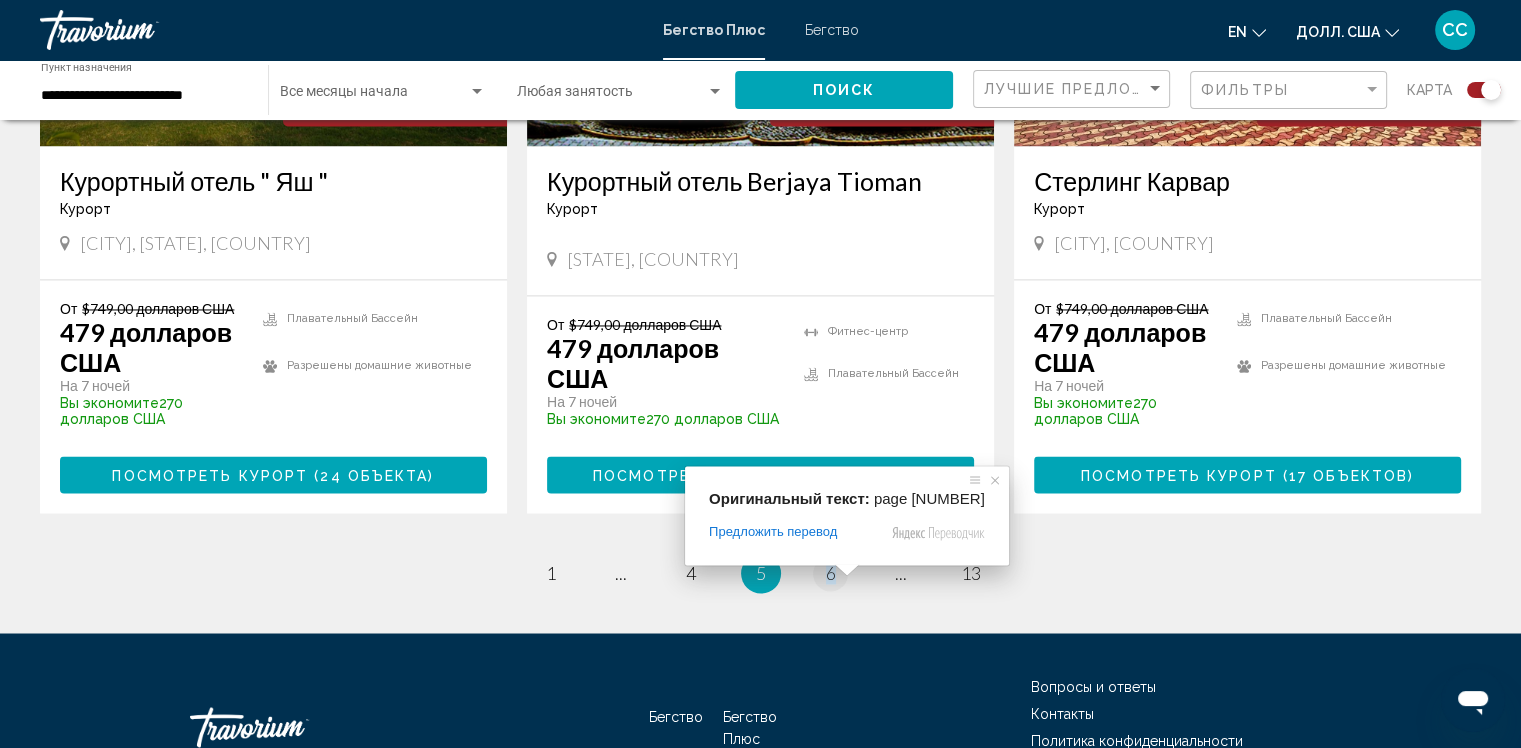 click at bounding box center (847, 570) 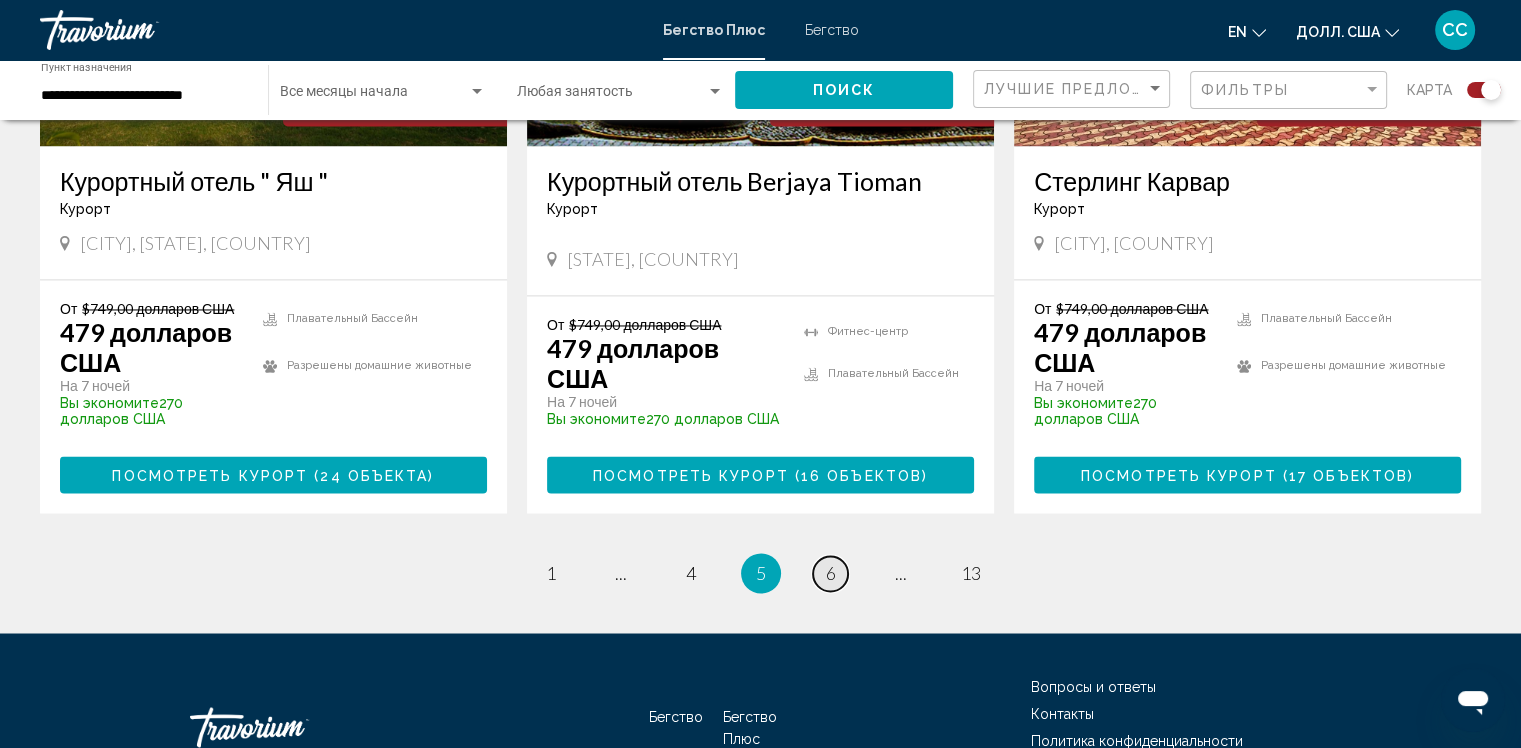 click on "страница  6" at bounding box center [830, 573] 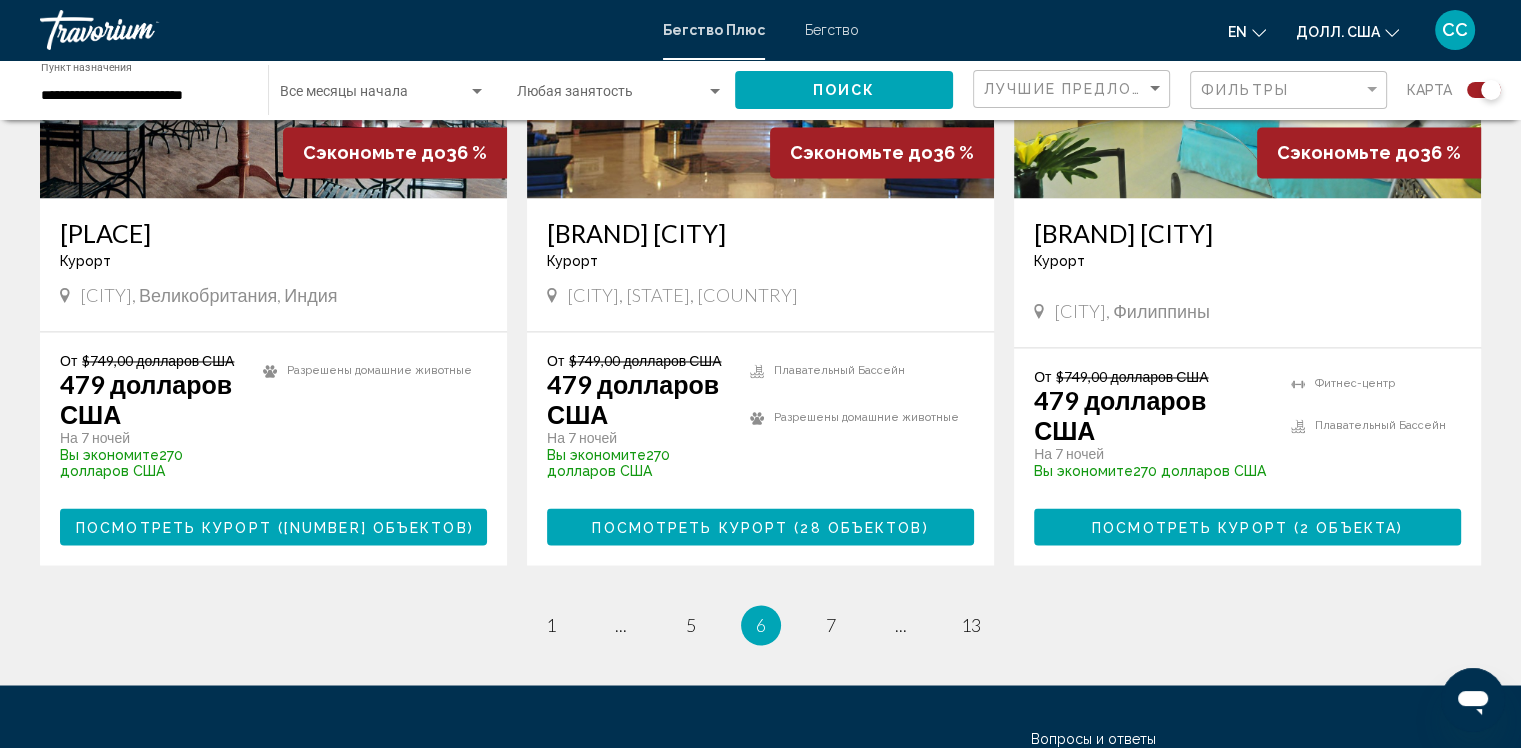 scroll, scrollTop: 3172, scrollLeft: 0, axis: vertical 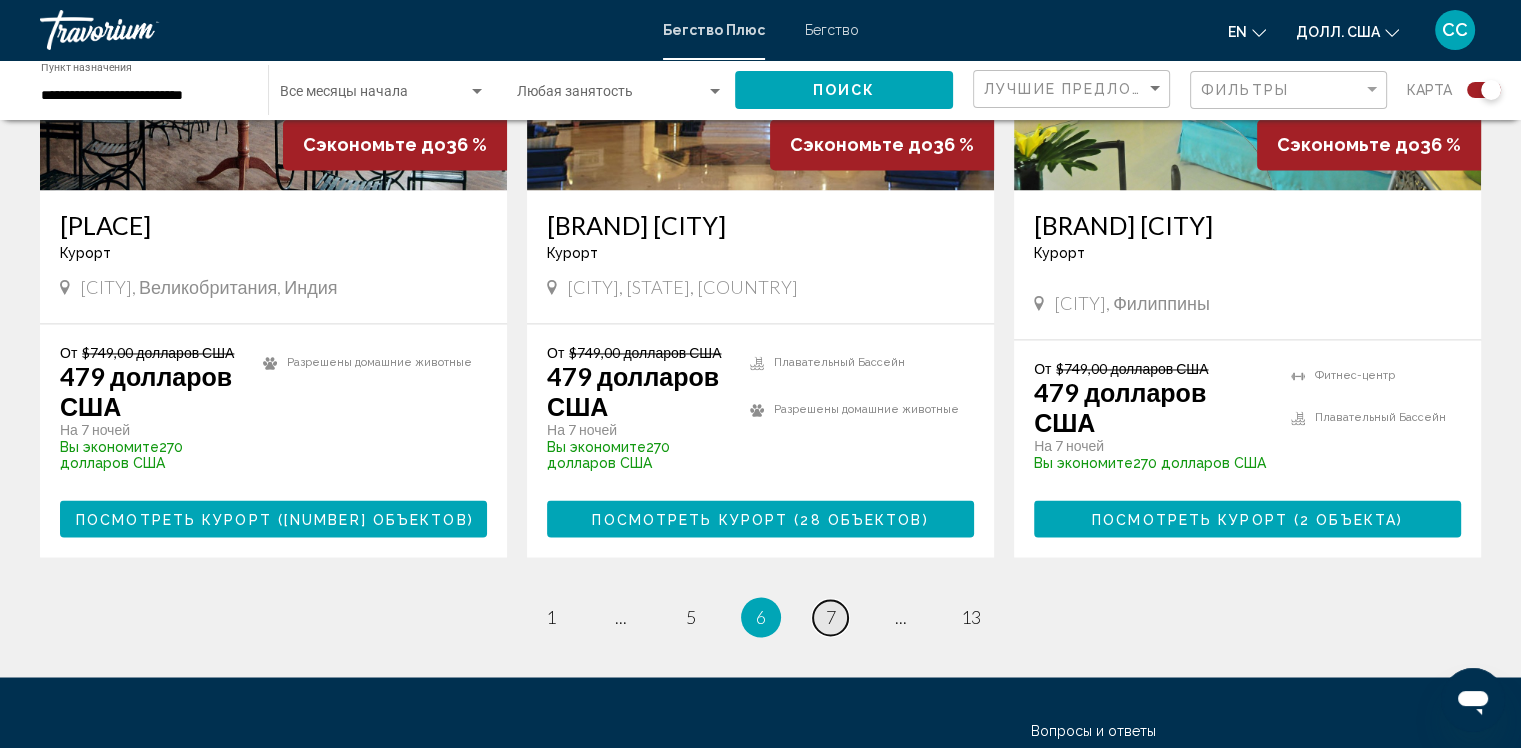 click on "страница  7" at bounding box center [830, 617] 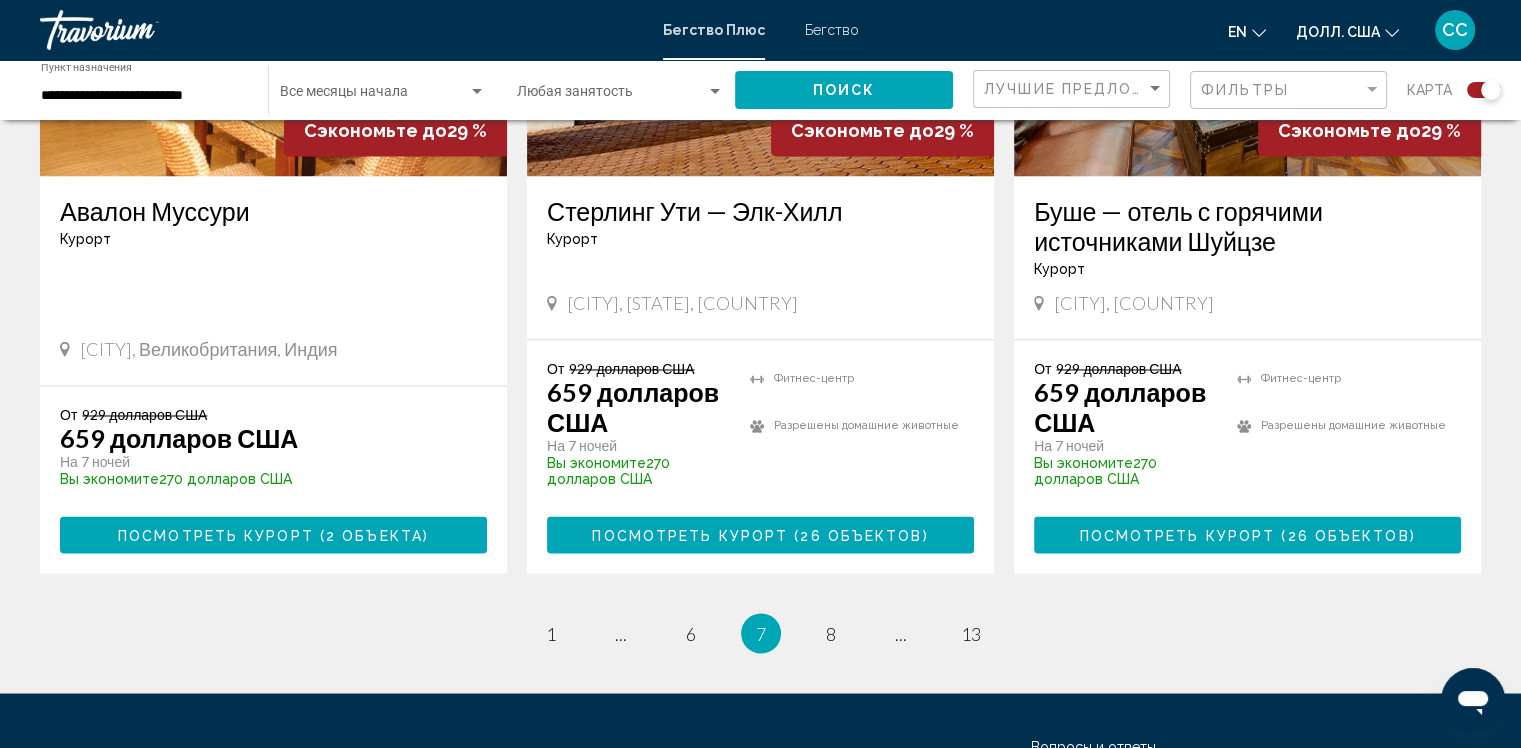 scroll, scrollTop: 3280, scrollLeft: 0, axis: vertical 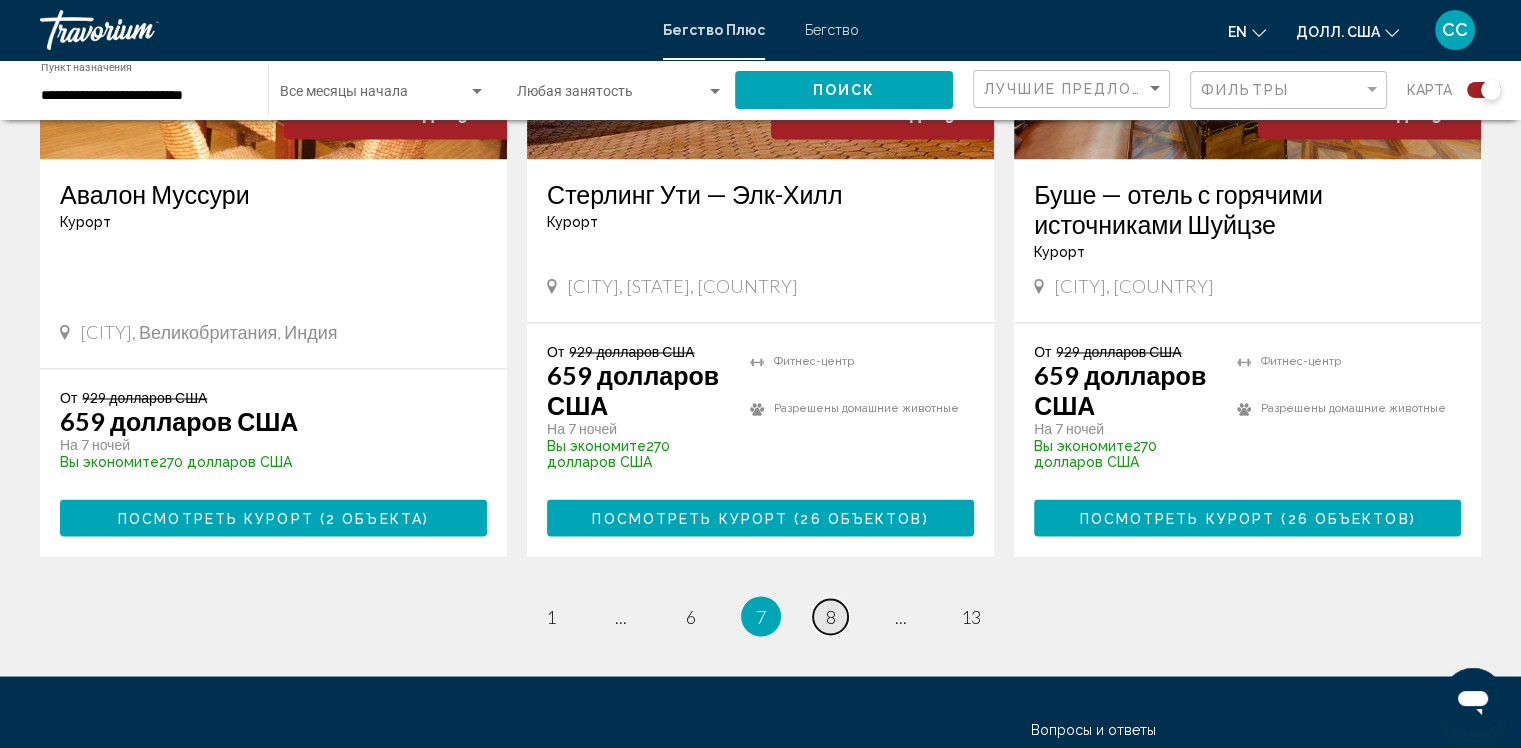 click on "страница  8" at bounding box center (830, 616) 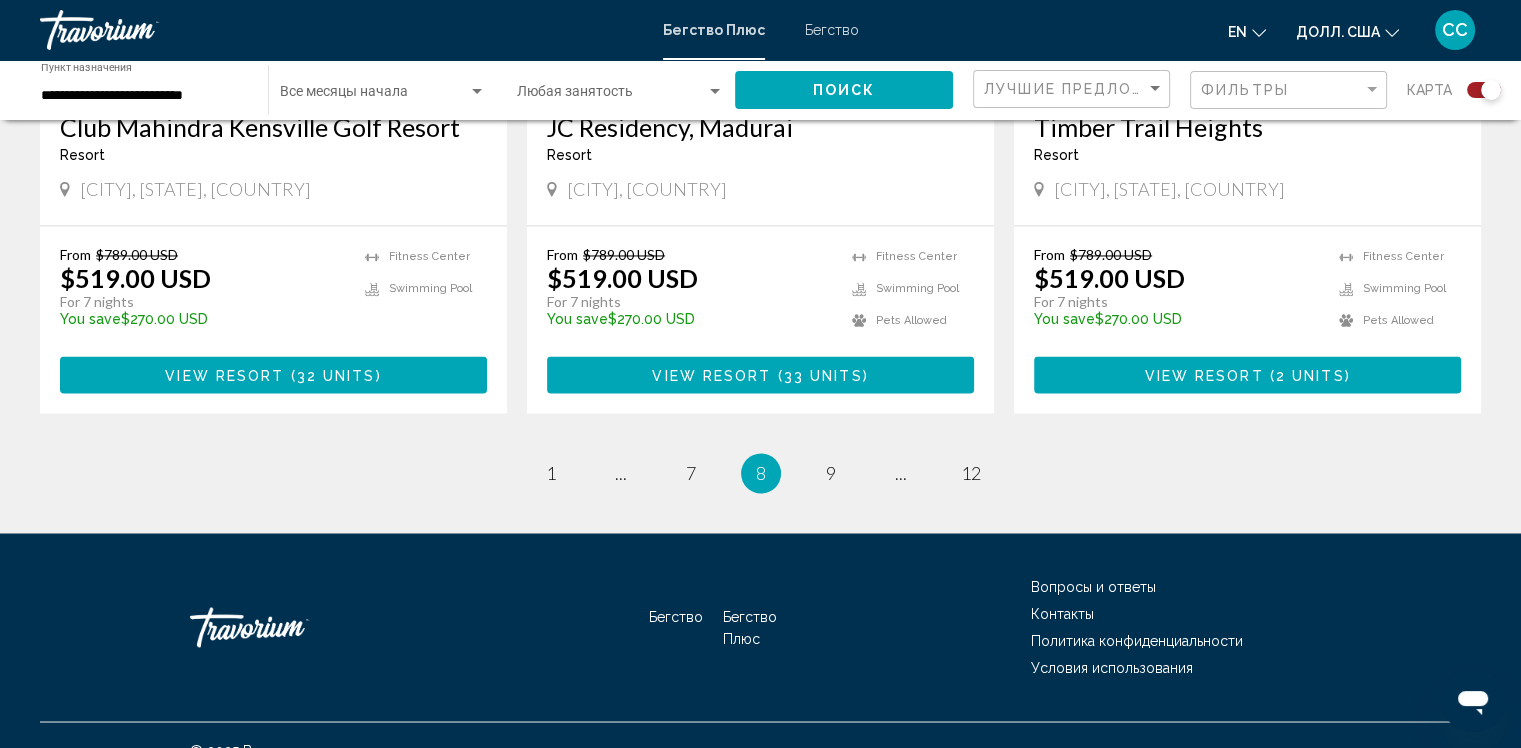 scroll, scrollTop: 3226, scrollLeft: 0, axis: vertical 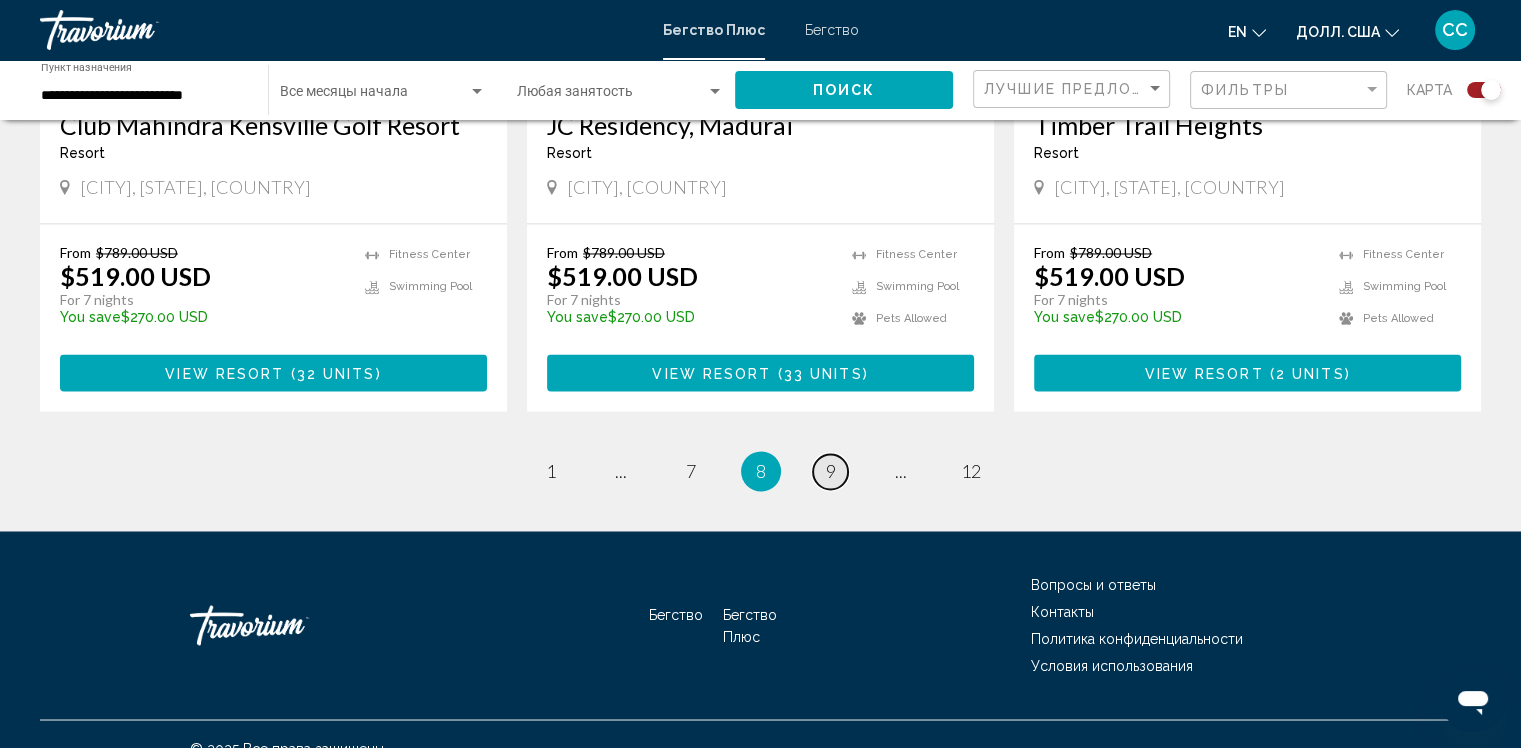 click on "9" at bounding box center [831, 471] 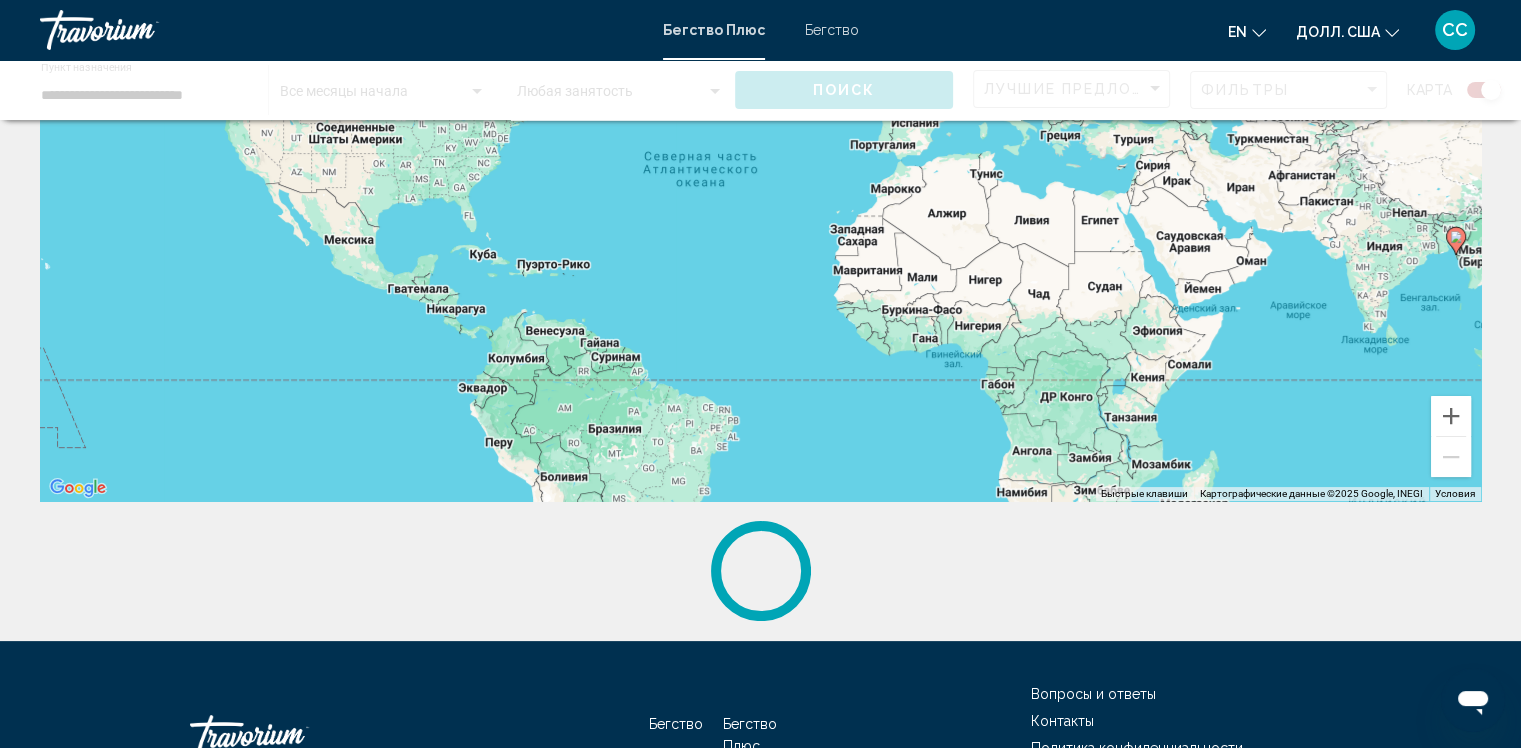scroll, scrollTop: 240, scrollLeft: 0, axis: vertical 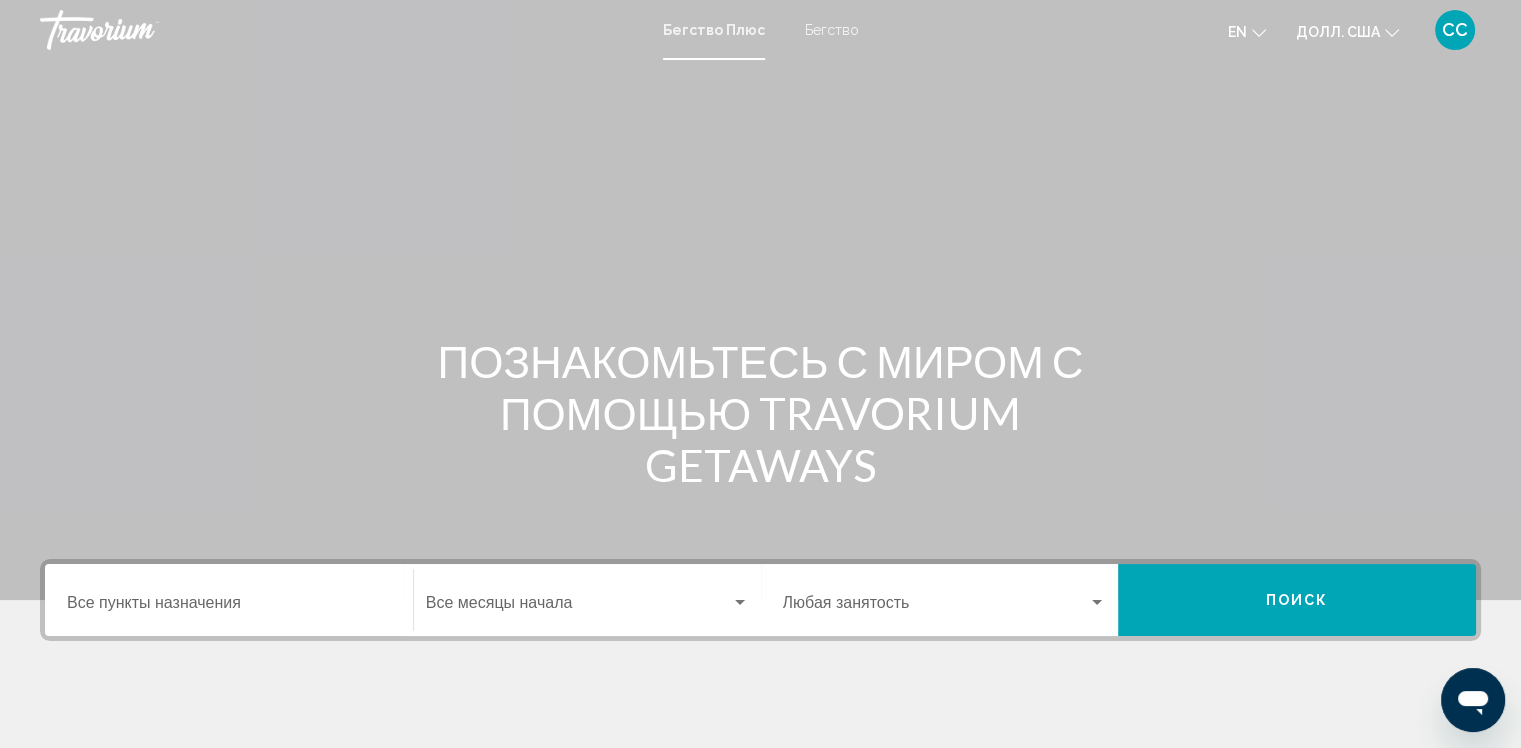 click on "Пункт назначения Все пункты назначения" at bounding box center (229, 607) 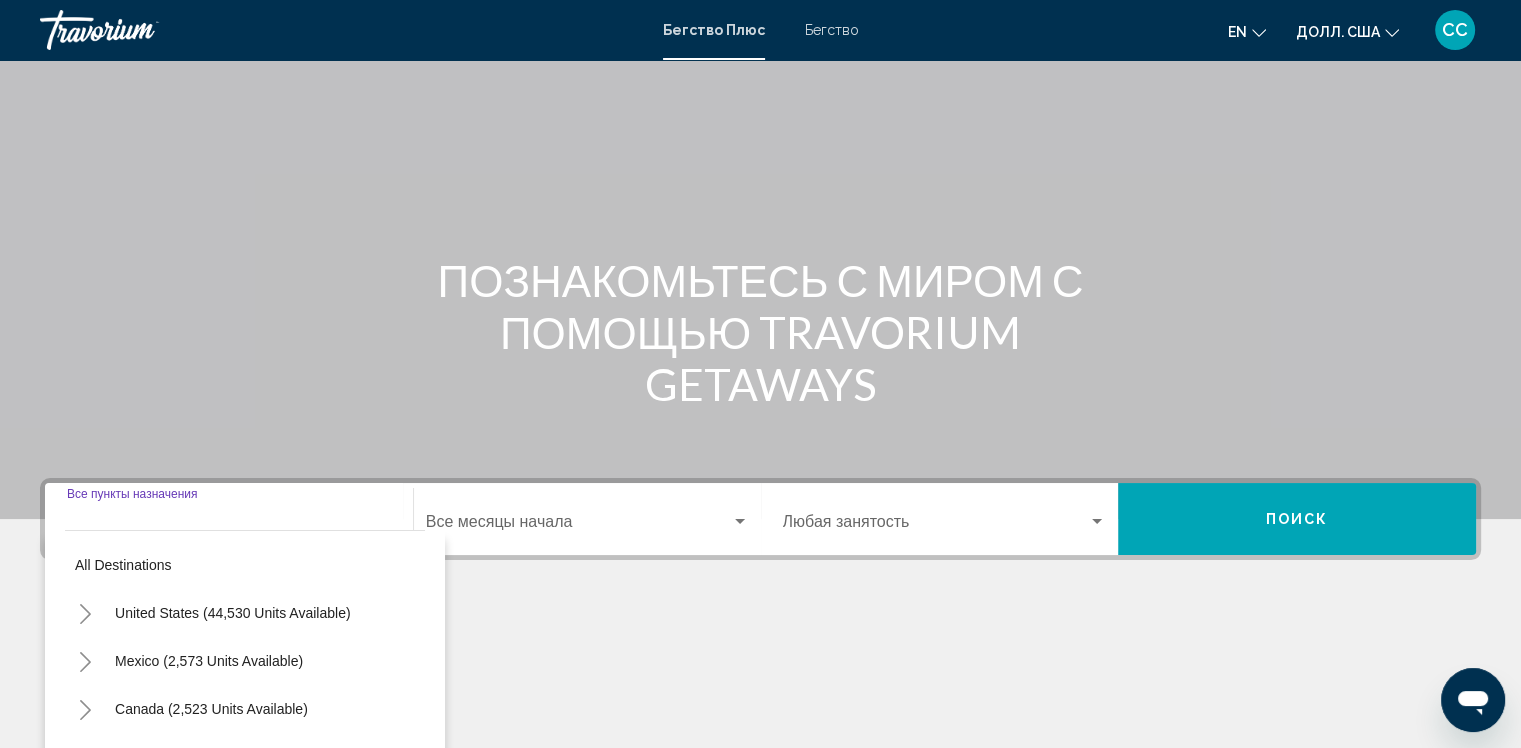 scroll, scrollTop: 337, scrollLeft: 0, axis: vertical 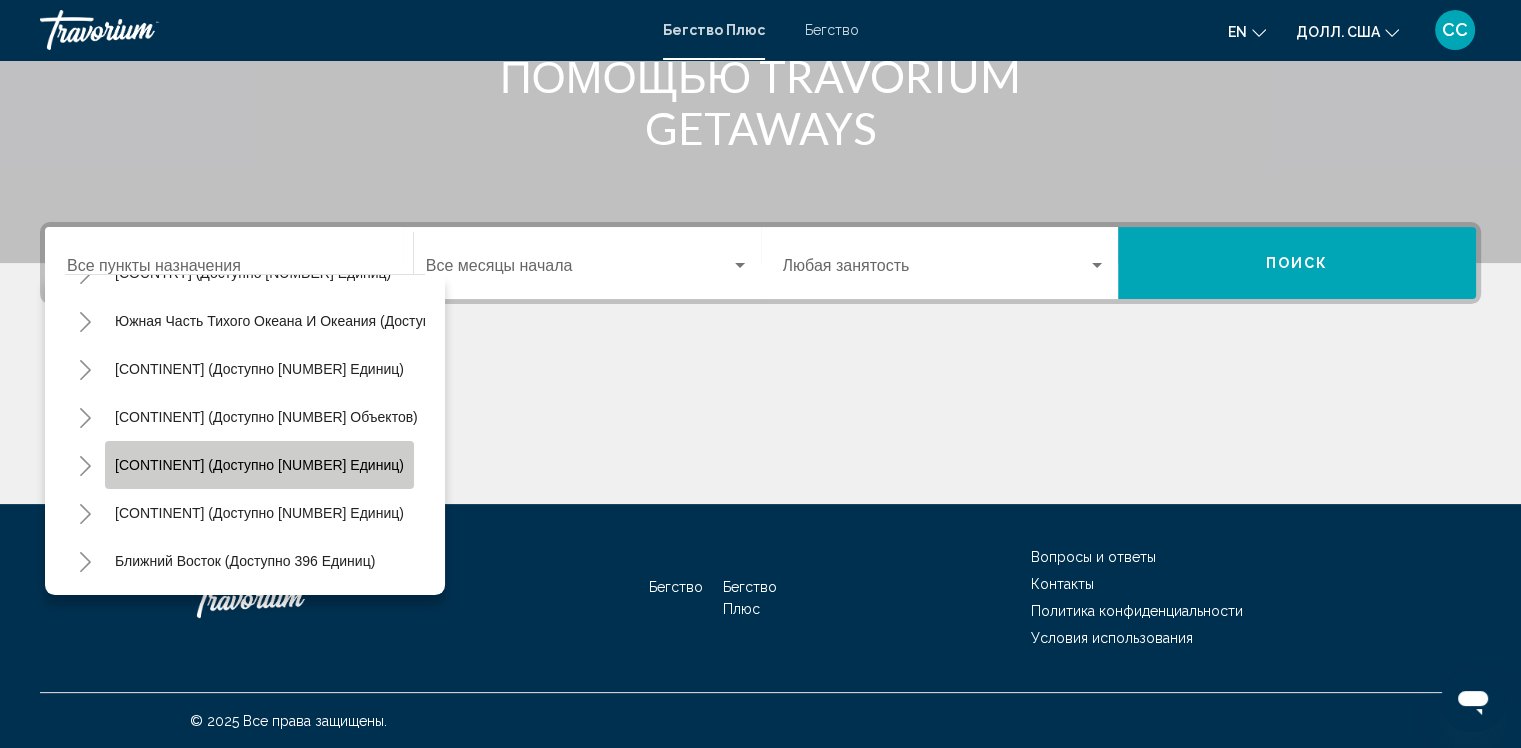 click on "Skip to main content Escape Plus Escape en
English Español Français Italiano Português русский US Dollar
USD ($) MXN (Mex$) CAD (Can$) GBP (£) EUR (€) AUD (A$) NZD (NZ$) CNY (CN¥) Sign in  EXPLORE THE WORLD WITH TRAVORIUM GETAWAYS Destination All Destinations  All Destinations
United States (44,530 units available)
Mexico (2,573 units available)
Canada (2,523 units available)
Caribbean and Atlantic Islands (1,832 properties available)
Europe (3,278 units)" at bounding box center [760, 37] 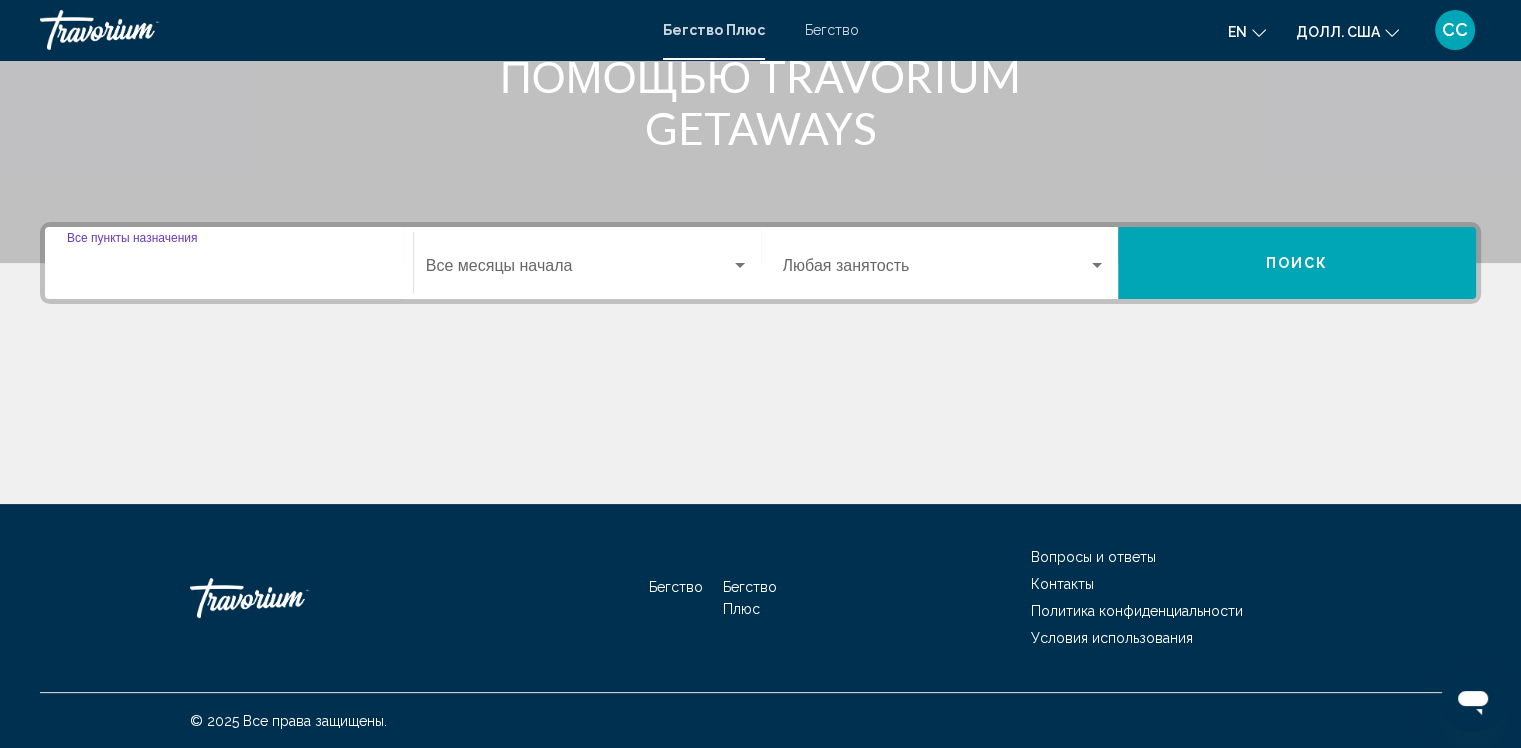 click on "Пункт назначения Все пункты назначения" at bounding box center [229, 270] 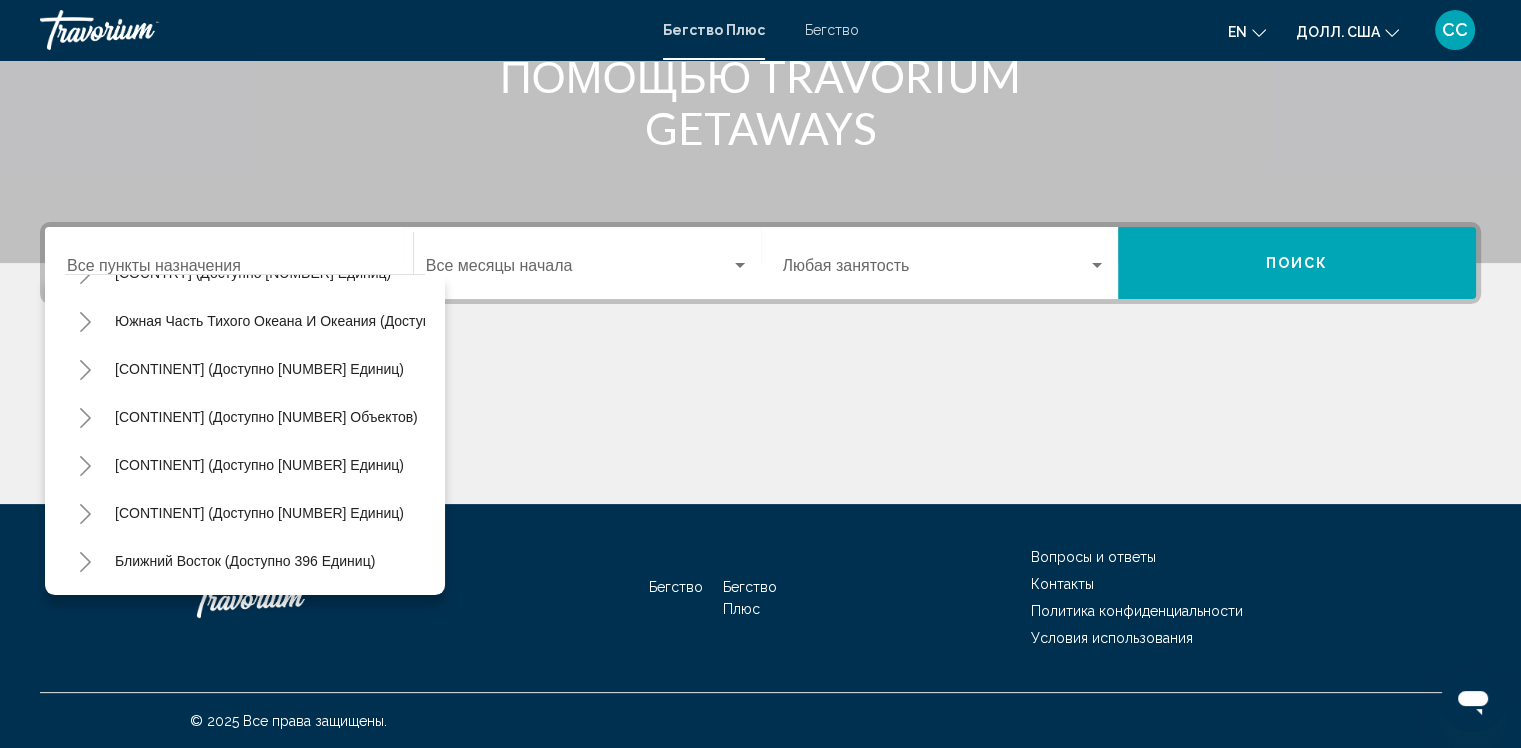 scroll, scrollTop: 339, scrollLeft: 0, axis: vertical 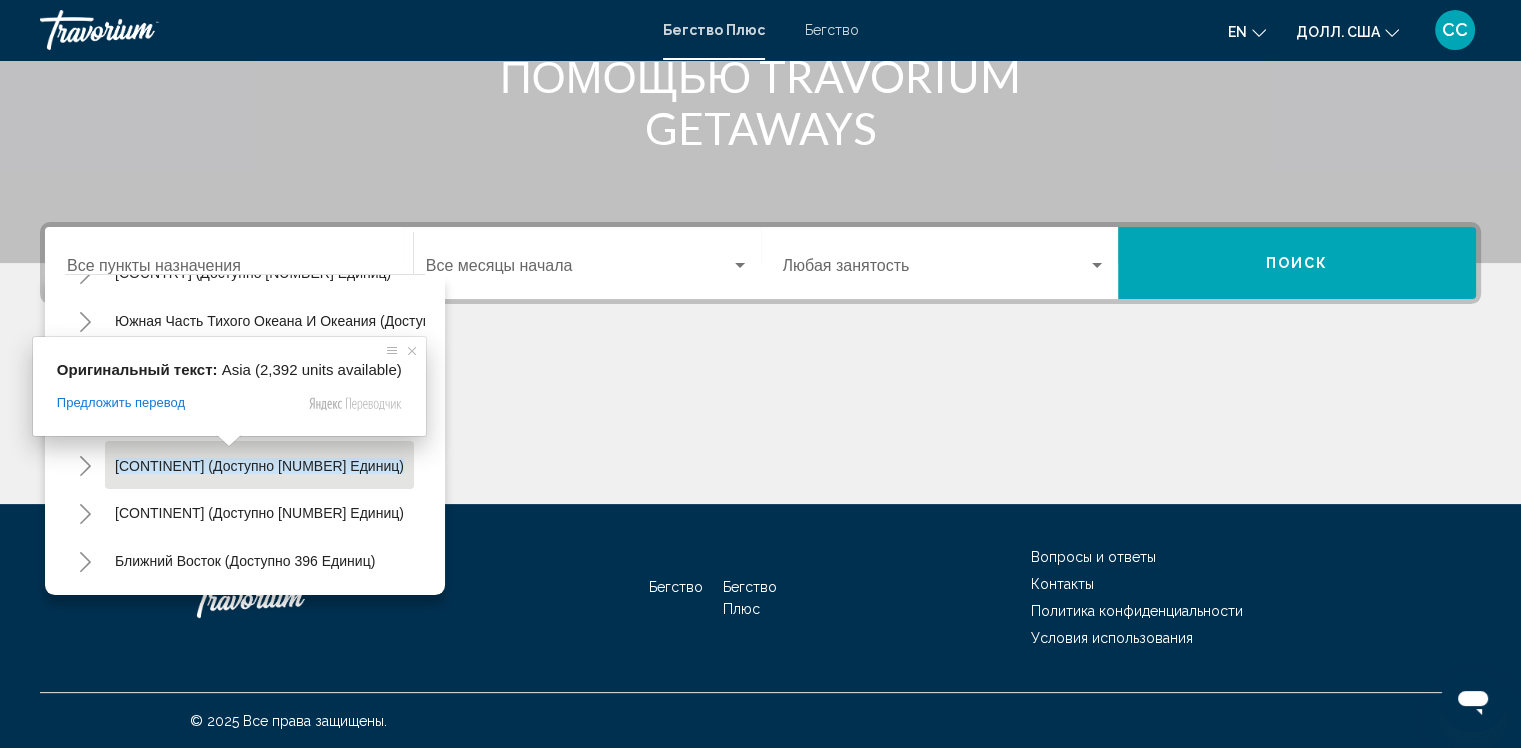 click at bounding box center [229, 441] 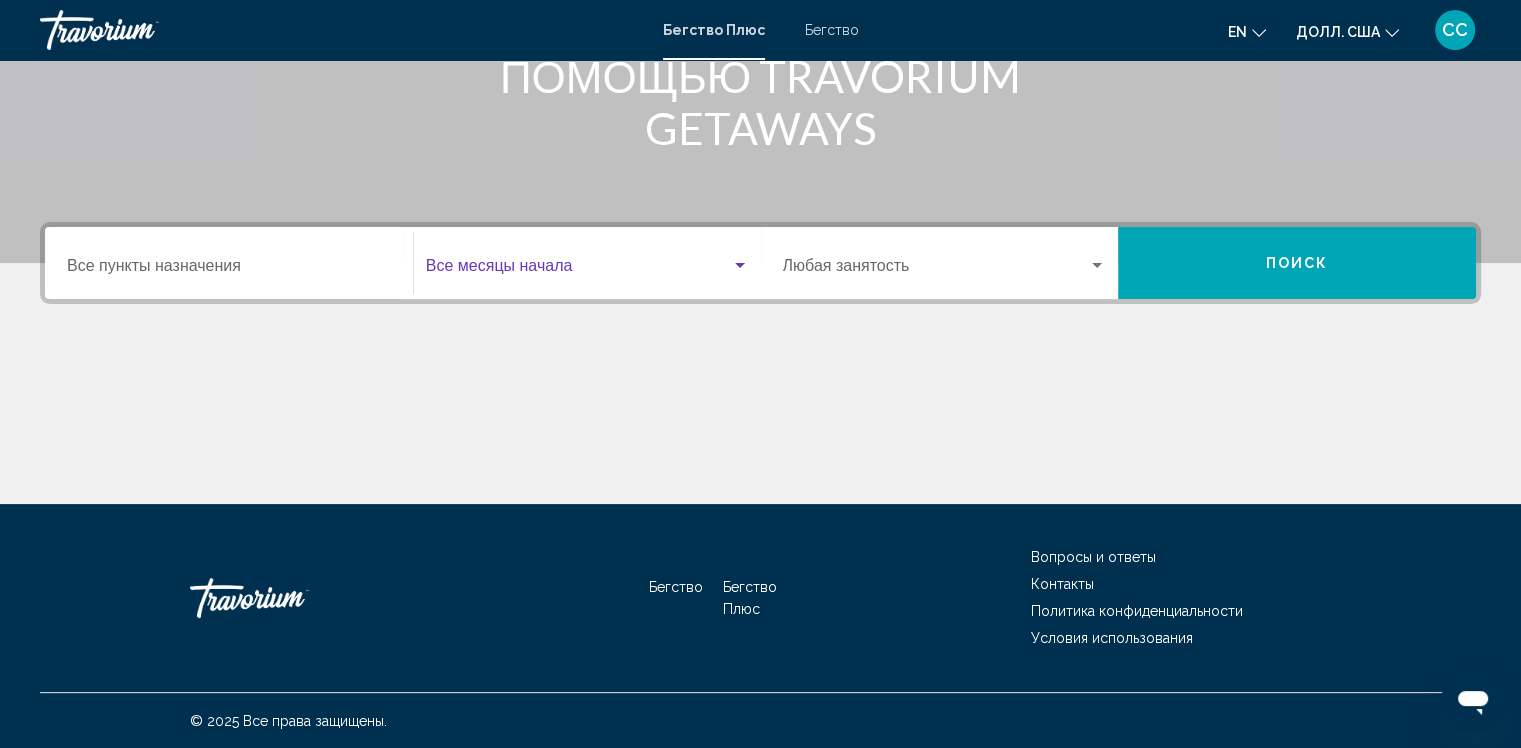 click at bounding box center (578, 270) 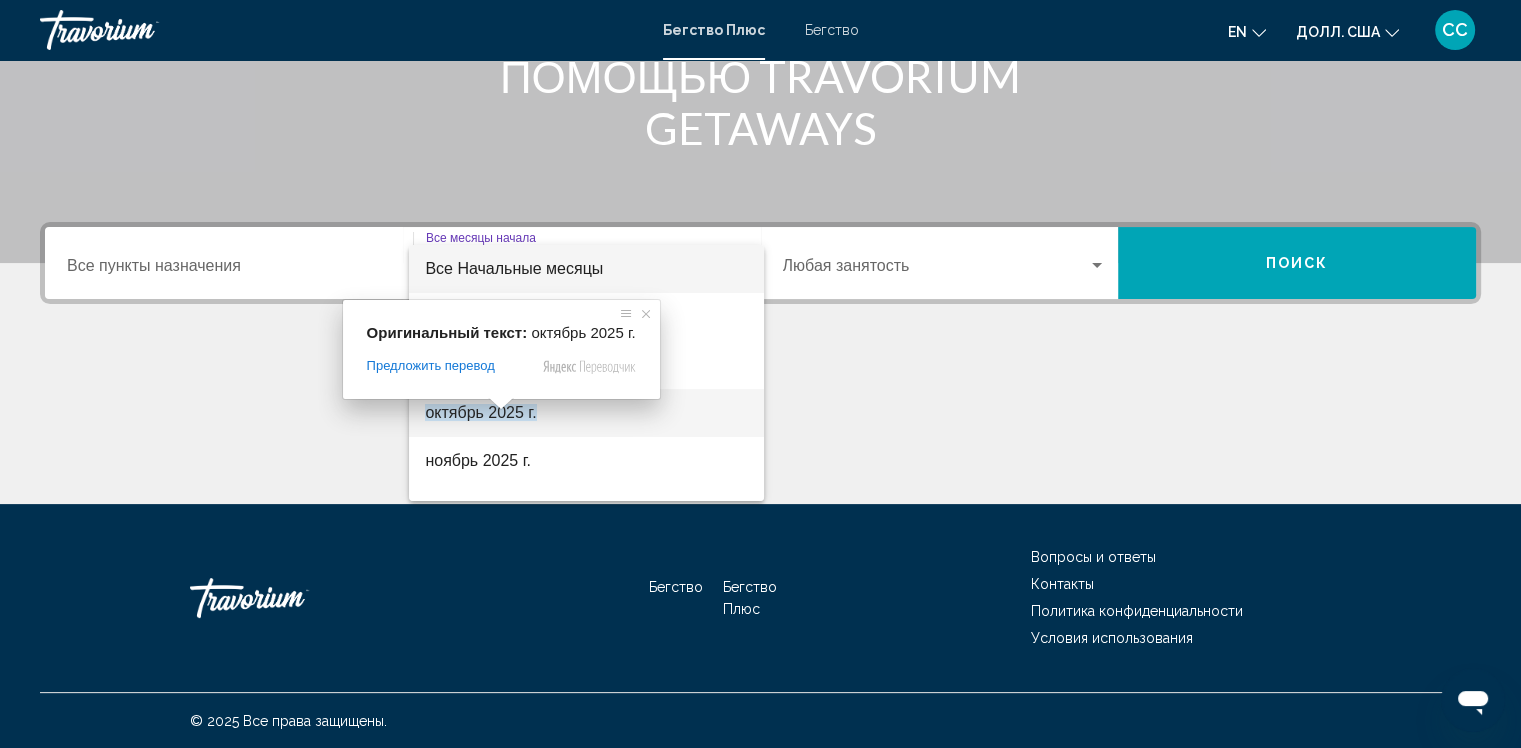 click at bounding box center (501, 404) 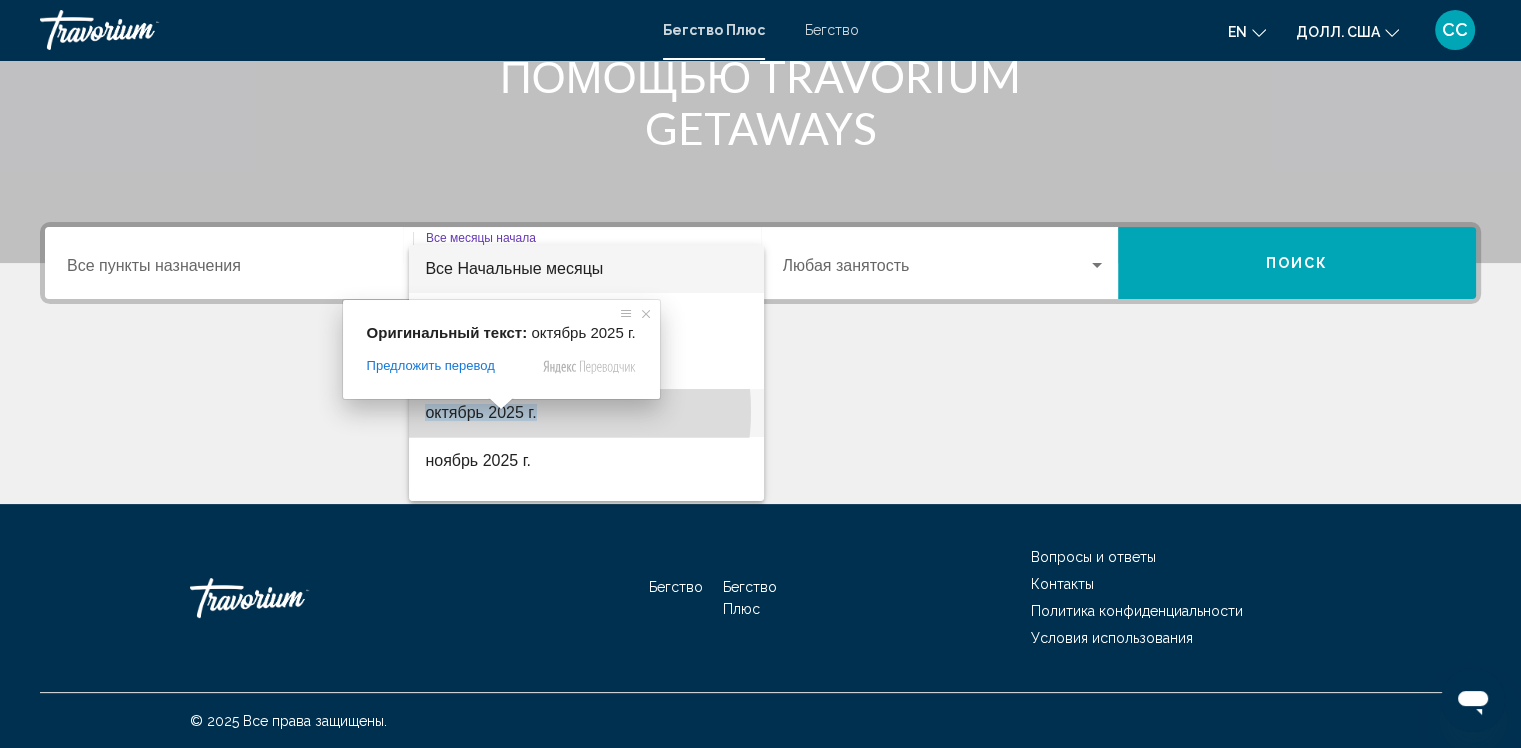 click on "октябрь 2025 г." at bounding box center (480, 412) 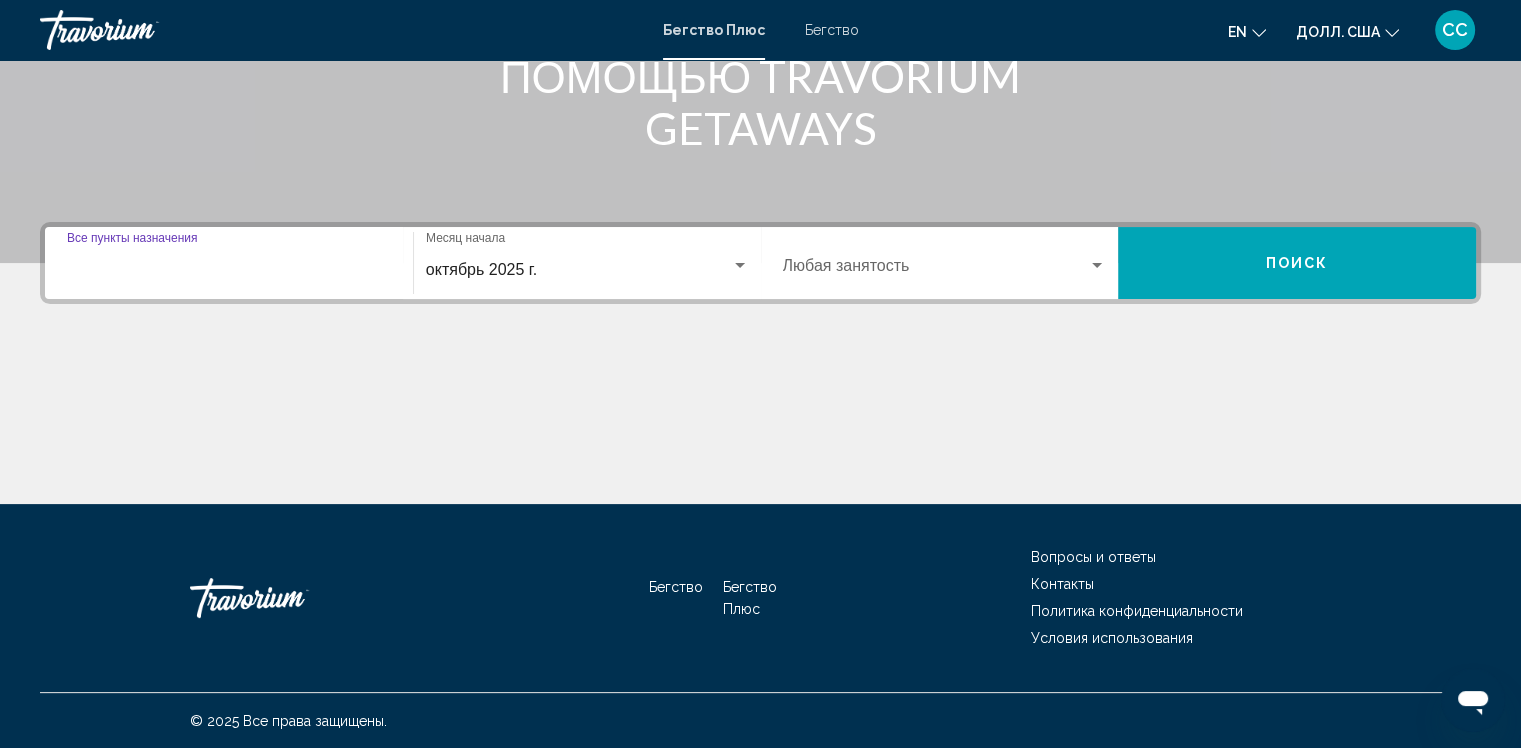 click on "Пункт назначения Все пункты назначения" at bounding box center (229, 270) 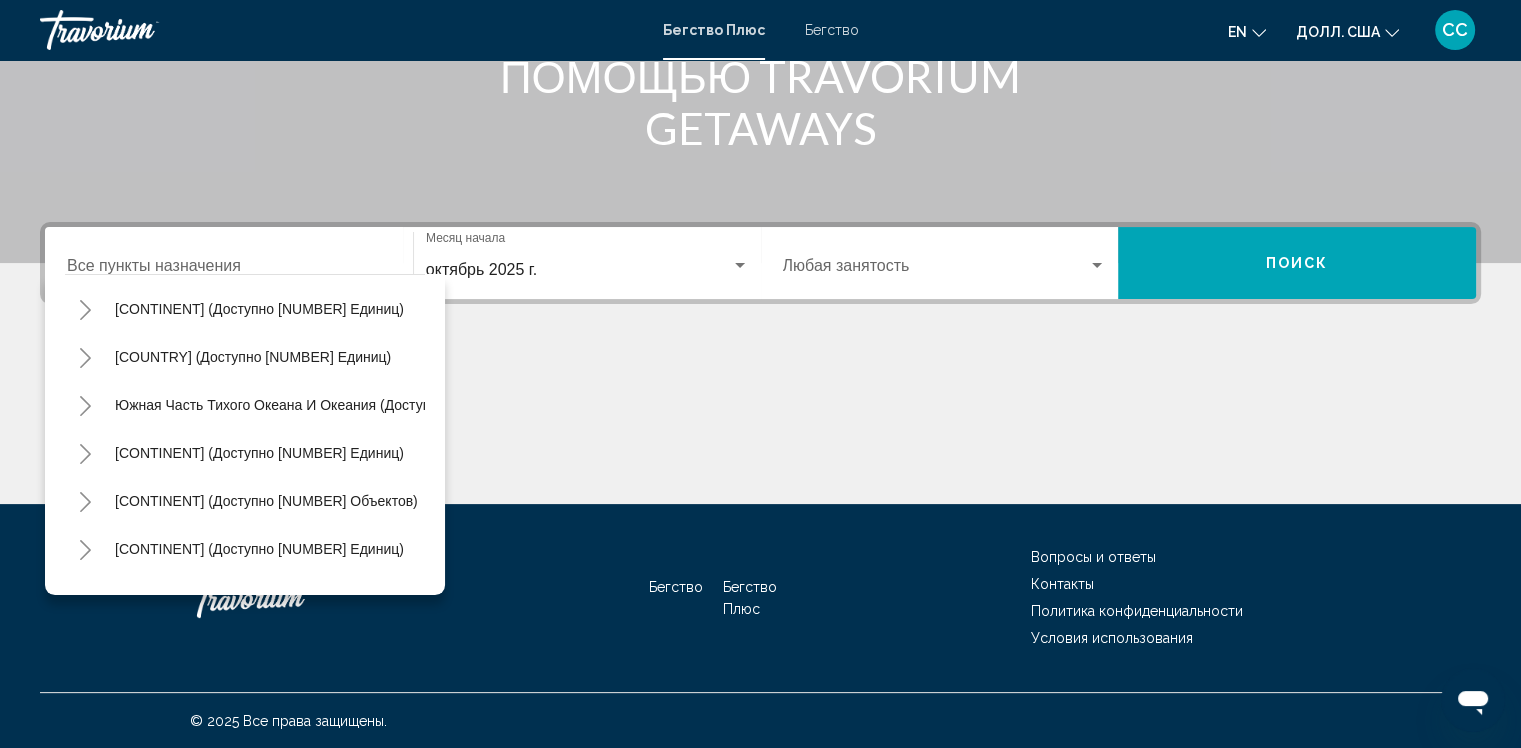 scroll, scrollTop: 306, scrollLeft: 0, axis: vertical 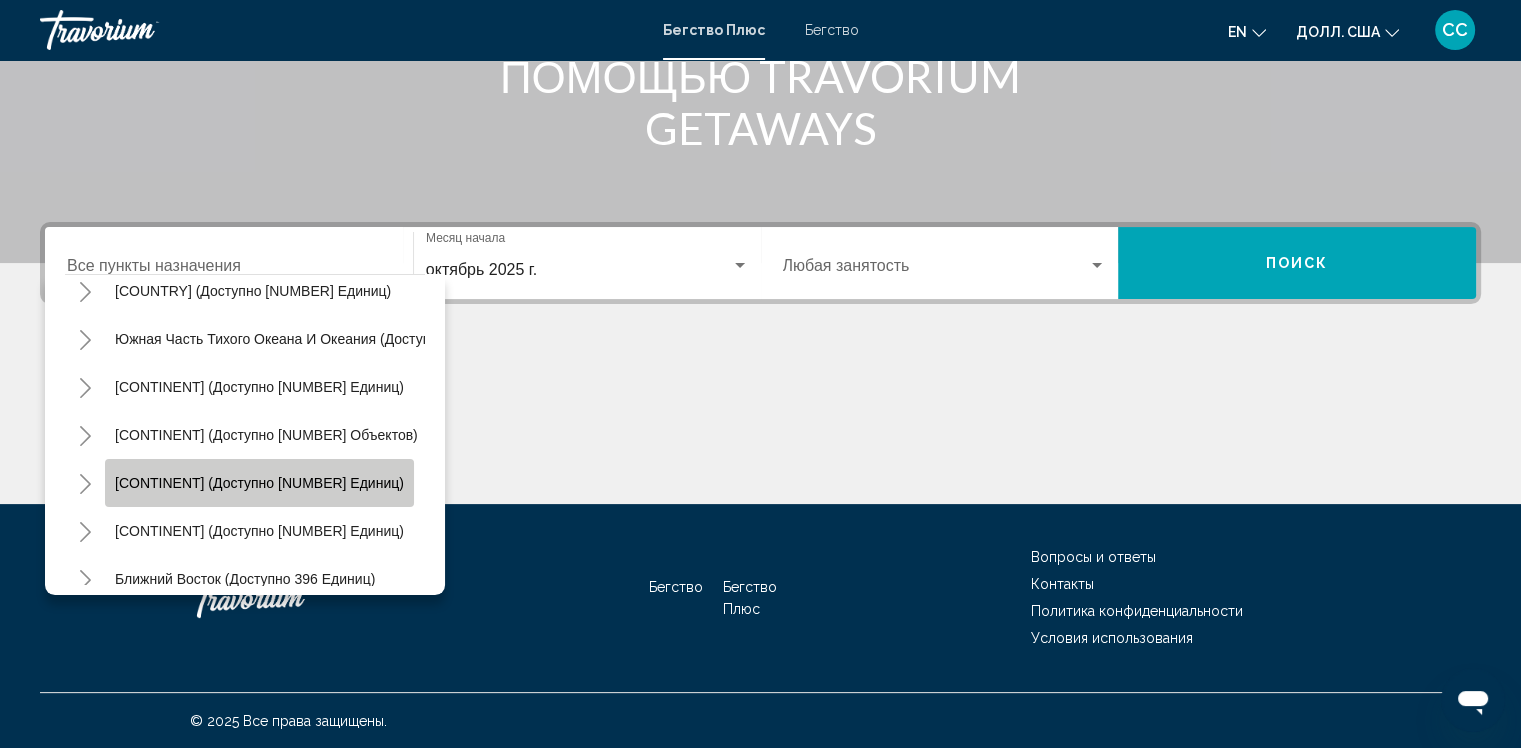 click on "[CONTINENT] (доступно [NUMBER] единиц)" 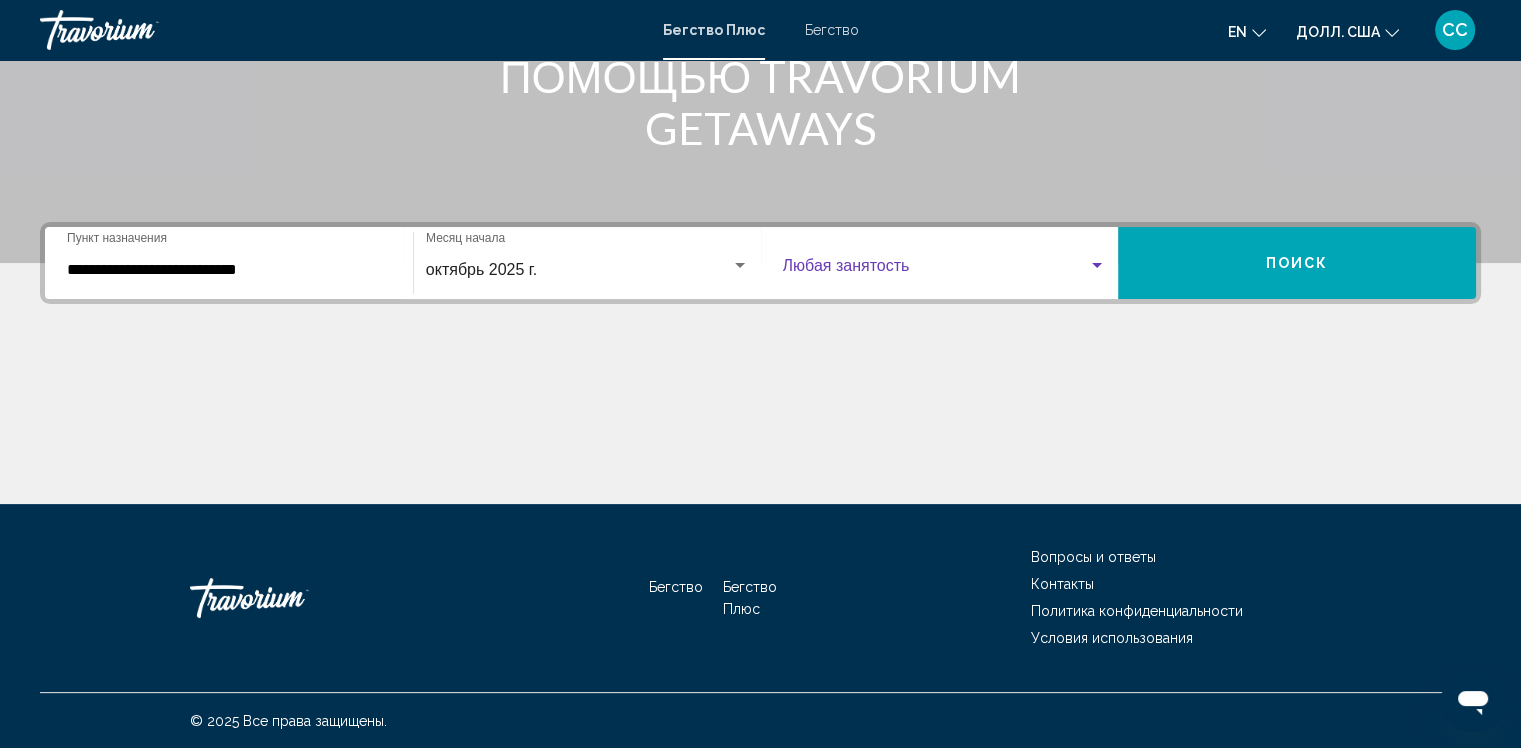 click at bounding box center [1097, 265] 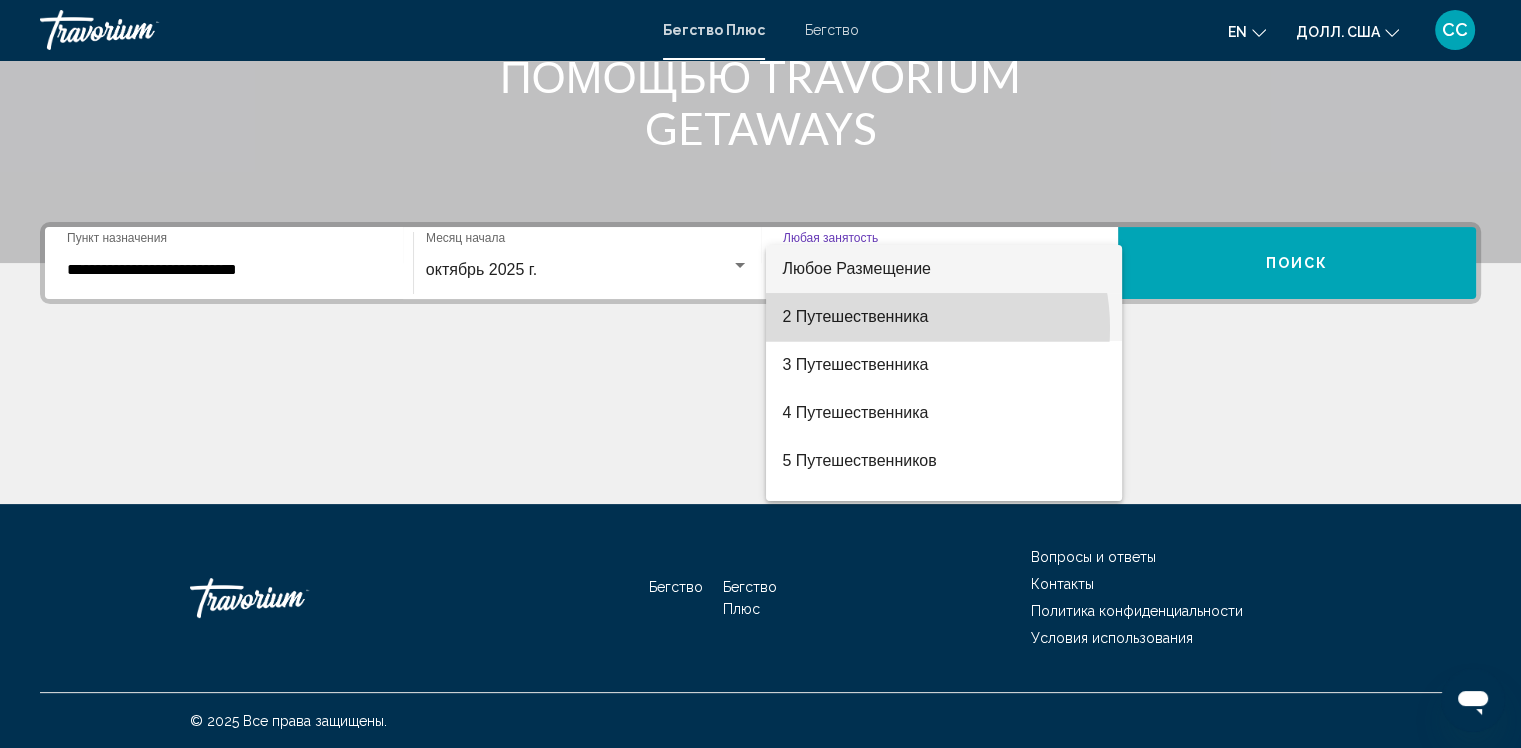 click on "2 Путешественника" at bounding box center [944, 317] 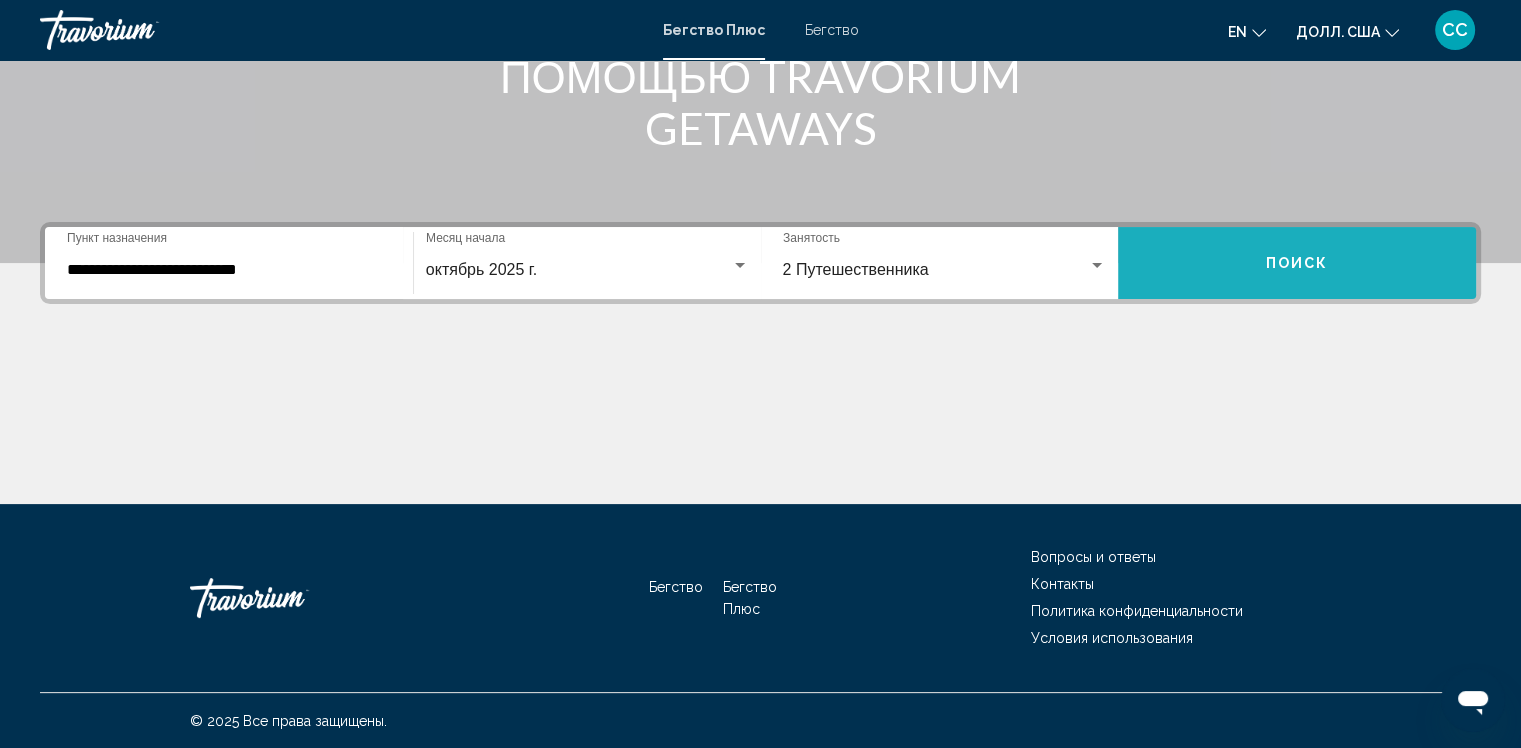 click on "Поиск" at bounding box center (1297, 263) 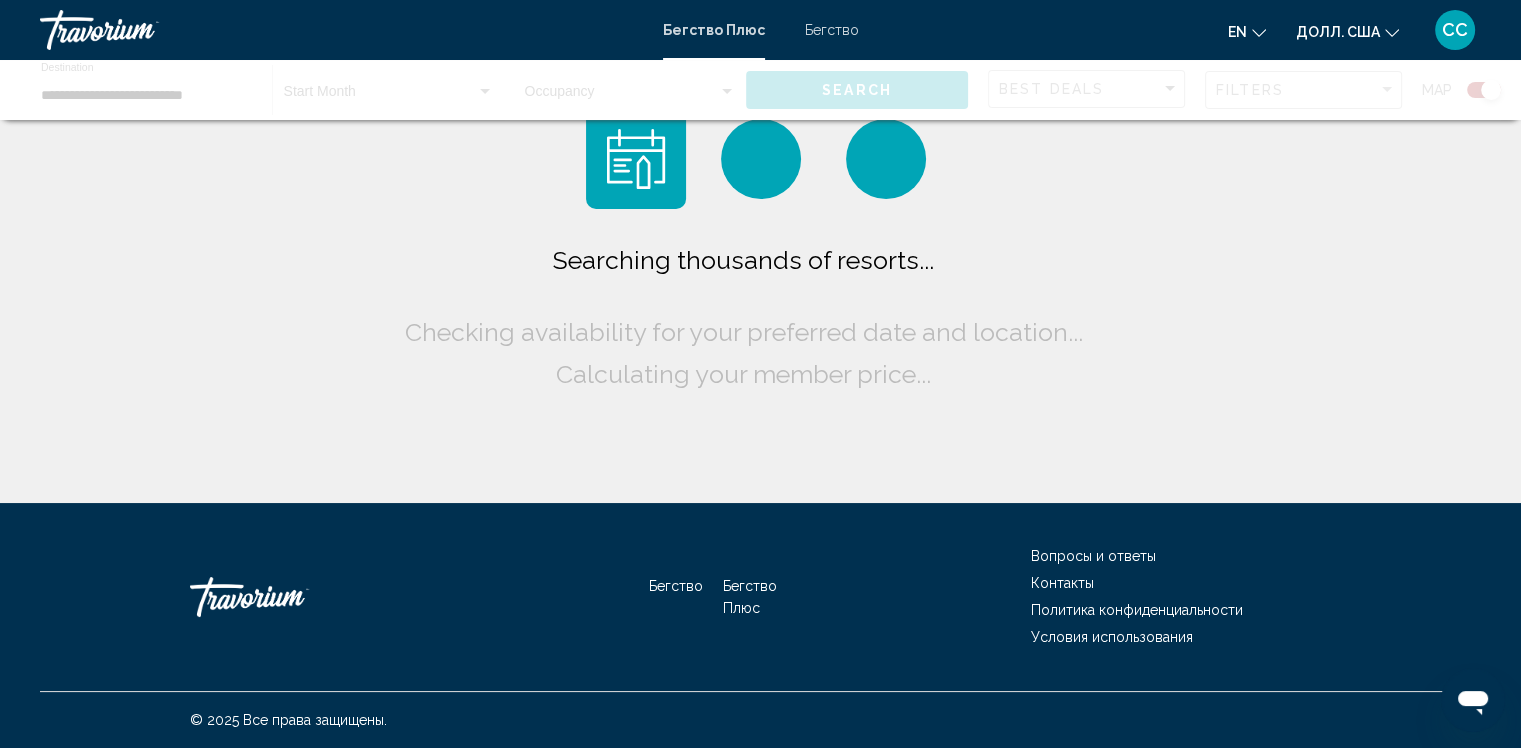 scroll, scrollTop: 0, scrollLeft: 0, axis: both 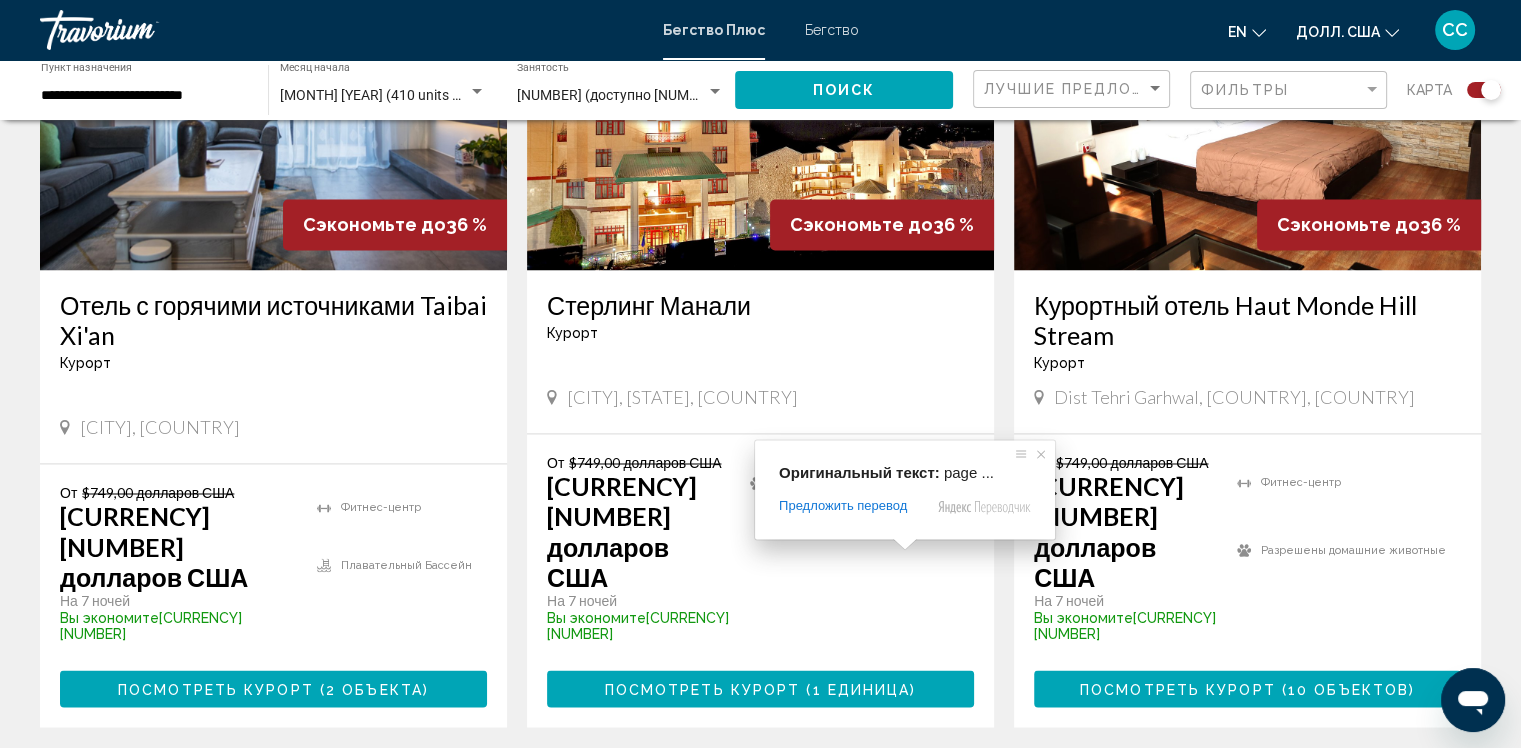 click at bounding box center (905, 544) 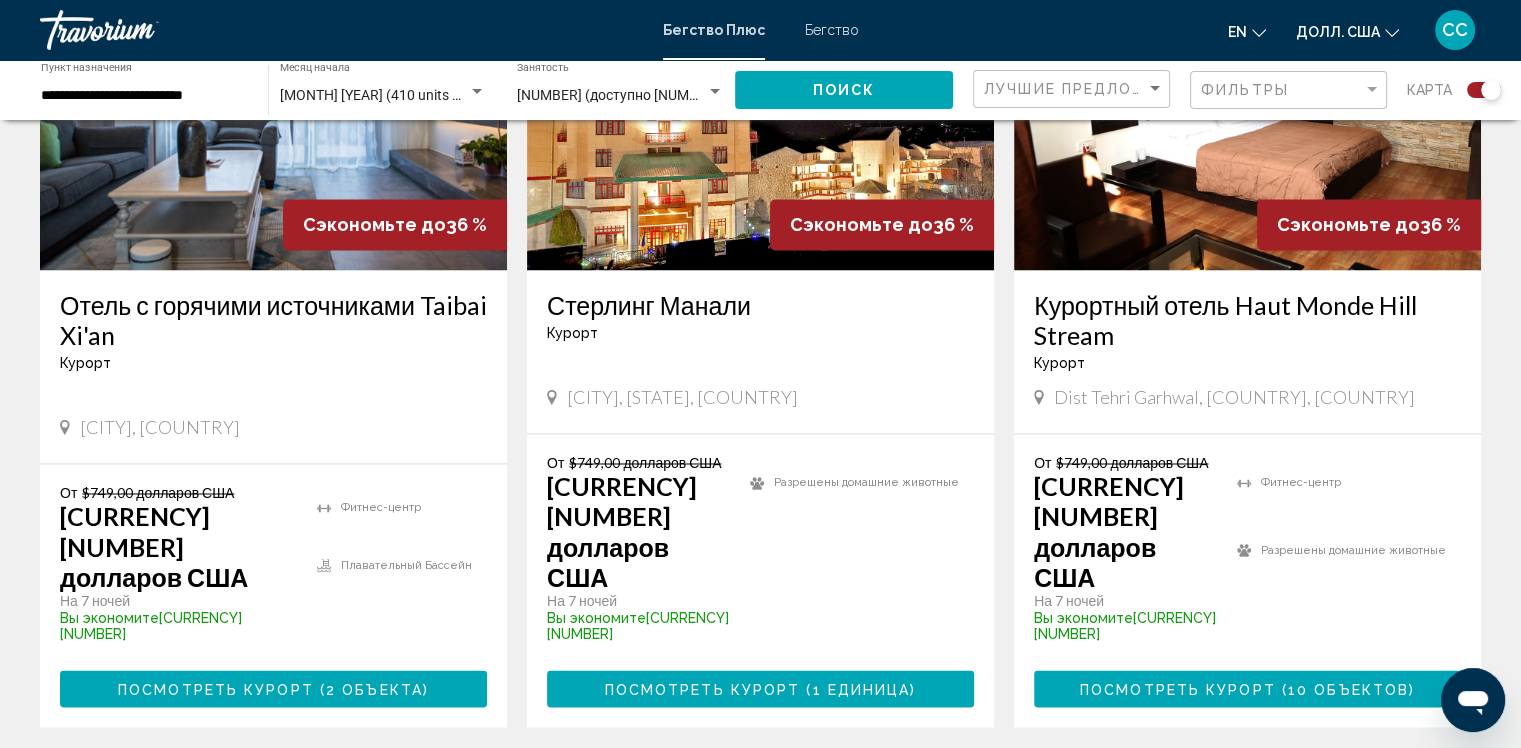 click on "страница  ..." at bounding box center (900, 787) 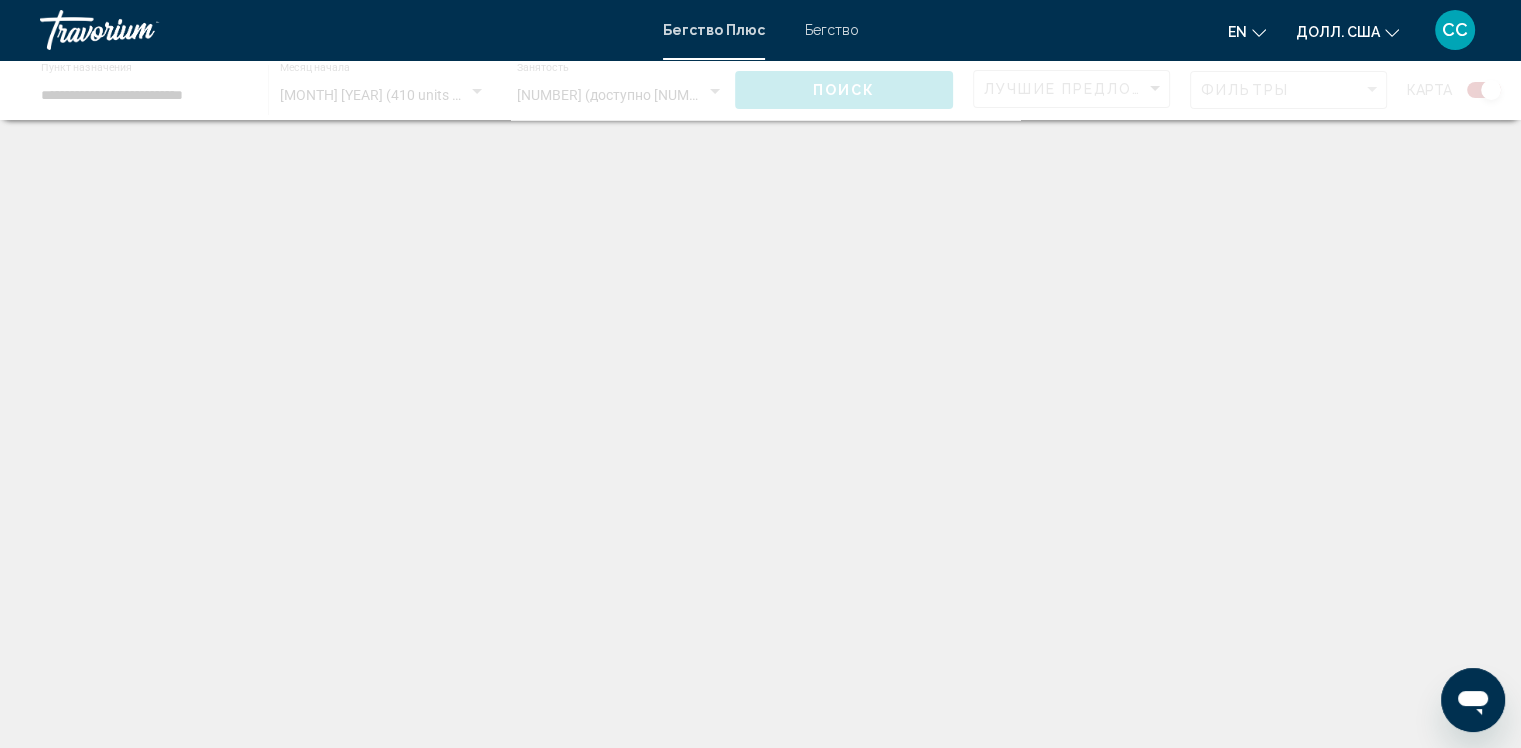 scroll, scrollTop: 0, scrollLeft: 0, axis: both 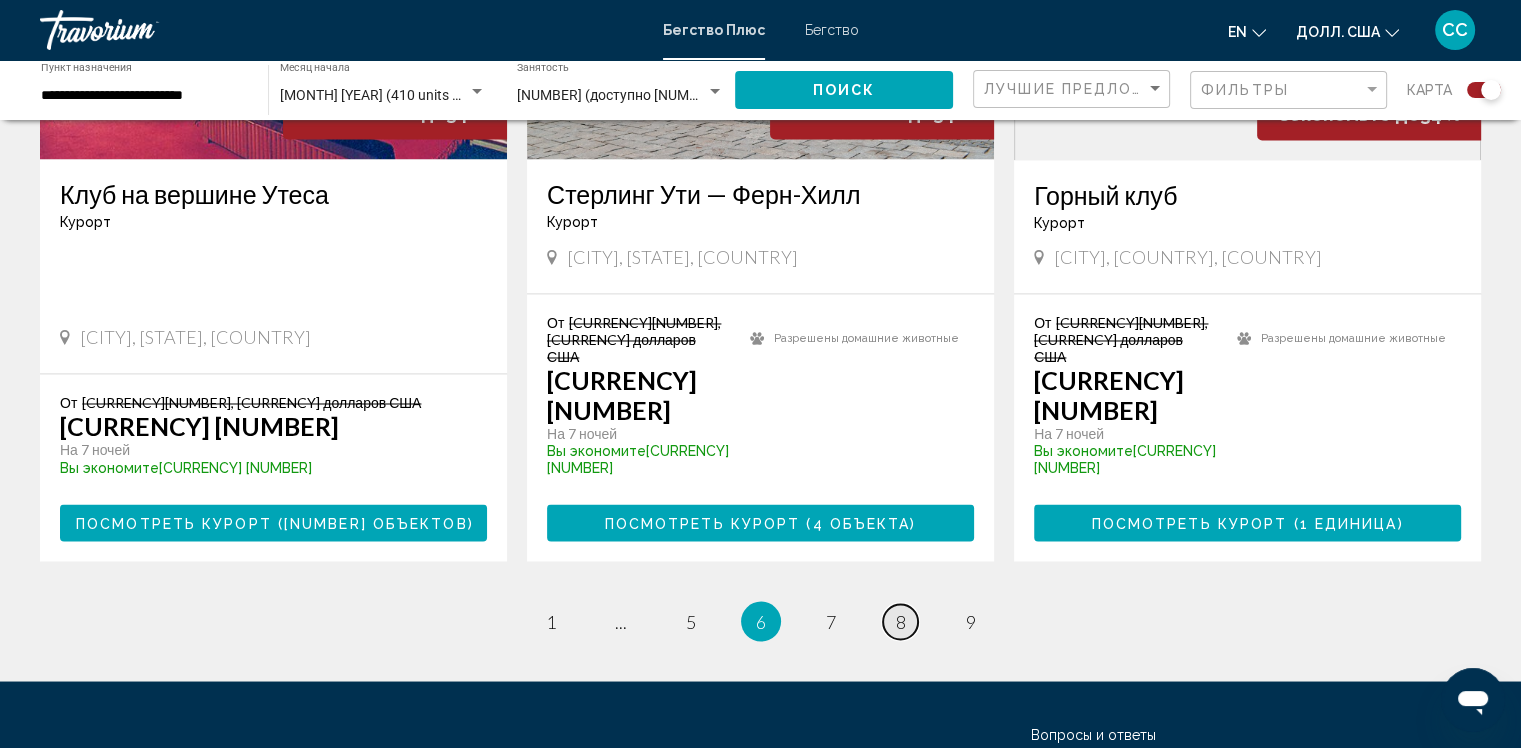 click on "страница  8" at bounding box center (900, 621) 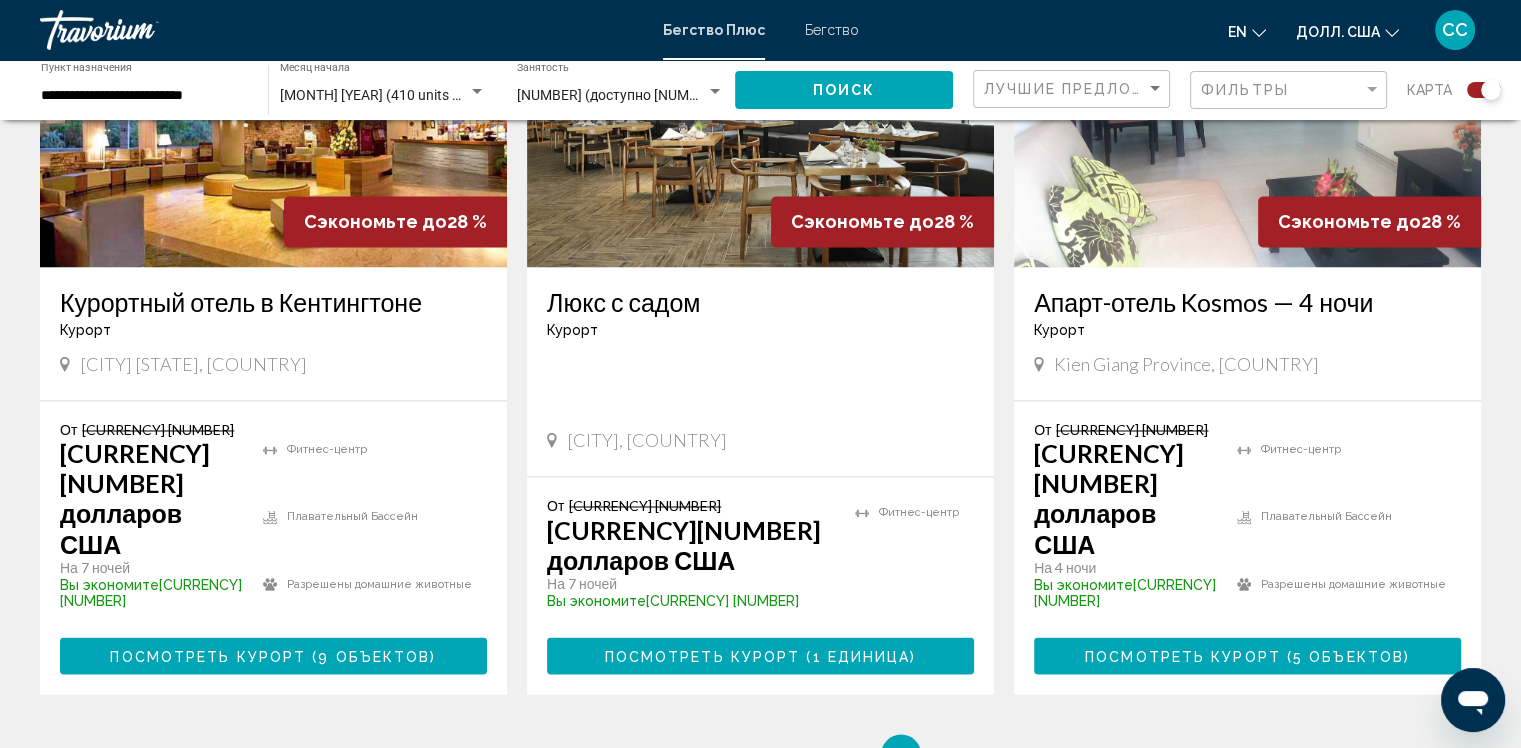 scroll, scrollTop: 3292, scrollLeft: 0, axis: vertical 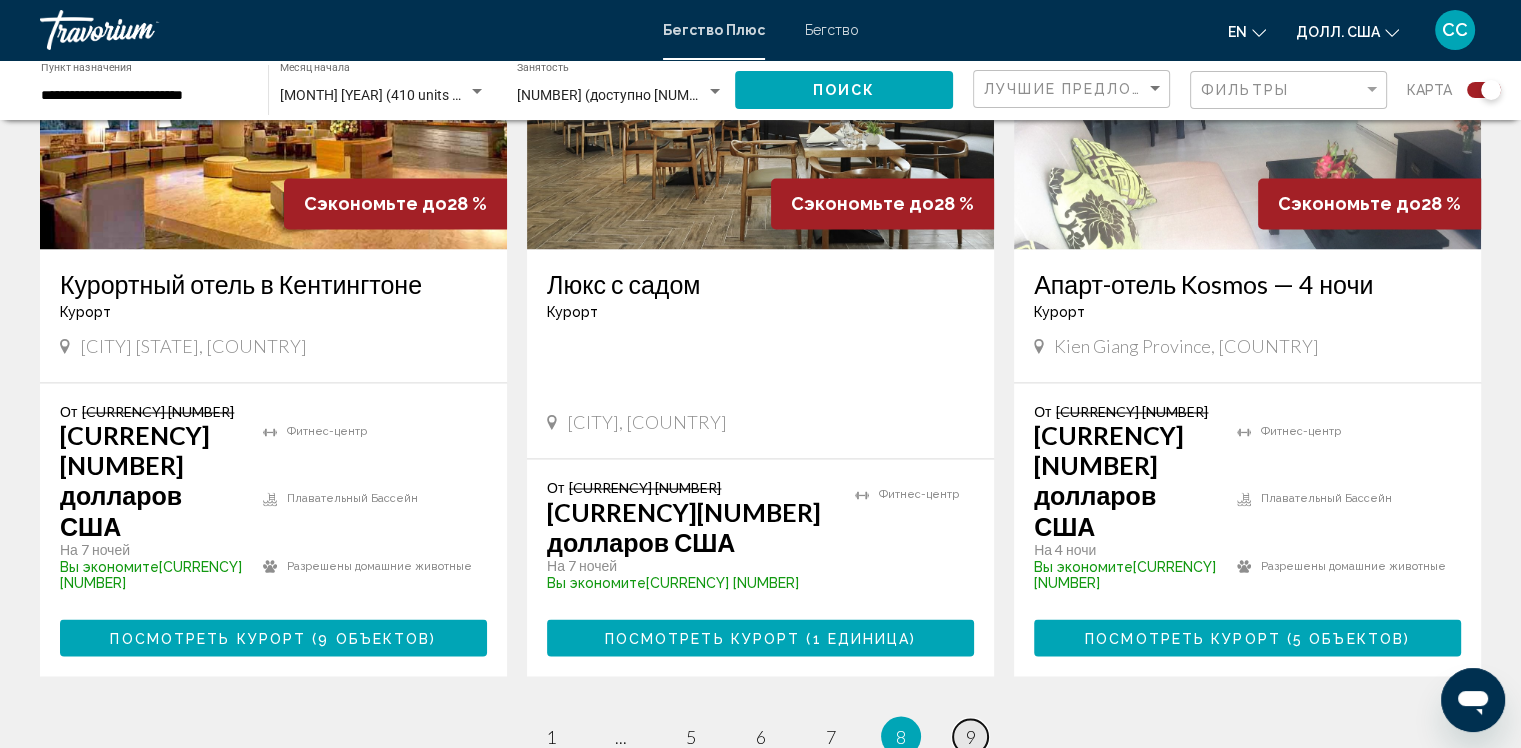 click on "страница  9" at bounding box center [970, 736] 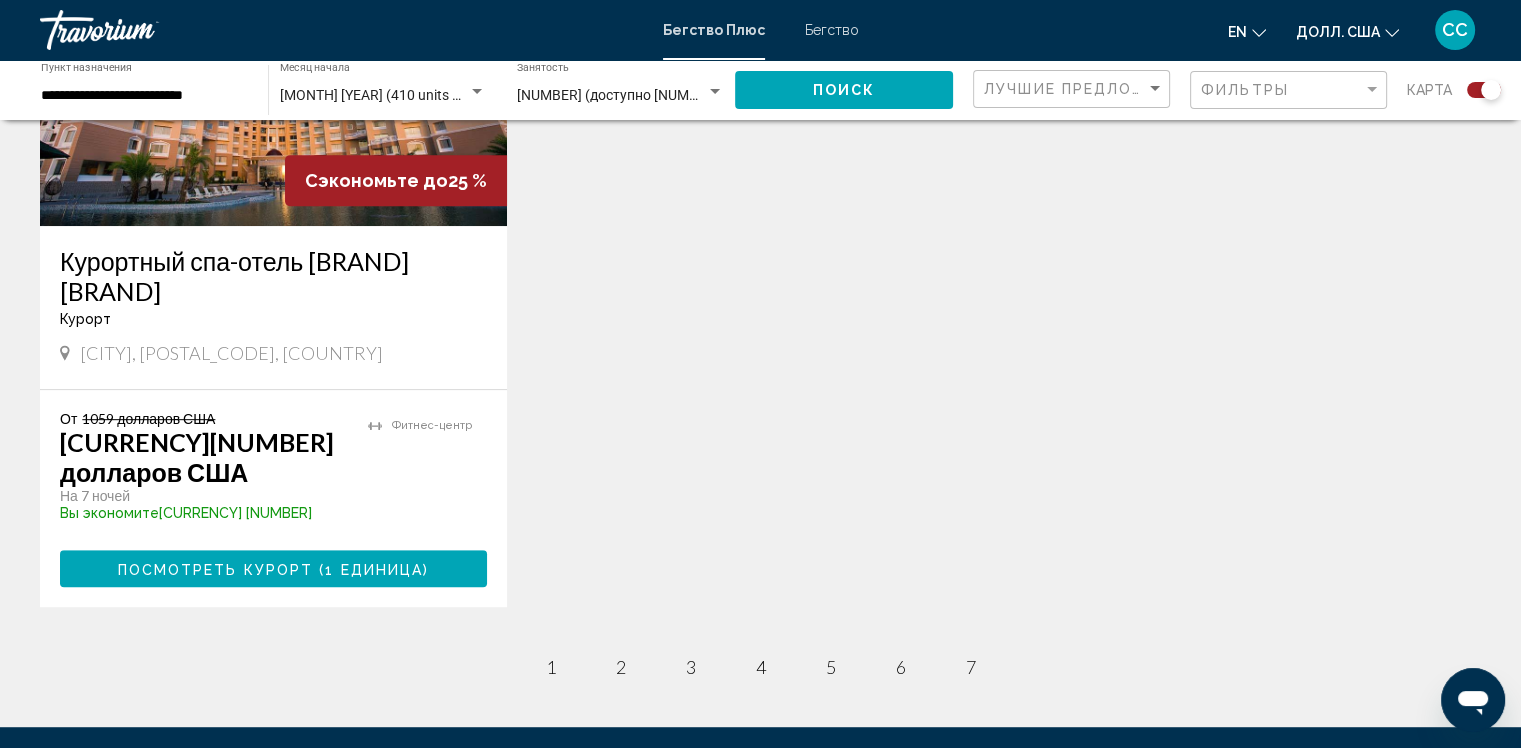 scroll, scrollTop: 933, scrollLeft: 0, axis: vertical 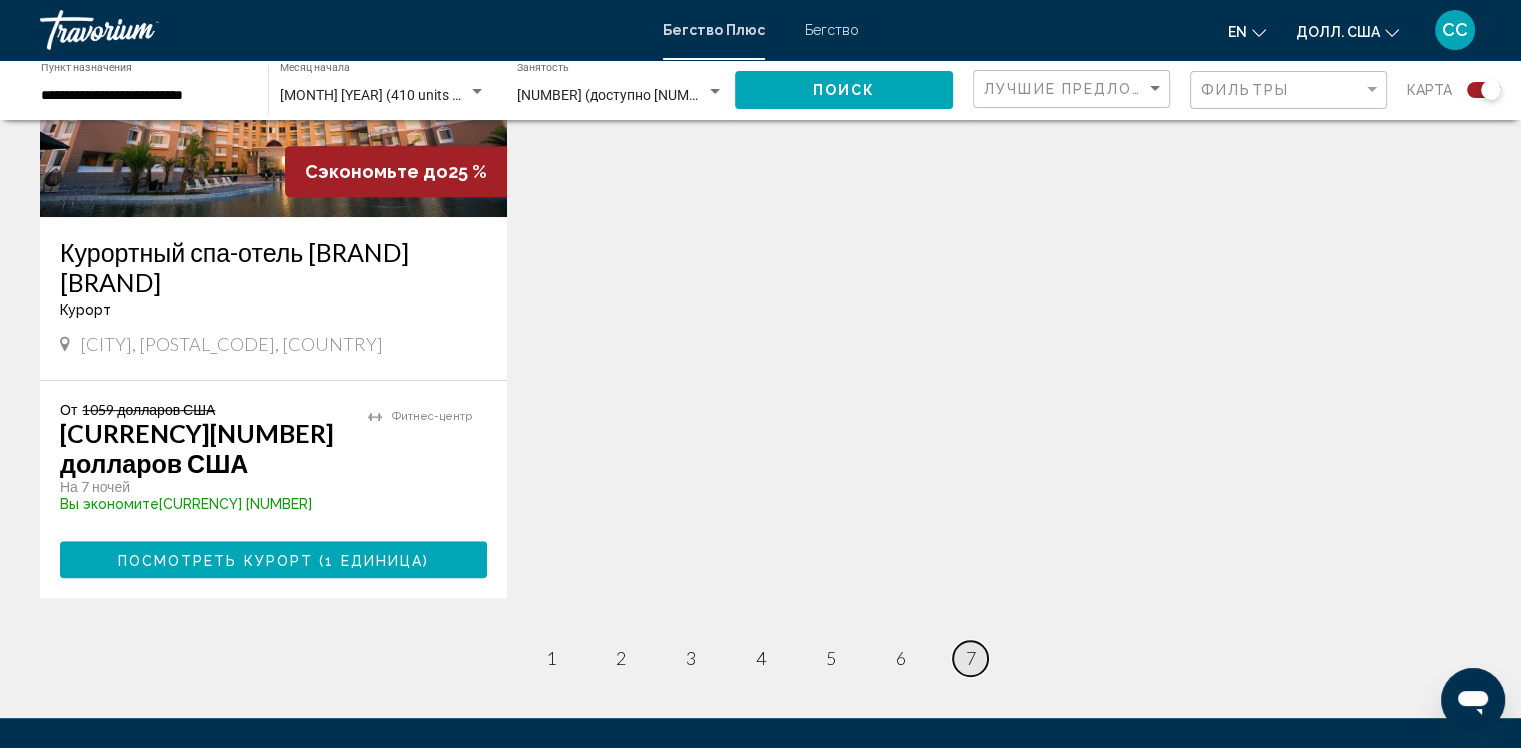 click on "страница  7" at bounding box center (970, 658) 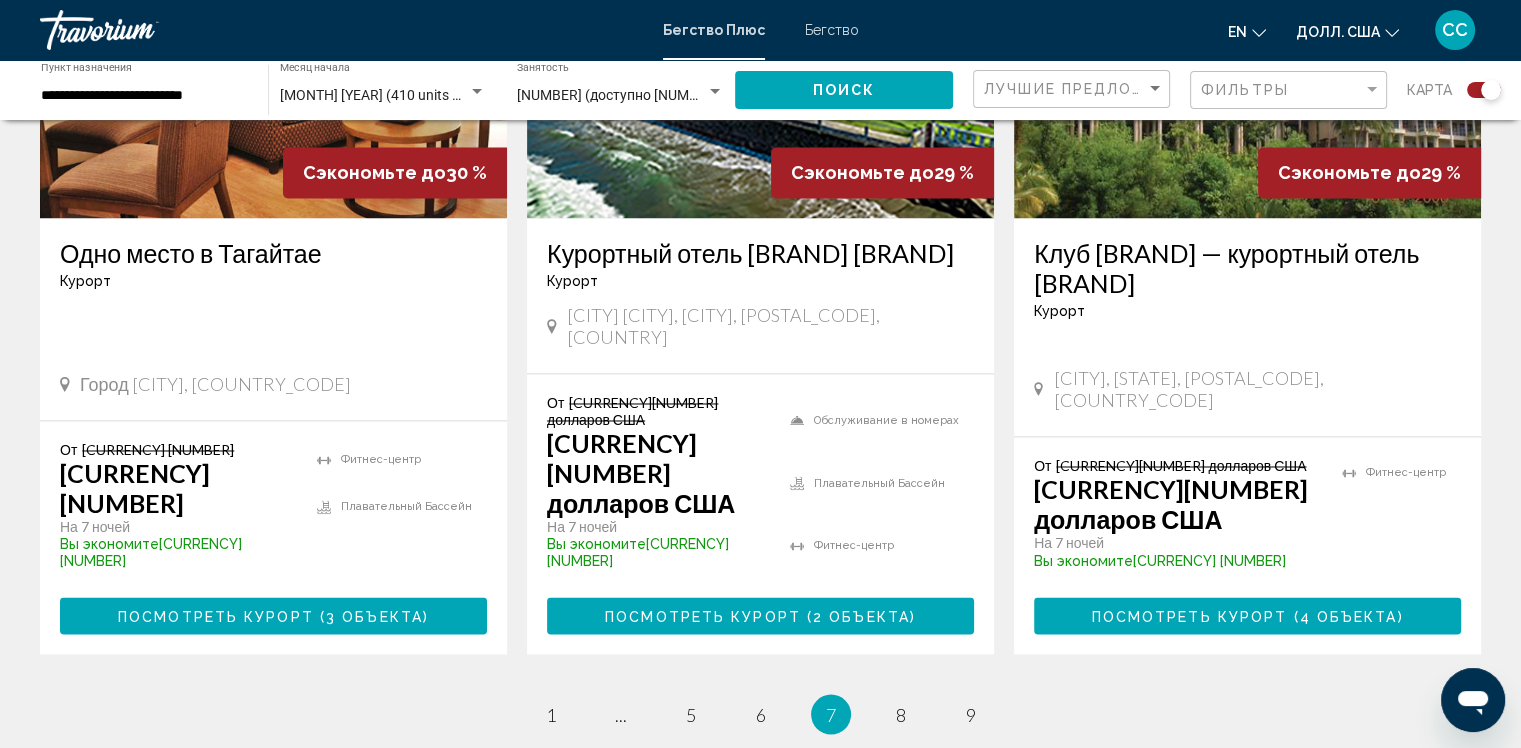 scroll, scrollTop: 3239, scrollLeft: 0, axis: vertical 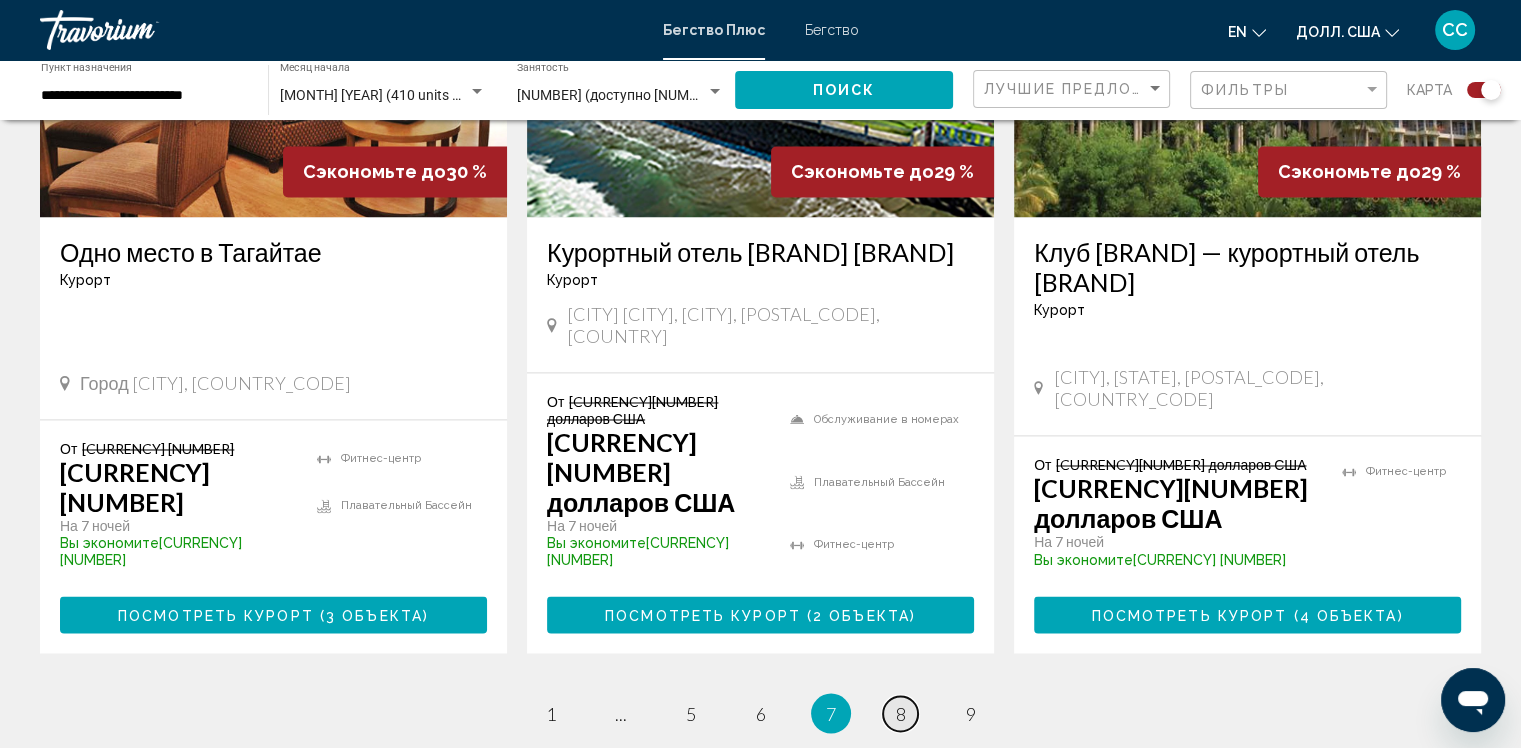 click on "страница  8" at bounding box center (900, 713) 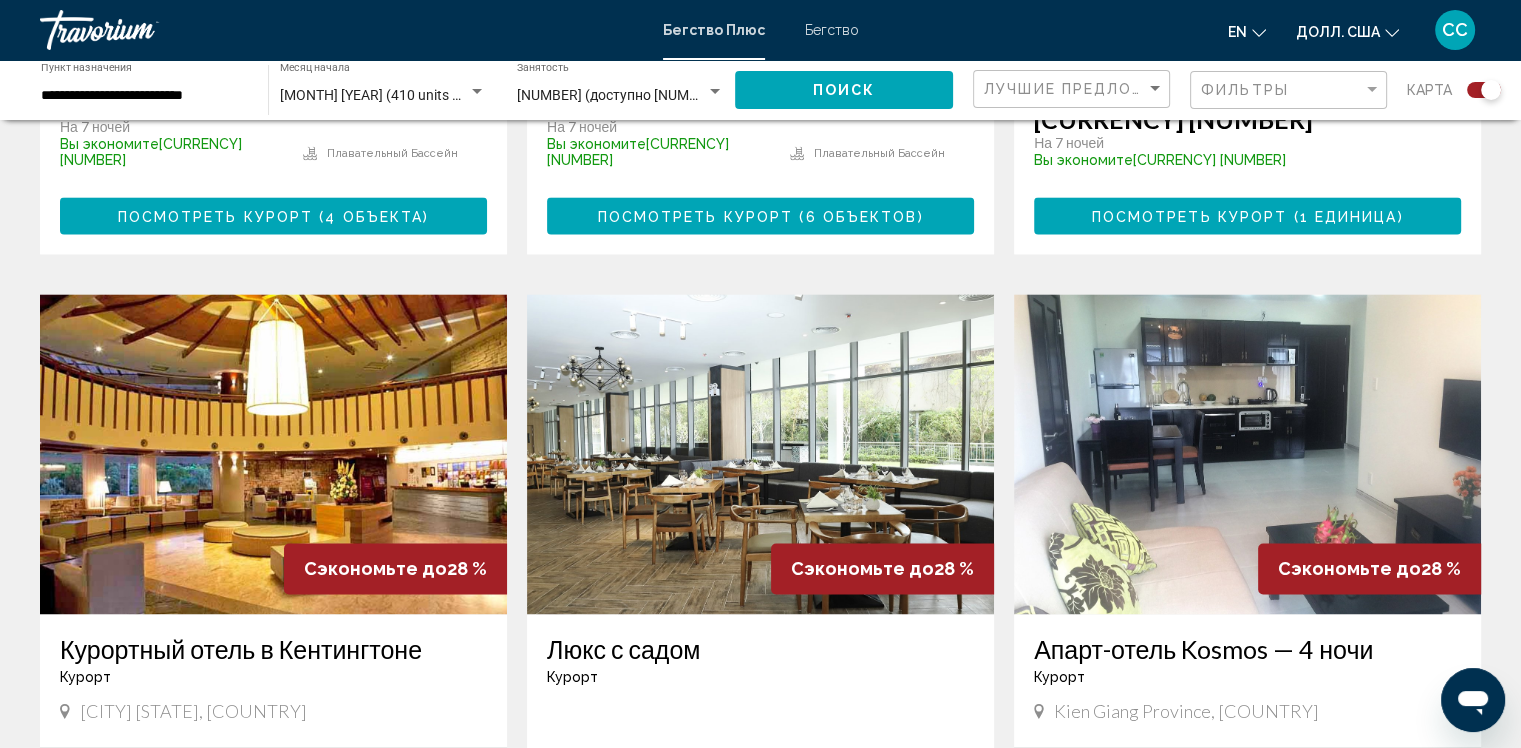 scroll, scrollTop: 2945, scrollLeft: 0, axis: vertical 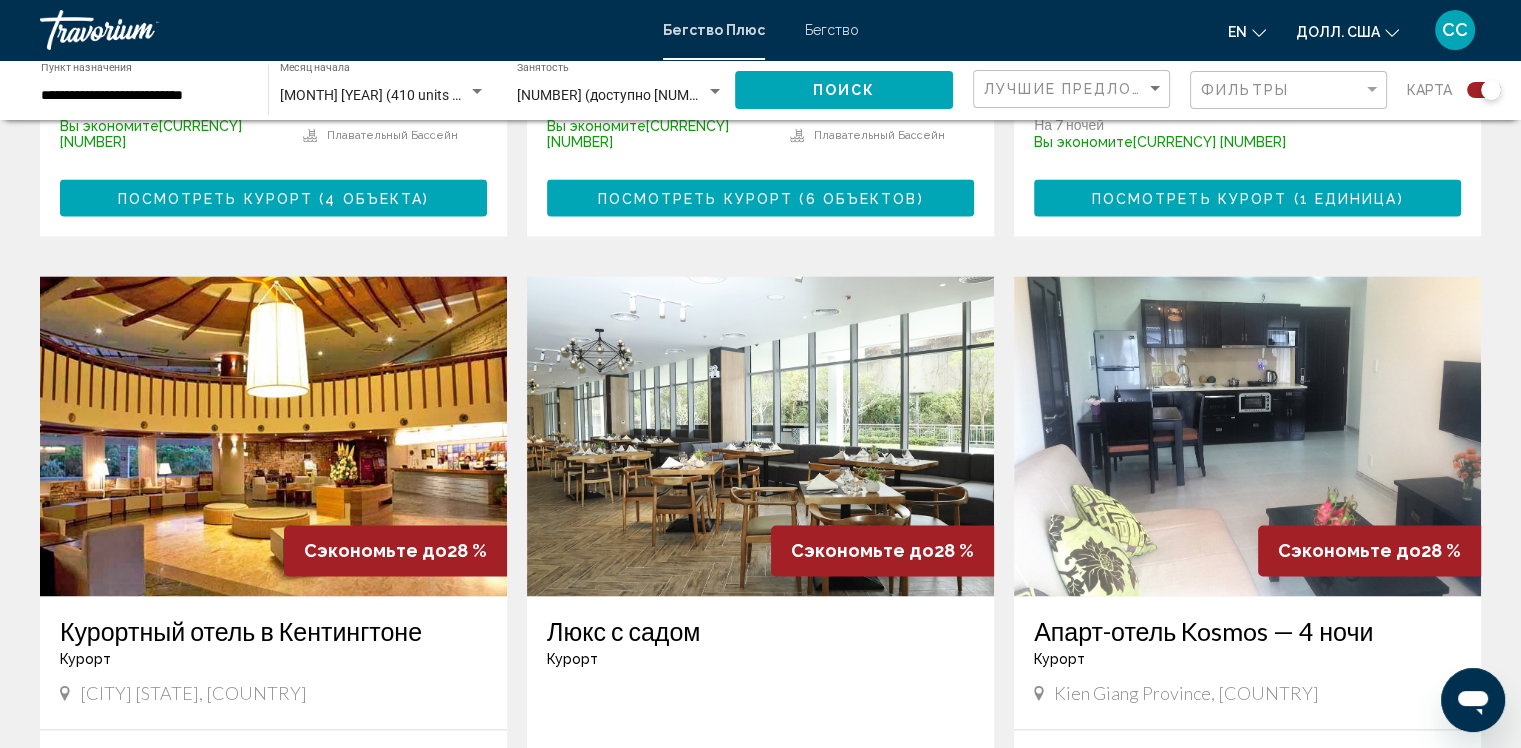click at bounding box center [760, 436] 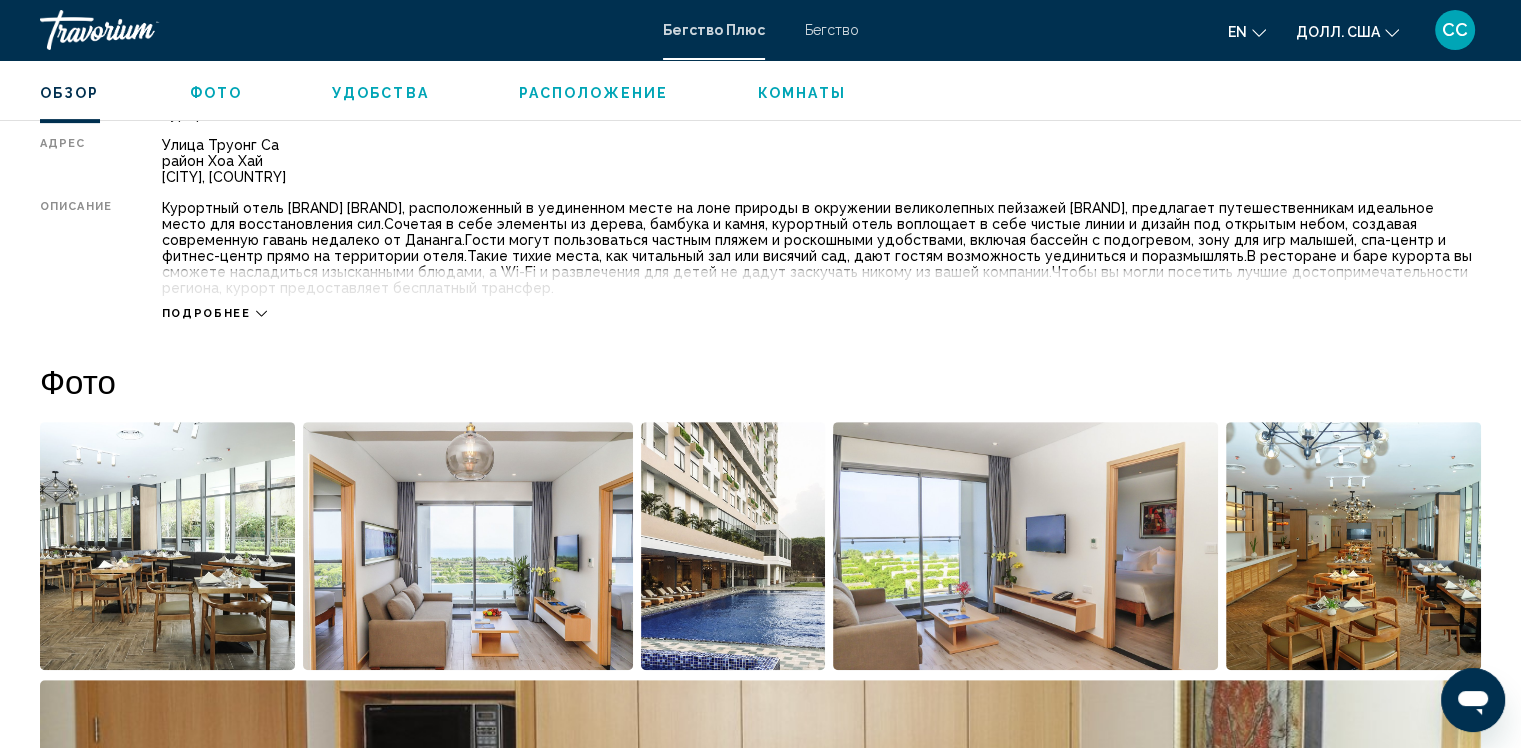 scroll, scrollTop: 60, scrollLeft: 0, axis: vertical 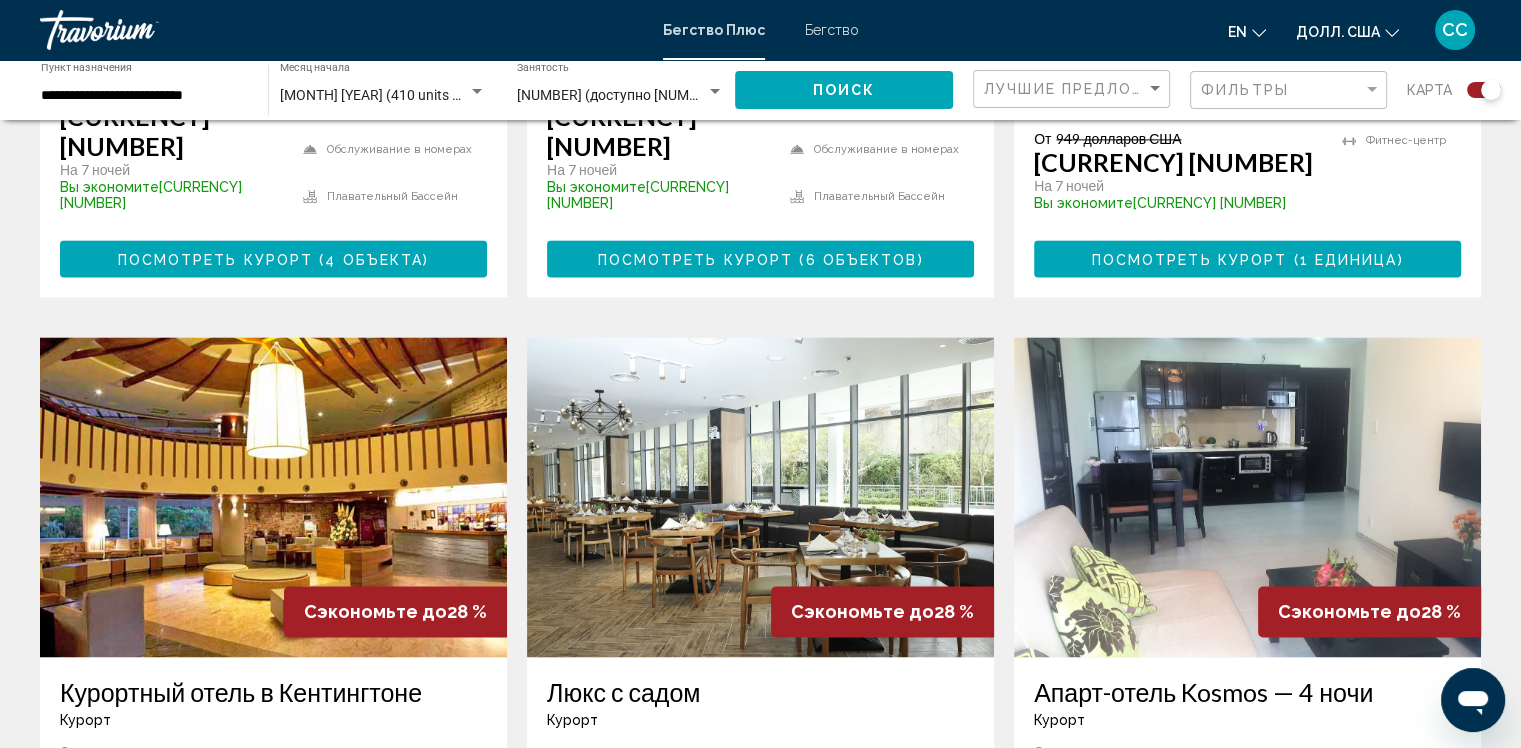 click at bounding box center (1247, 497) 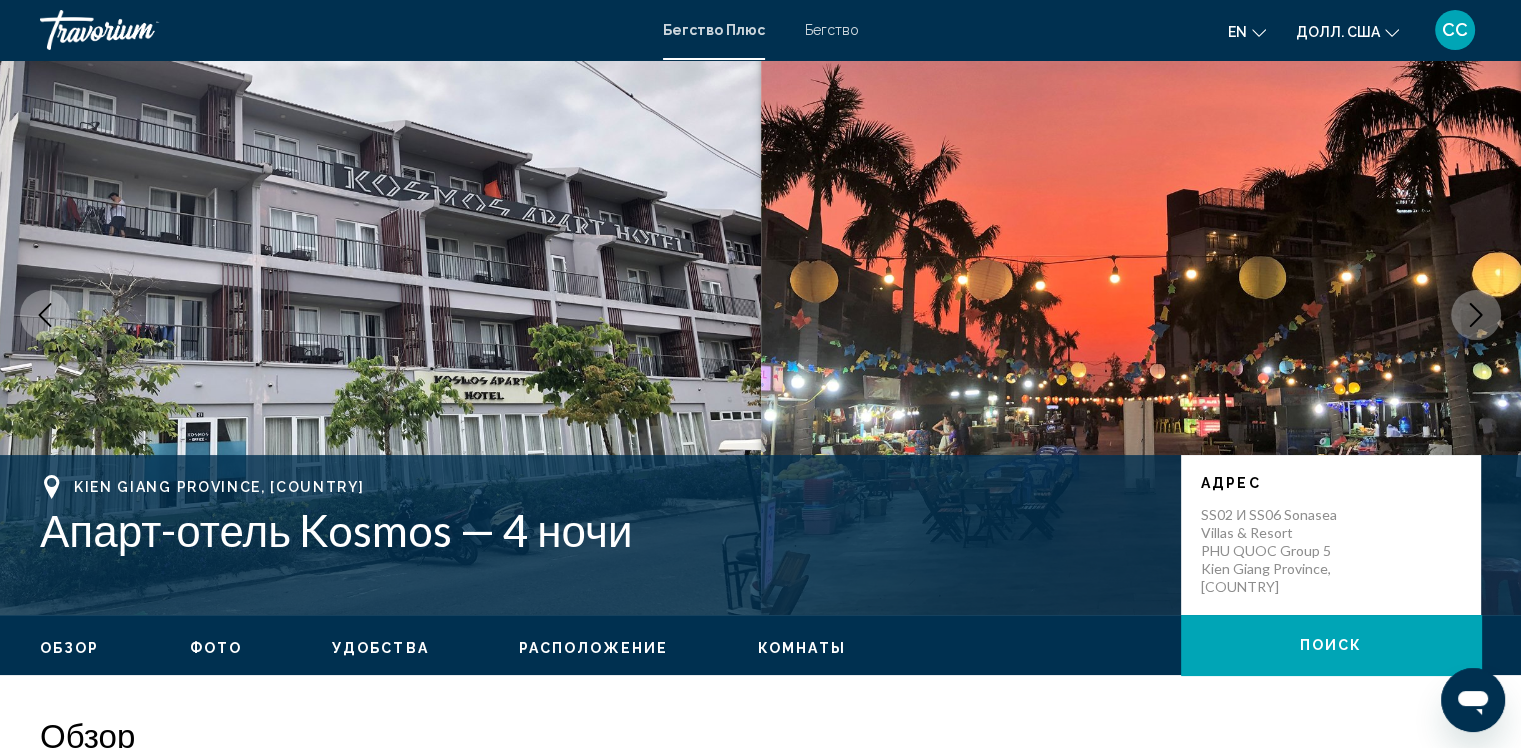 scroll, scrollTop: 0, scrollLeft: 0, axis: both 